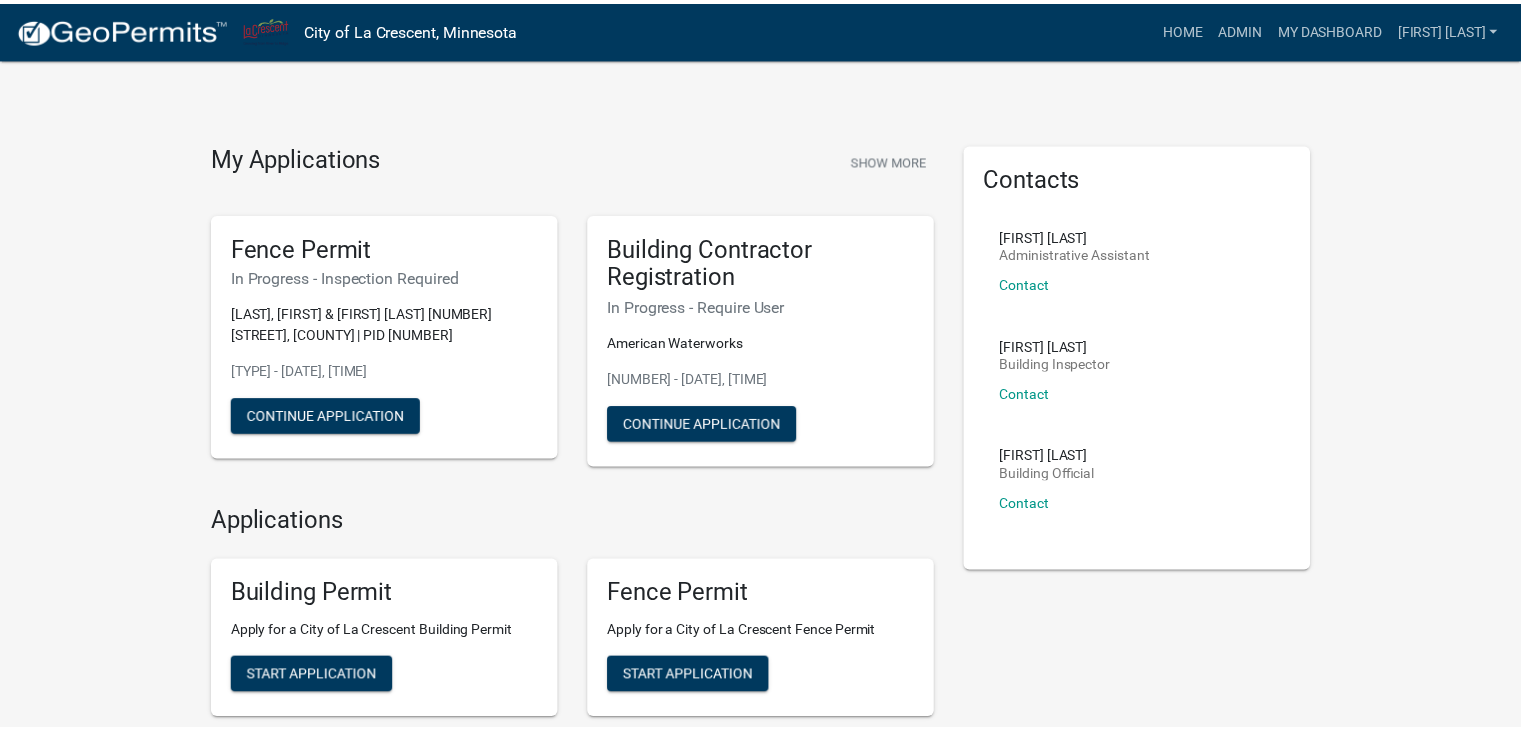 scroll, scrollTop: 0, scrollLeft: 0, axis: both 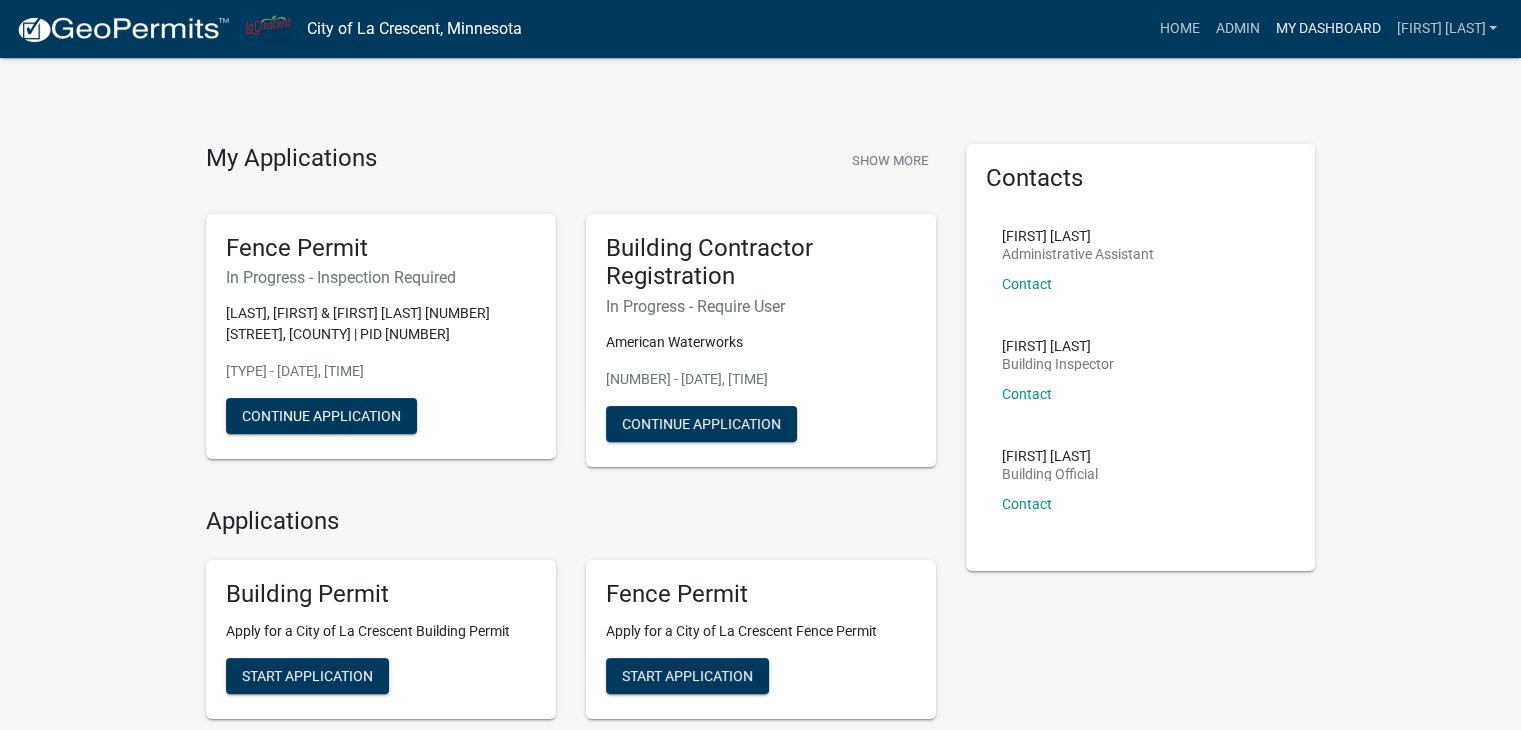 click on "My Dashboard" at bounding box center [1327, 29] 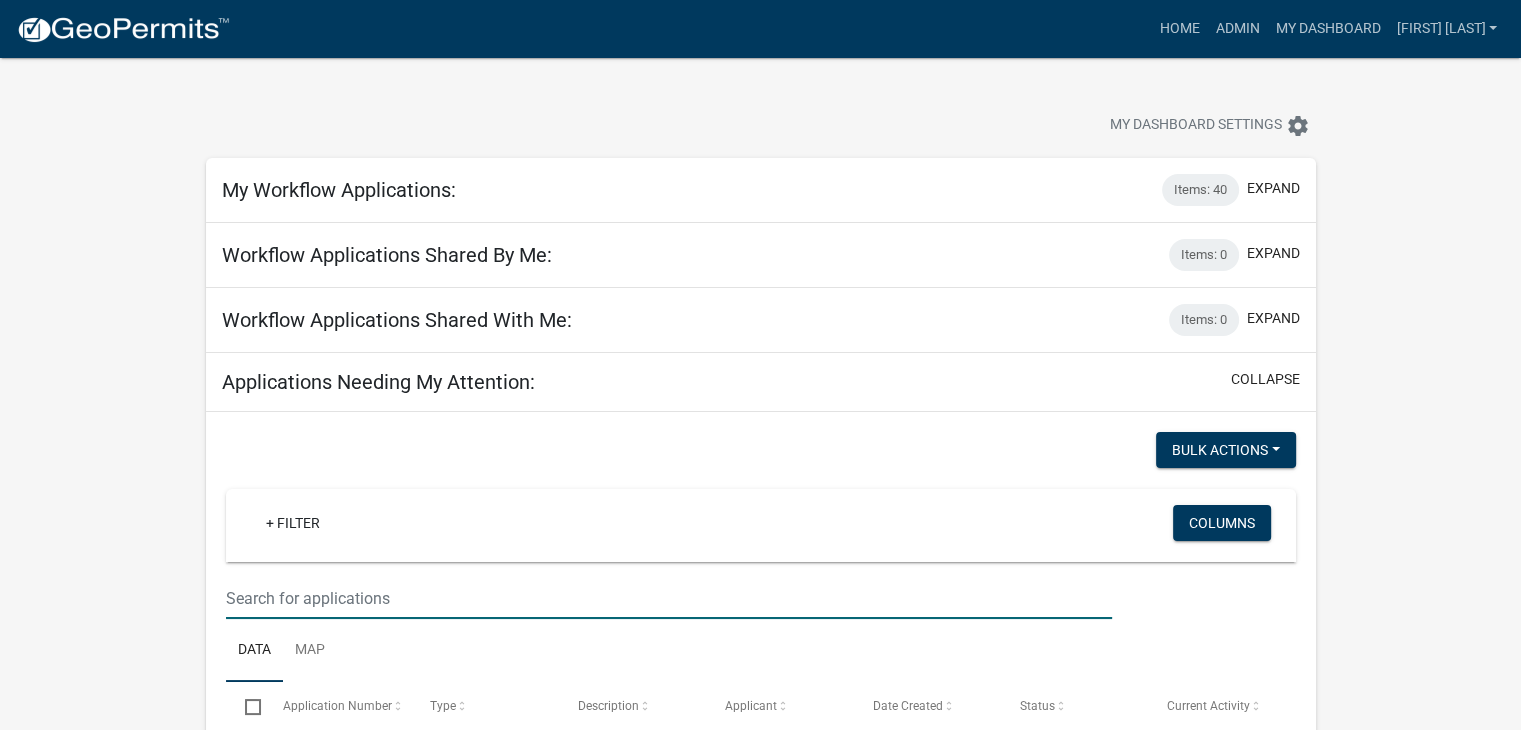 click at bounding box center [669, 598] 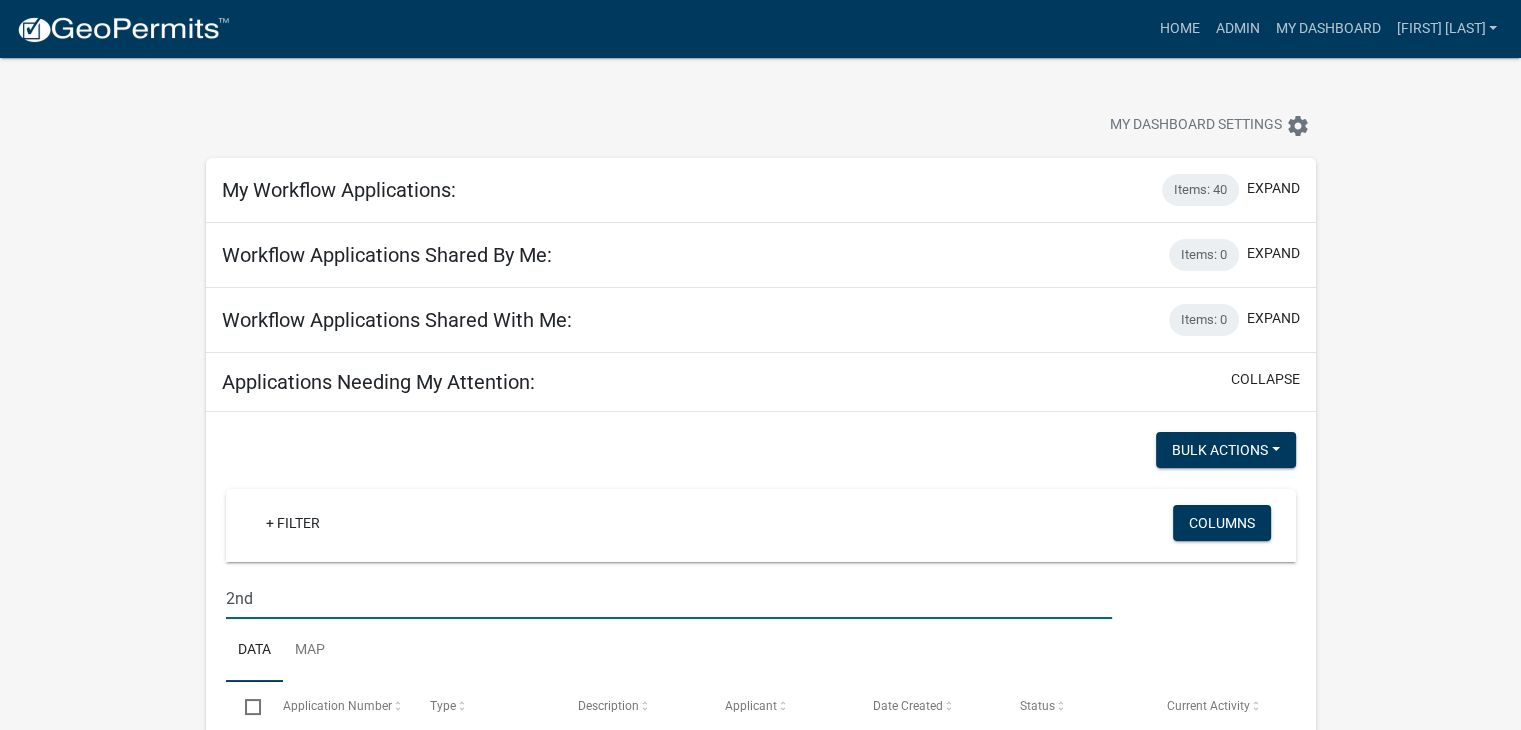 type on "2nd" 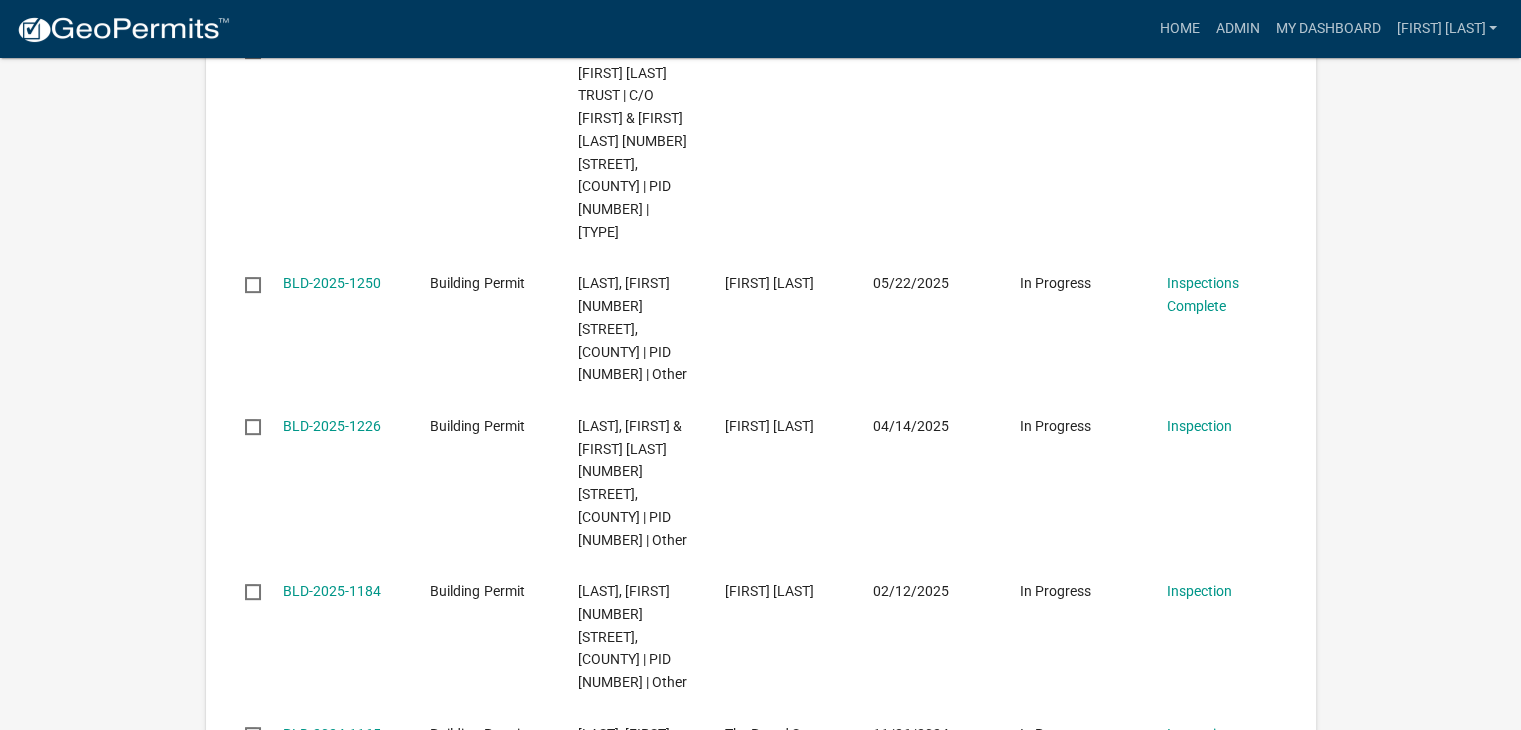 scroll, scrollTop: 600, scrollLeft: 0, axis: vertical 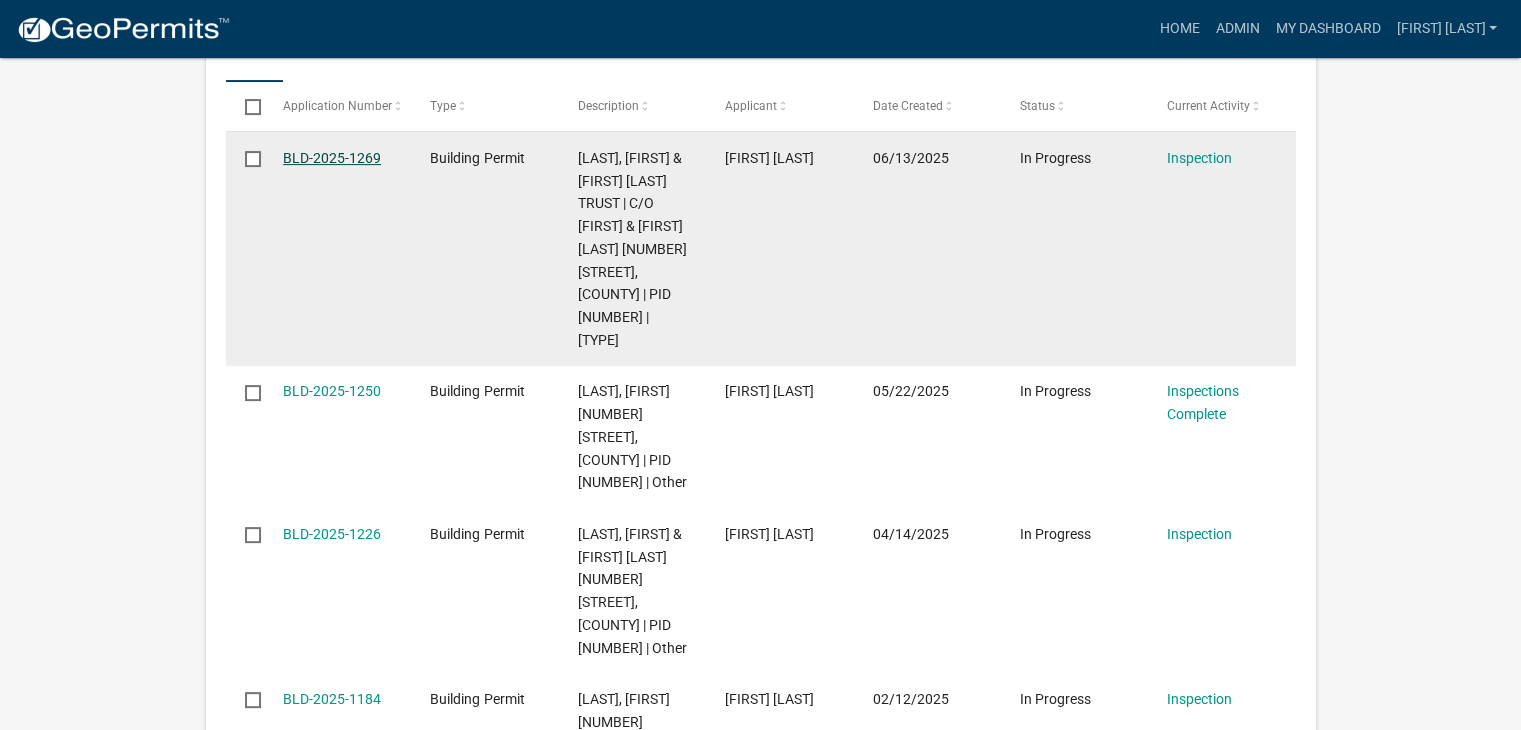 click on "BLD-2025-1269" 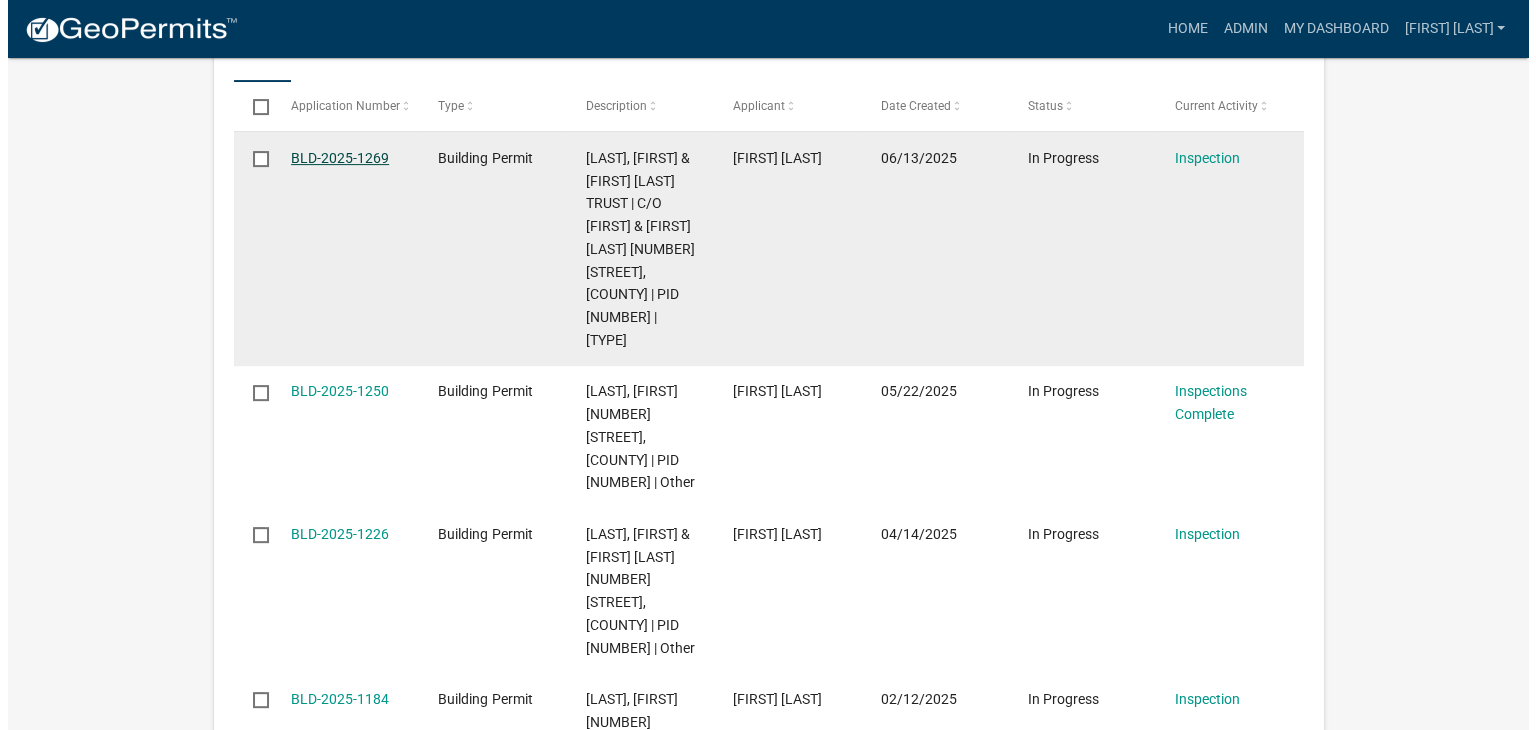 scroll, scrollTop: 0, scrollLeft: 0, axis: both 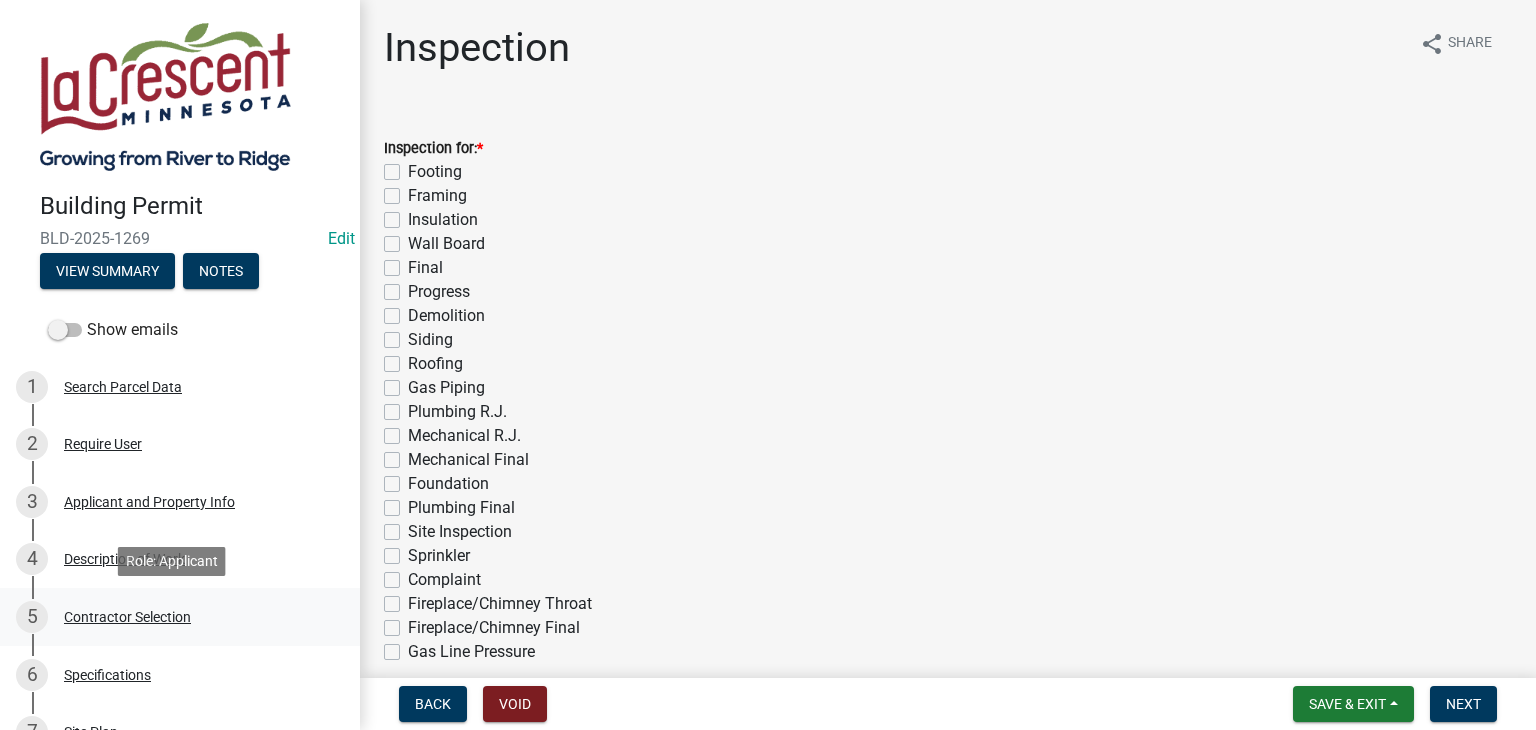 click on "Contractor Selection" at bounding box center [127, 617] 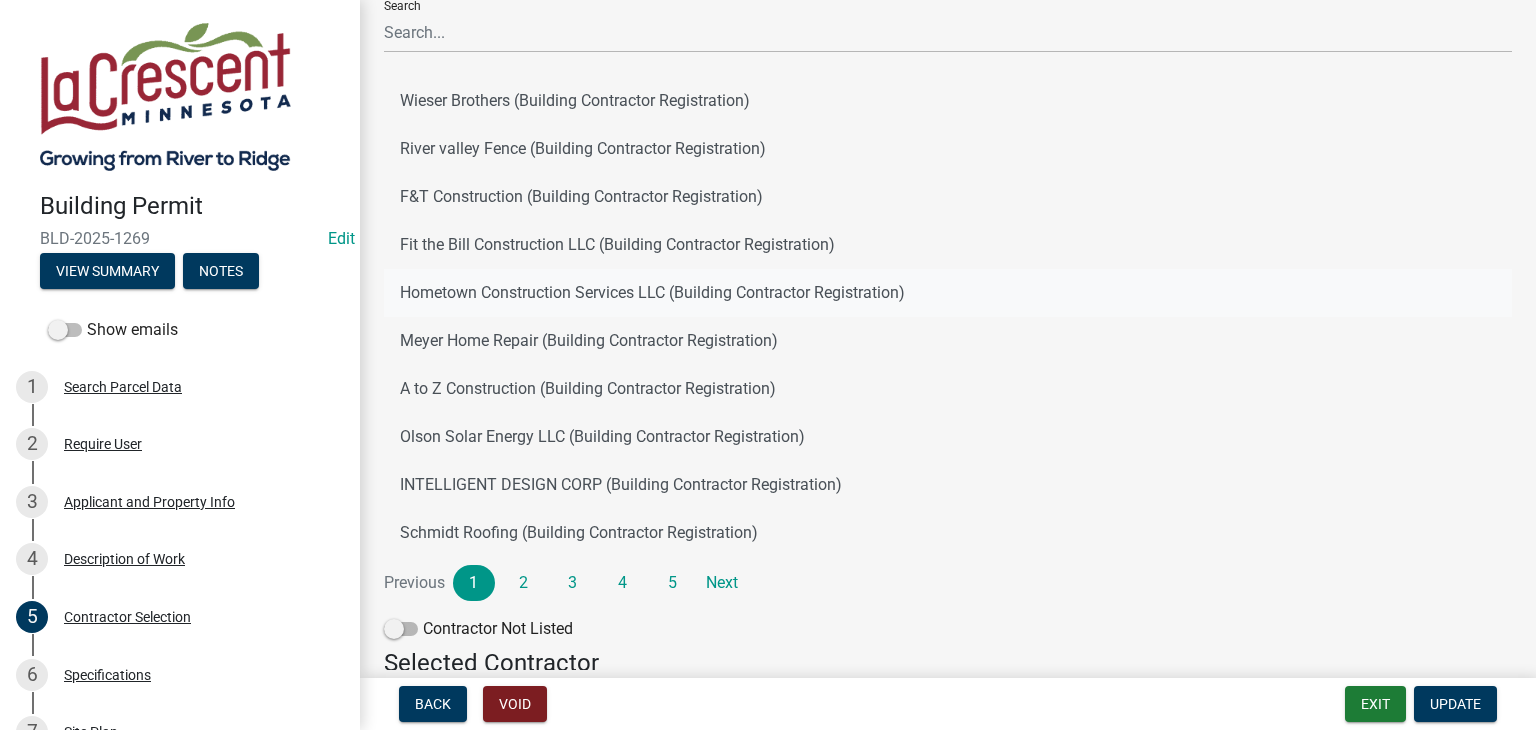 scroll, scrollTop: 400, scrollLeft: 0, axis: vertical 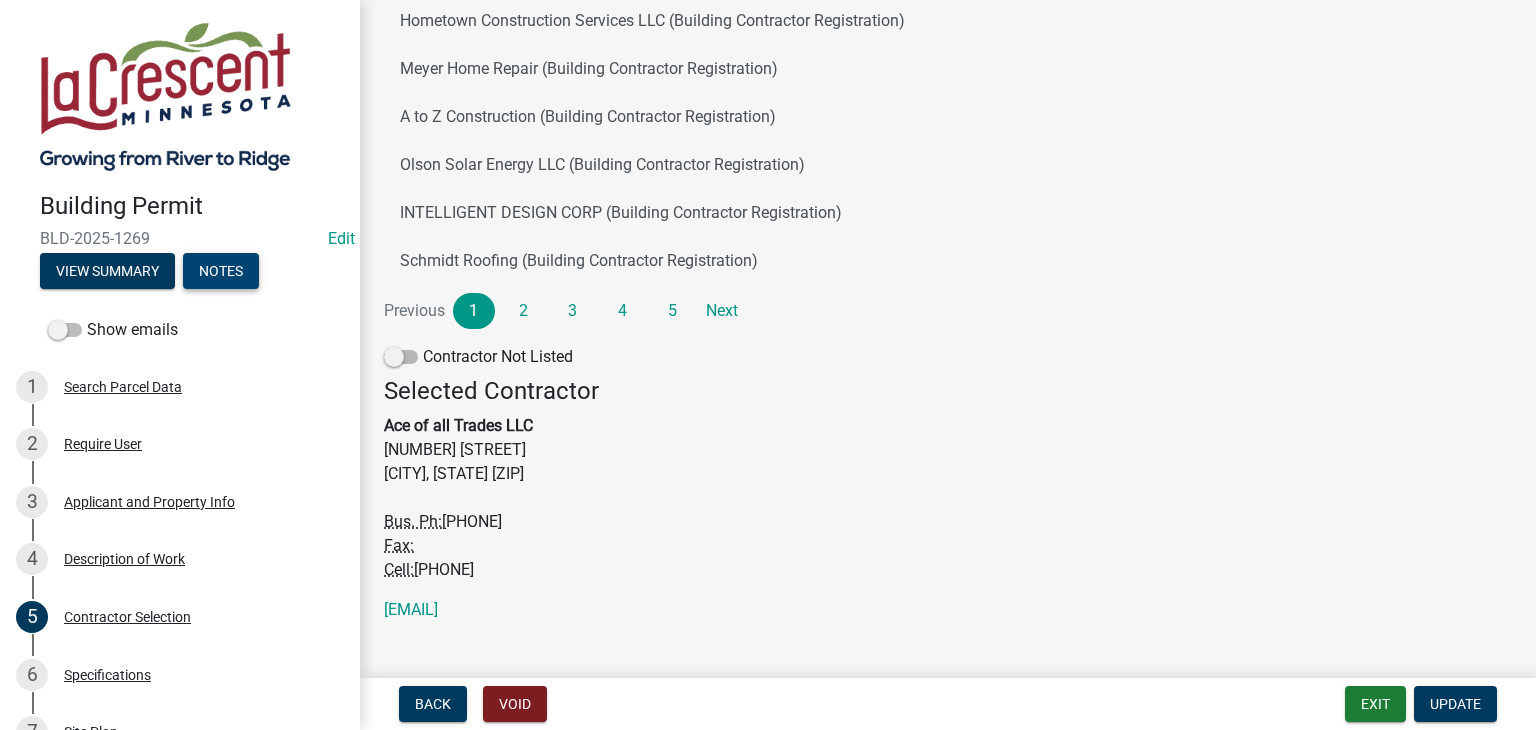 click on "Notes" at bounding box center [221, 271] 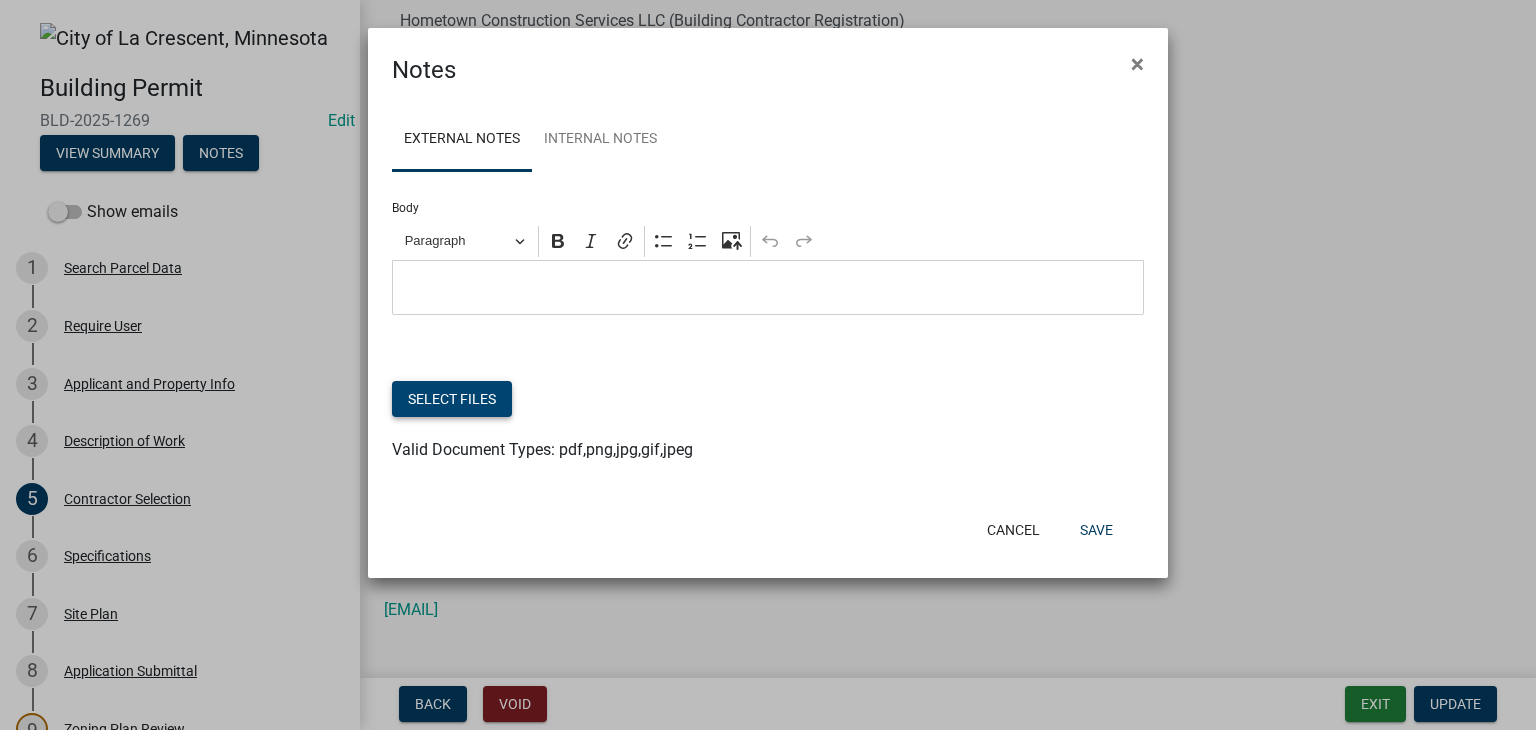 click on "Select files" 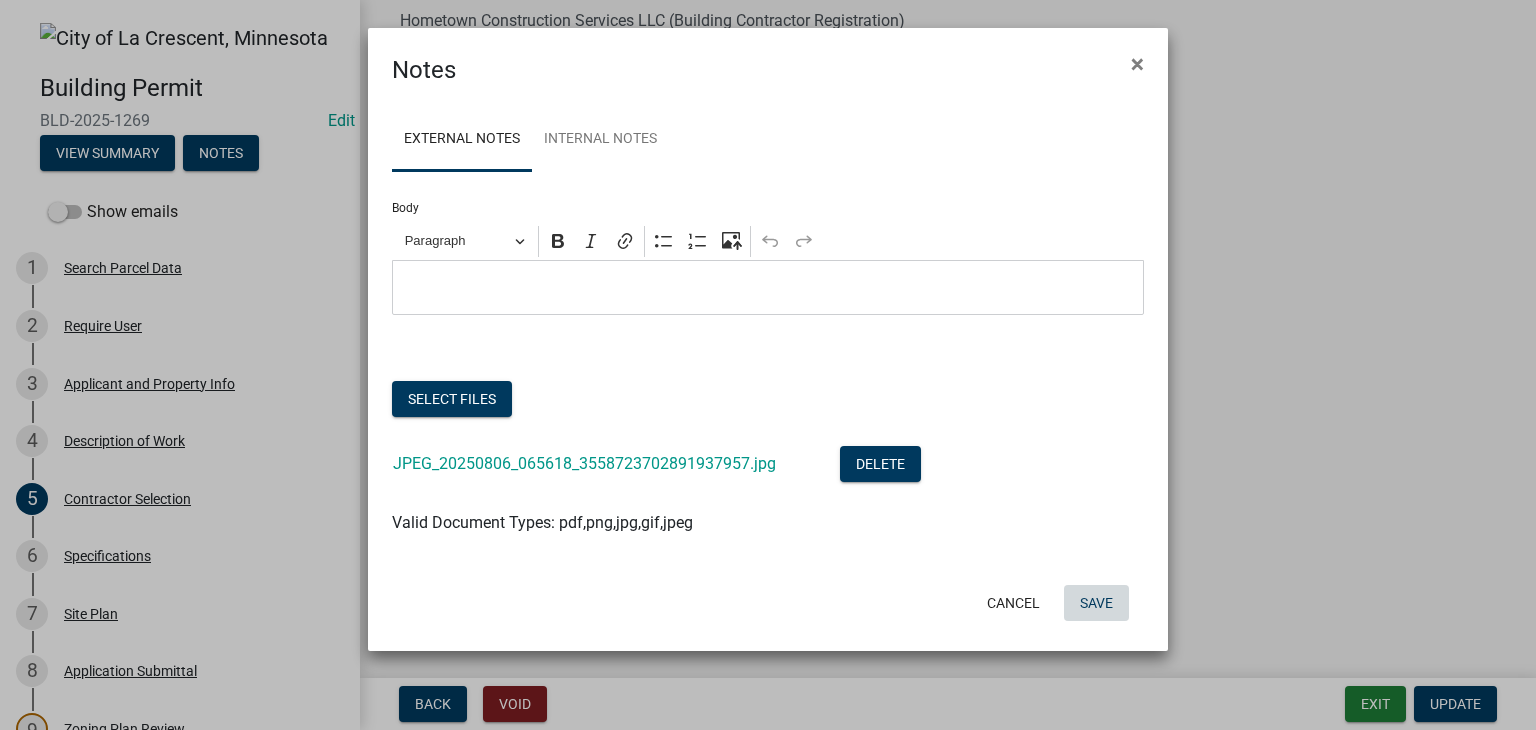 click on "Save" 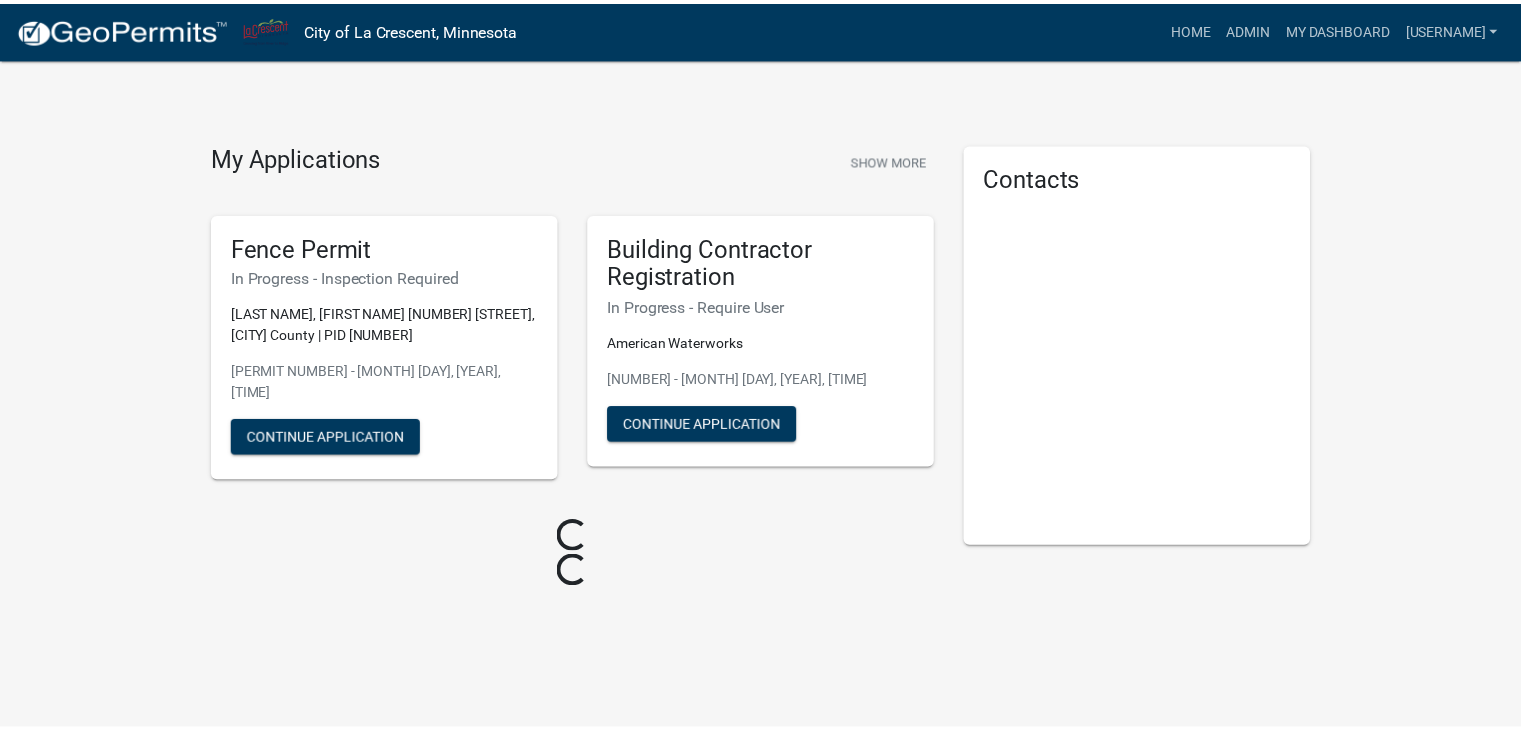 scroll, scrollTop: 0, scrollLeft: 0, axis: both 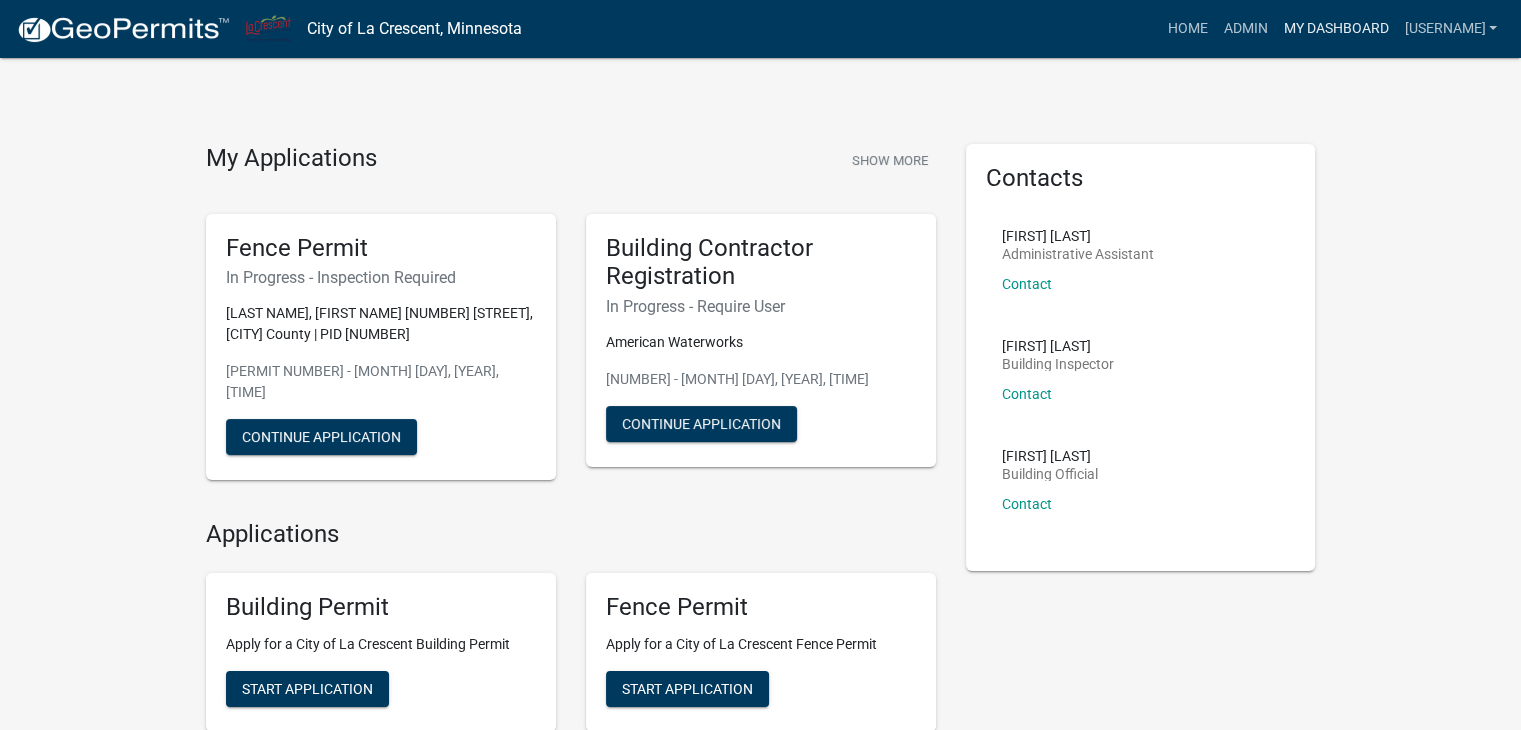 click on "My Dashboard" at bounding box center [1335, 29] 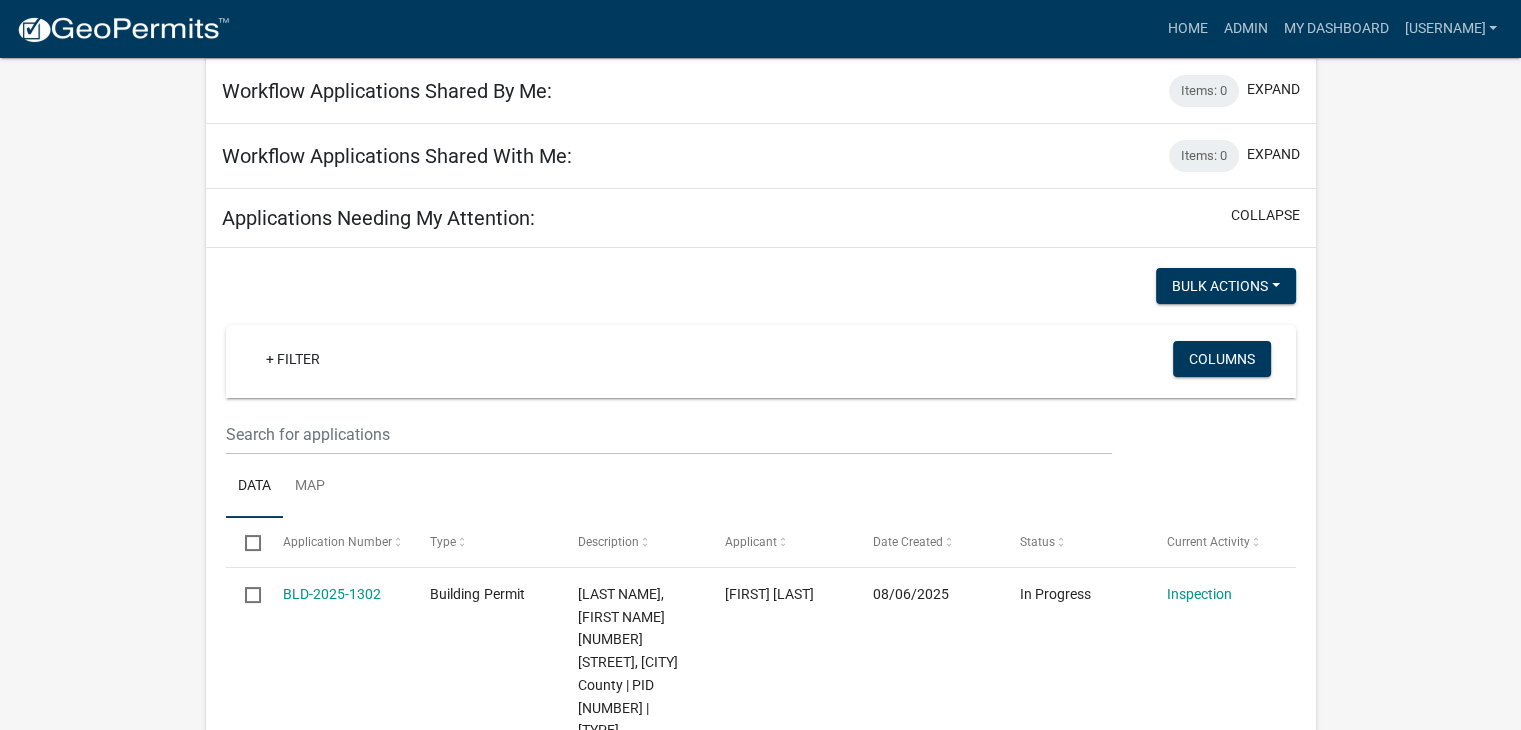 scroll, scrollTop: 200, scrollLeft: 0, axis: vertical 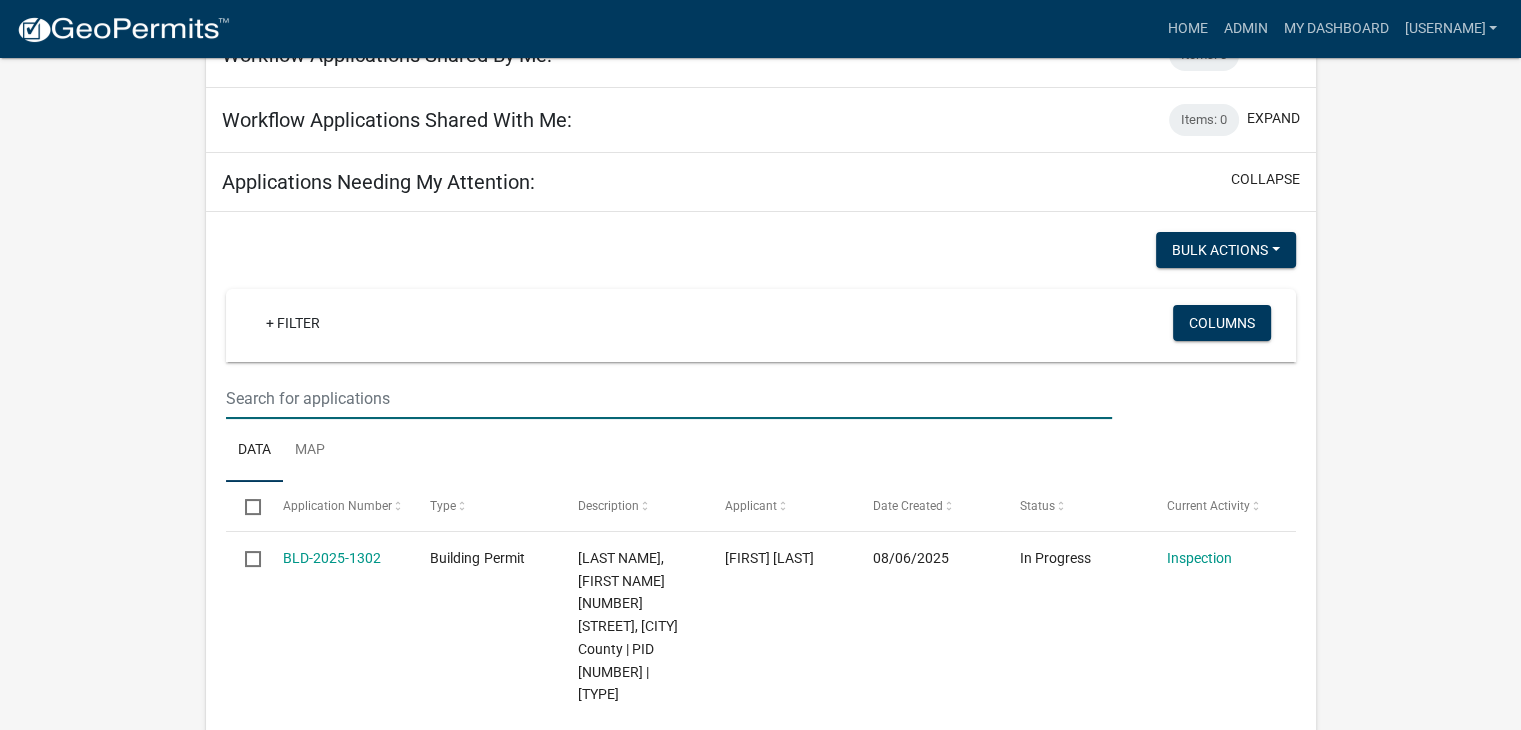 click at bounding box center [669, 398] 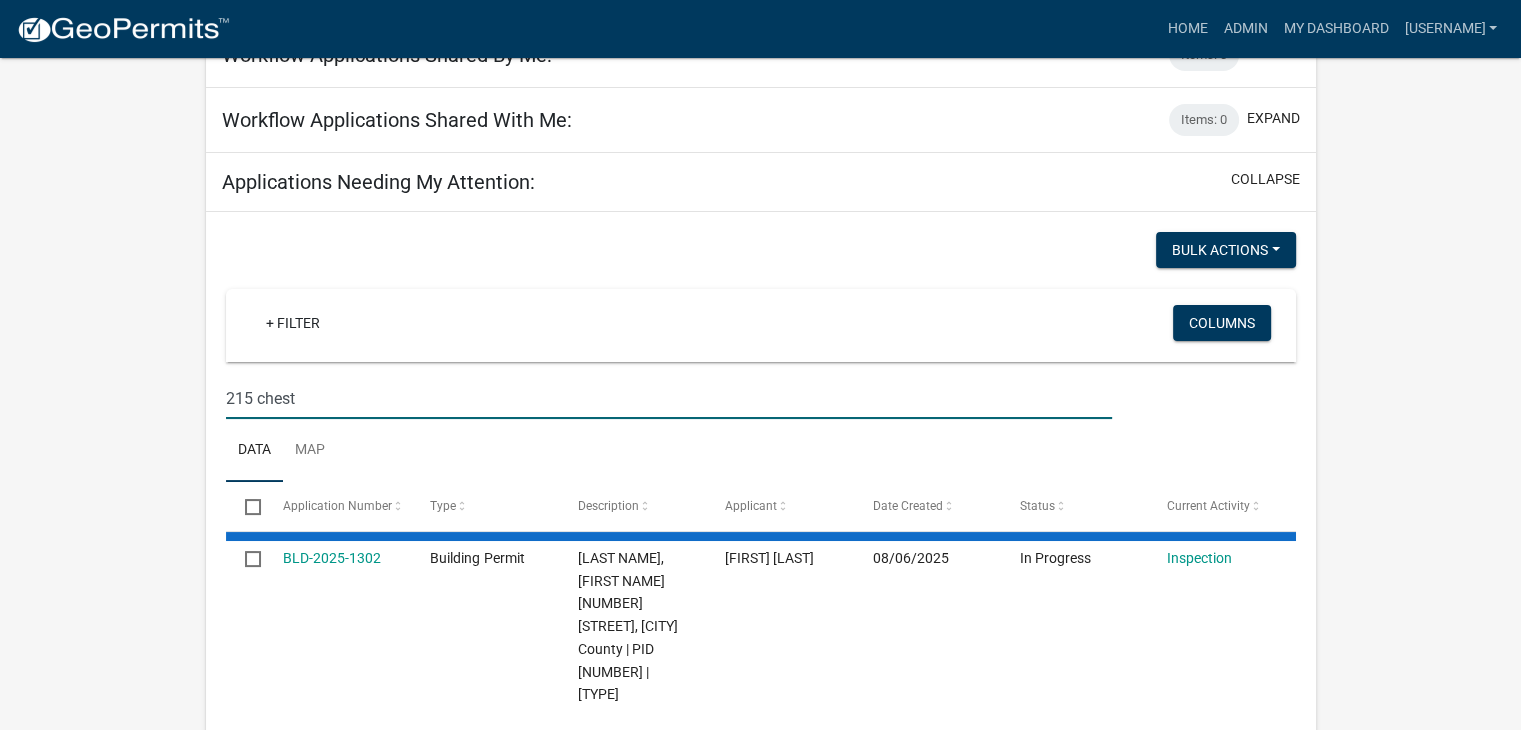 type on "215 chest" 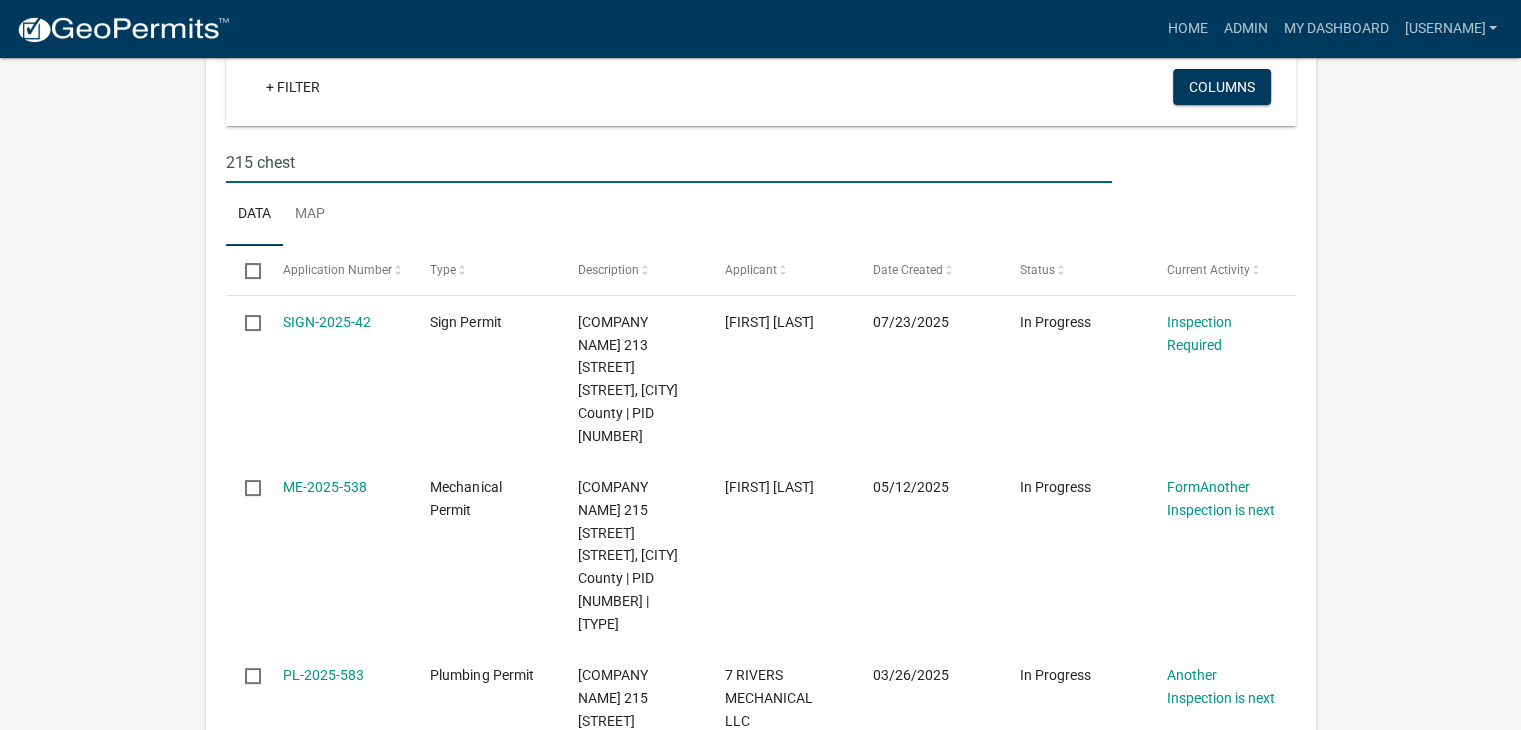 scroll, scrollTop: 500, scrollLeft: 0, axis: vertical 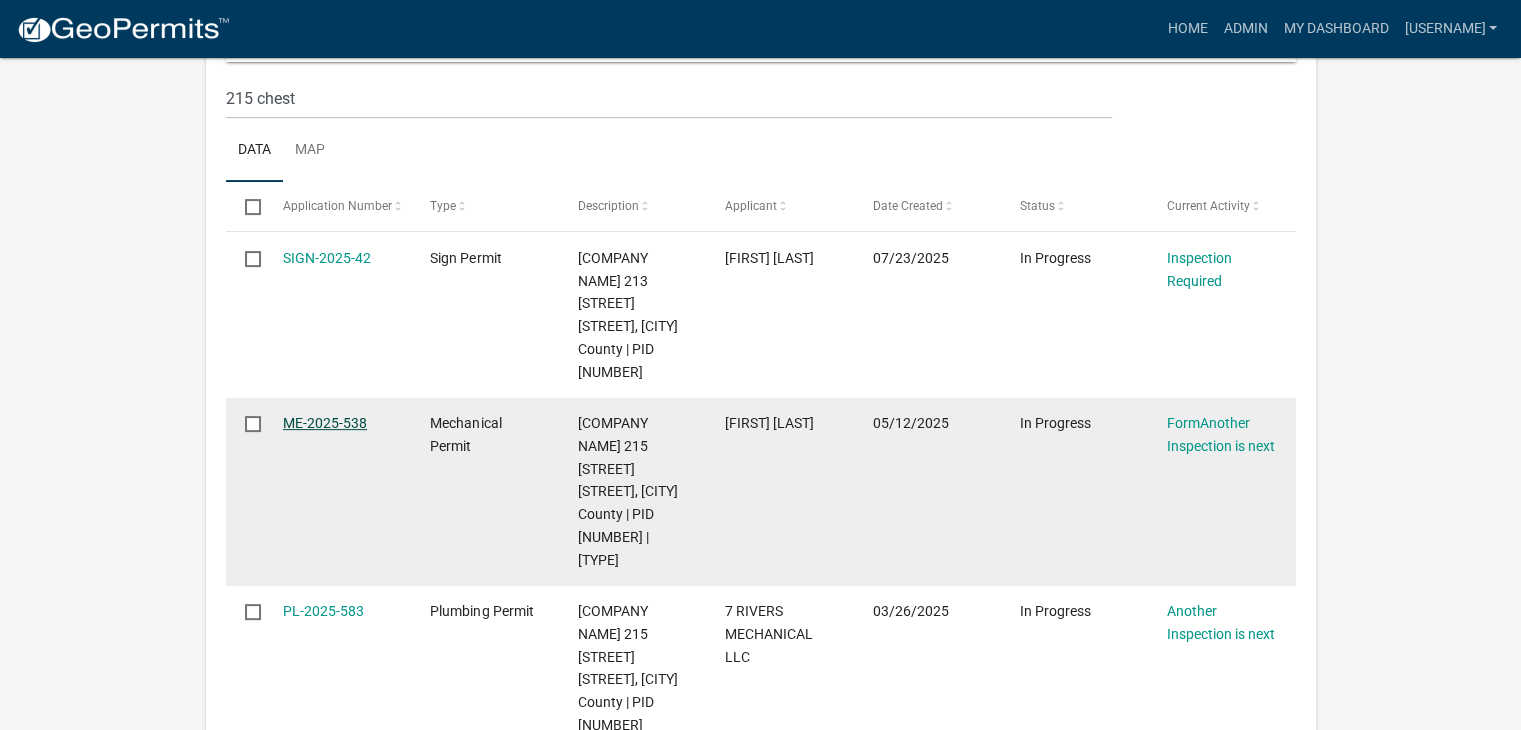 click on "ME-2025-538" 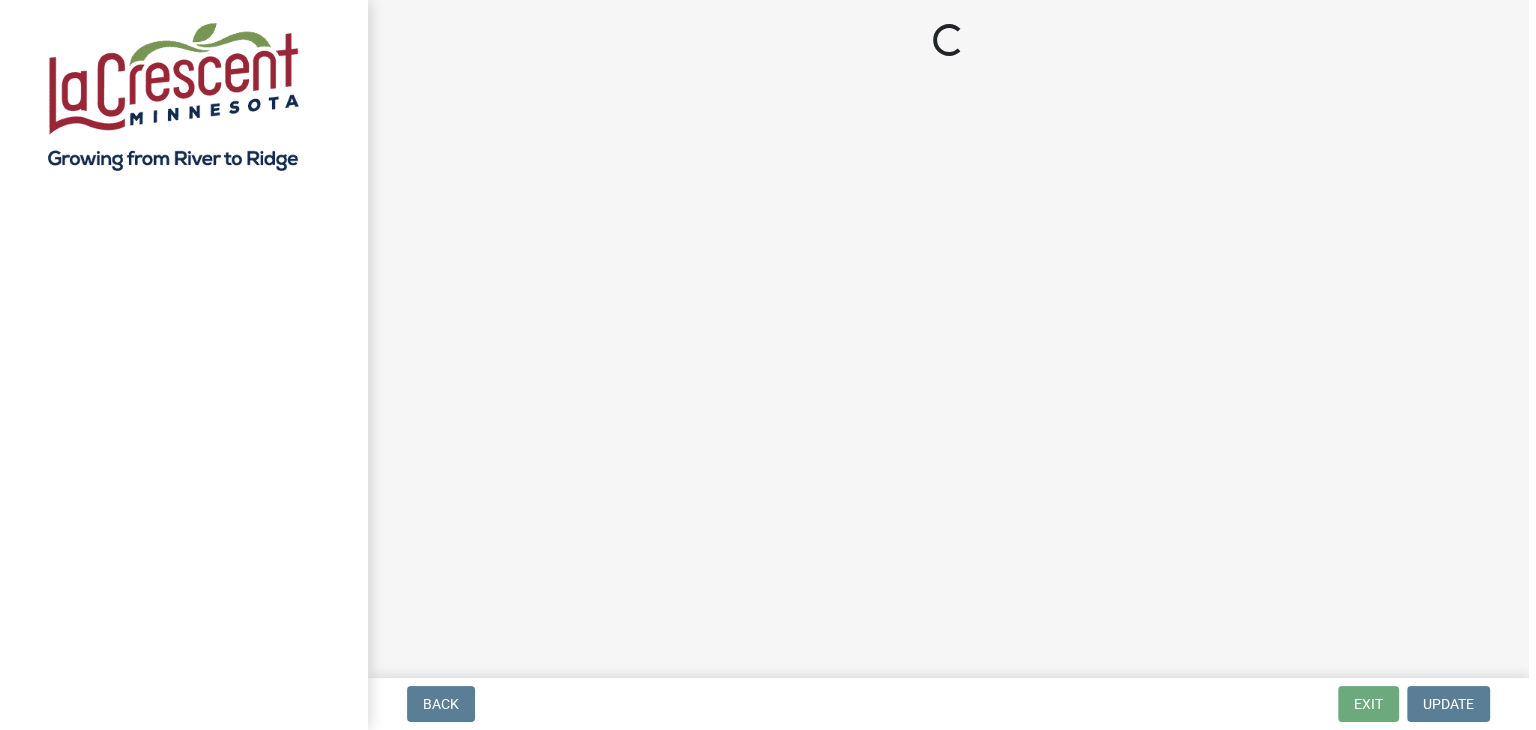 scroll, scrollTop: 0, scrollLeft: 0, axis: both 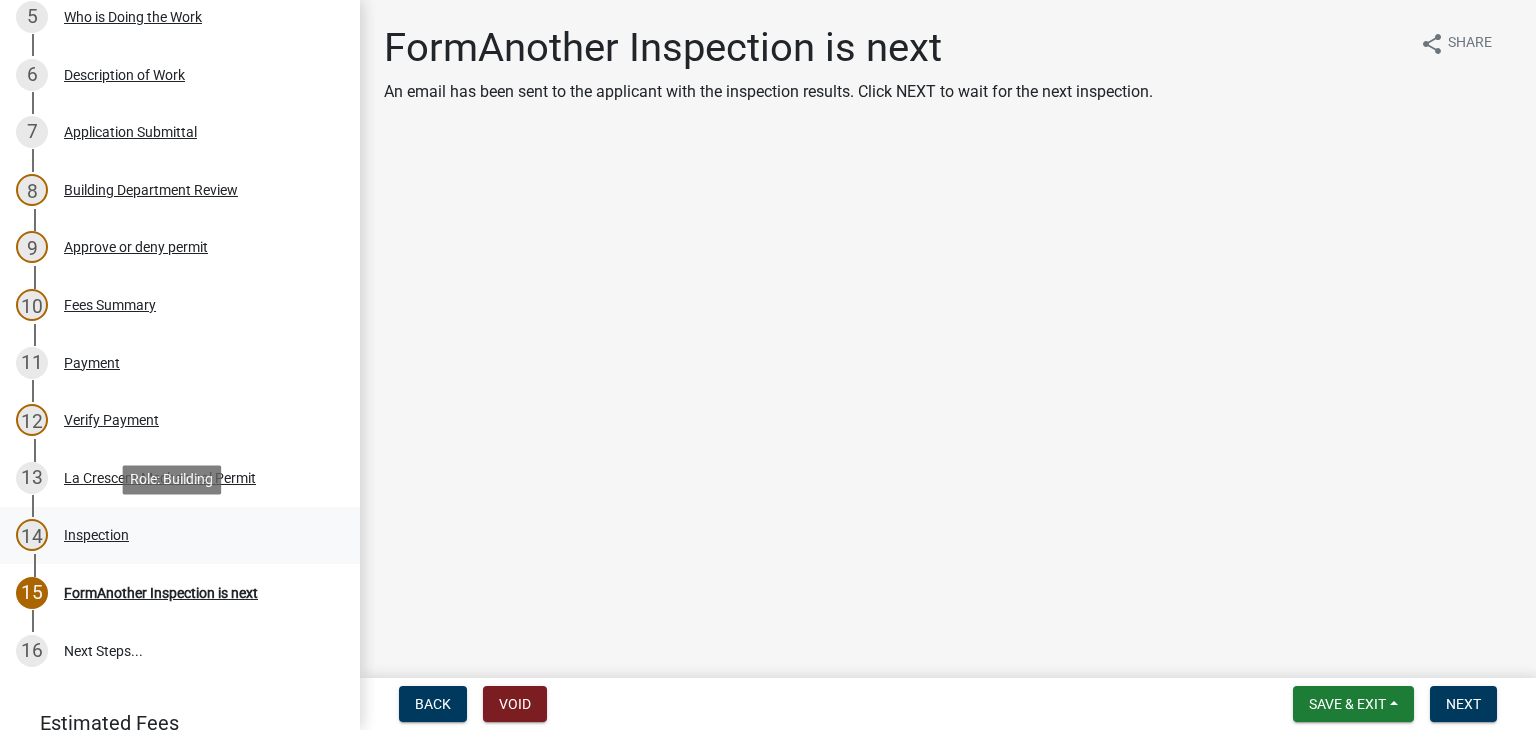 click on "Inspection" at bounding box center [96, 535] 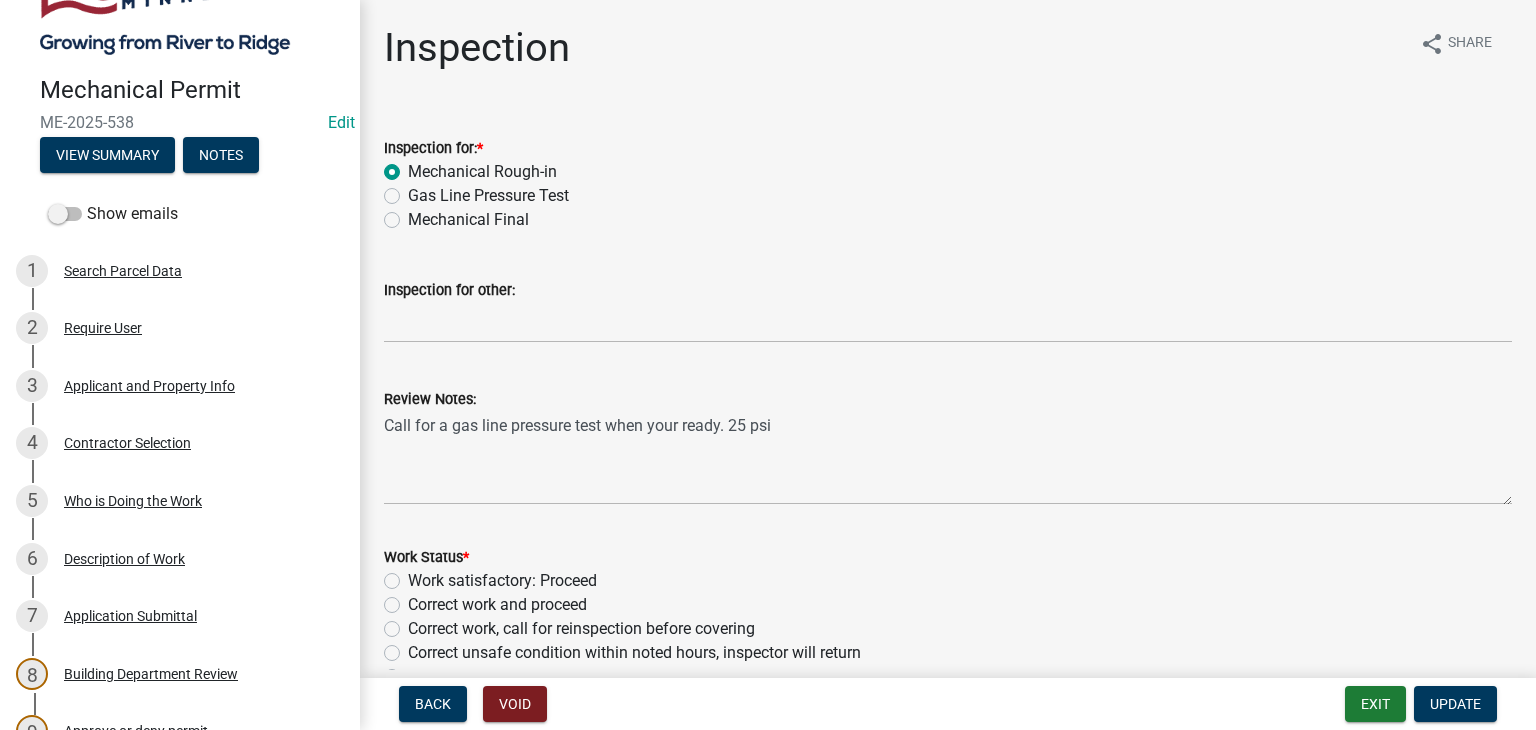 scroll, scrollTop: 0, scrollLeft: 0, axis: both 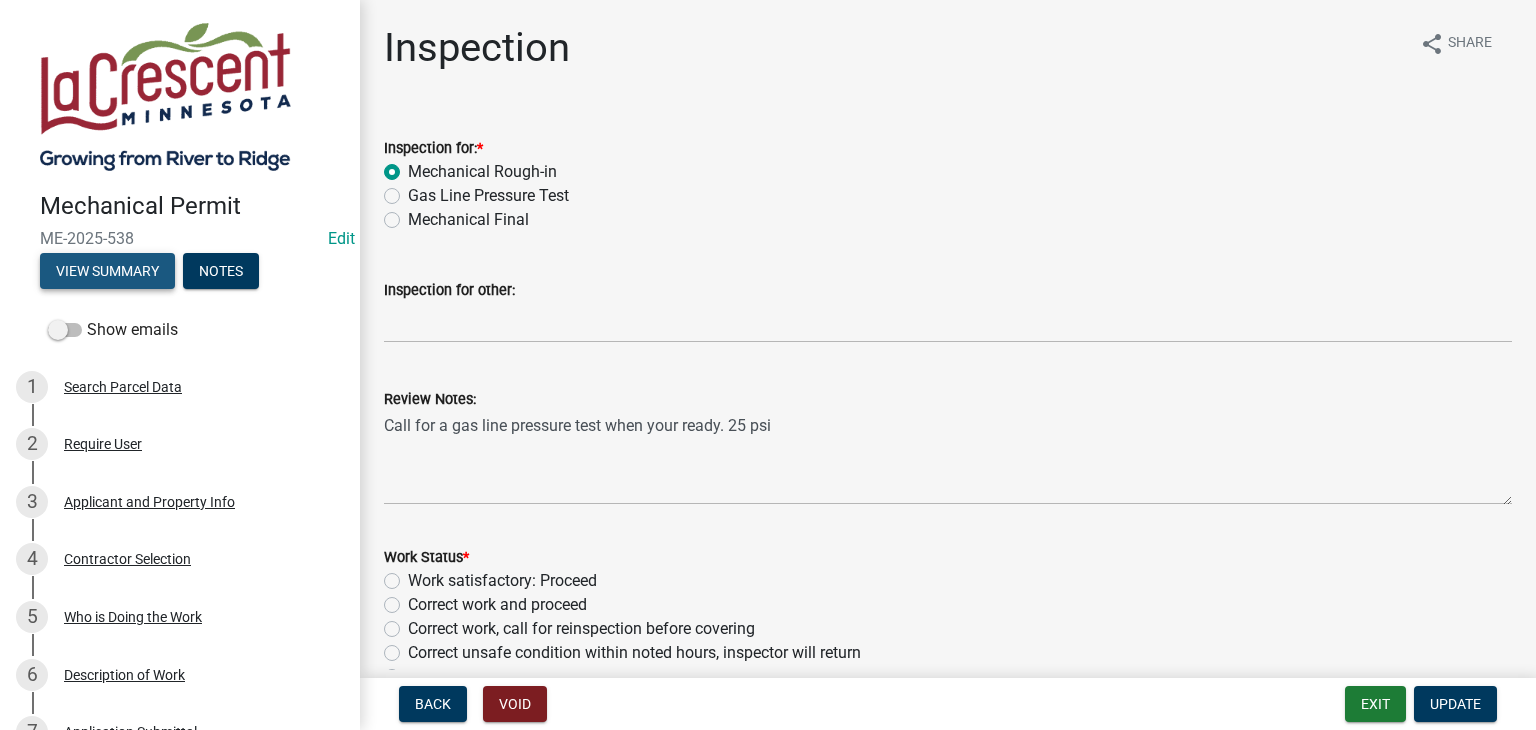 click on "View Summary" at bounding box center (107, 271) 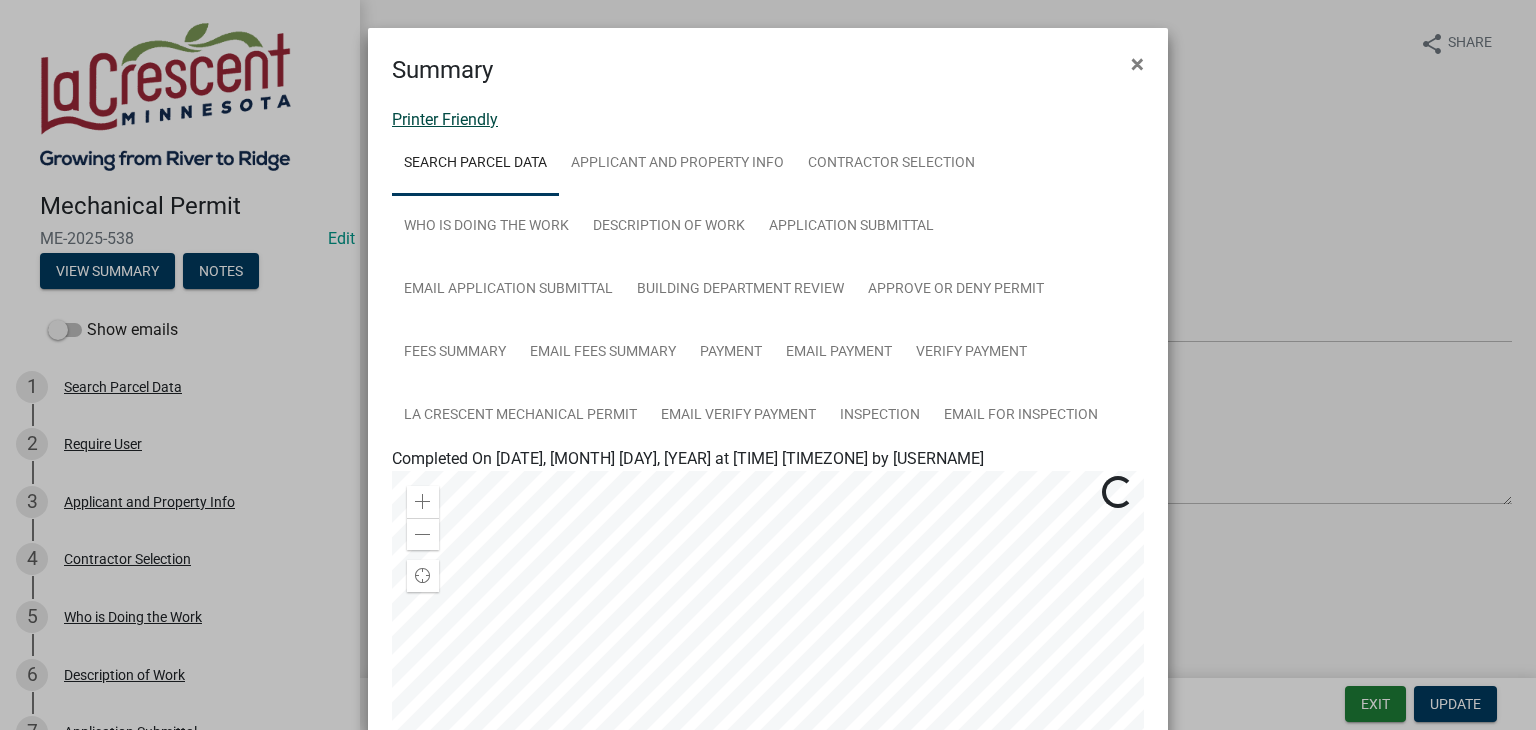 click on "Printer Friendly" 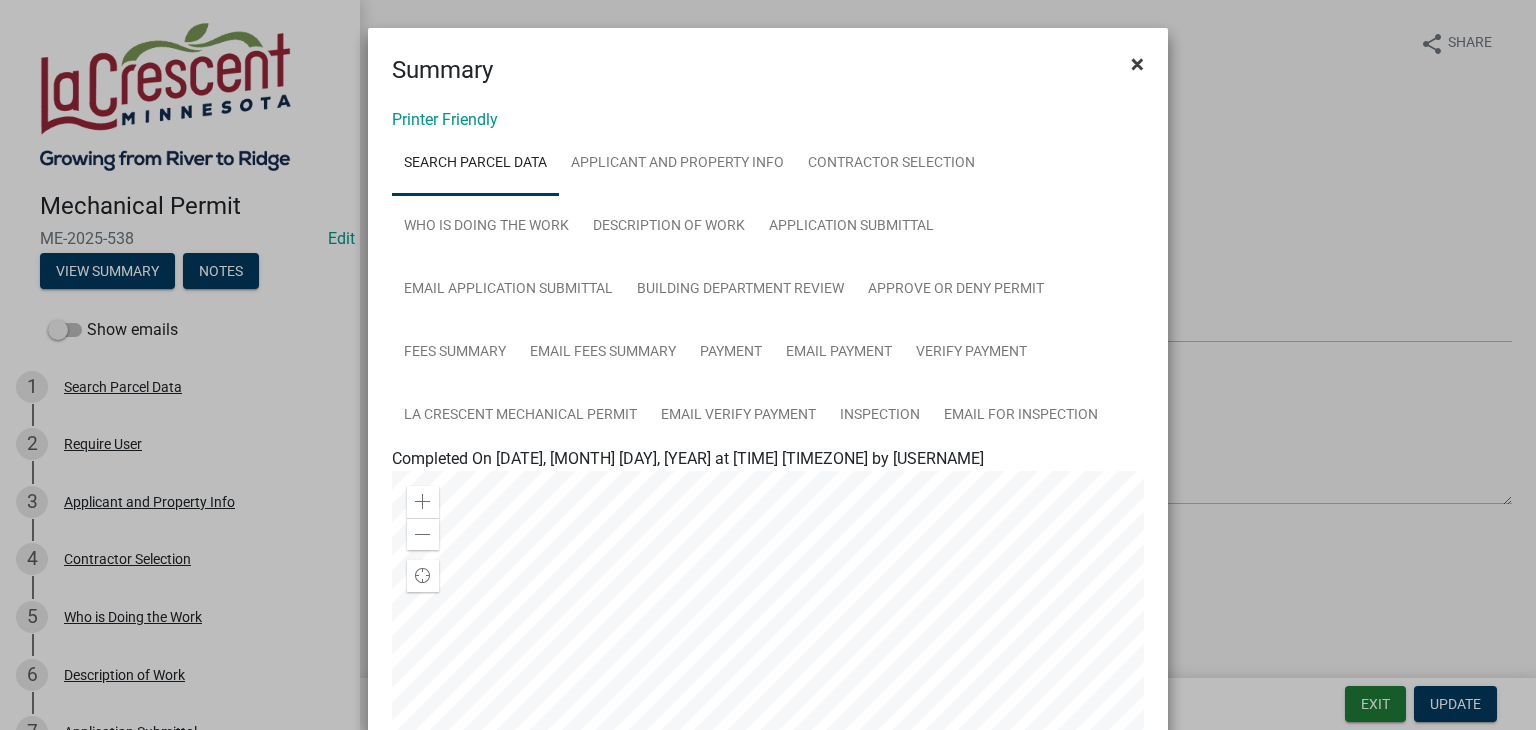 click on "×" 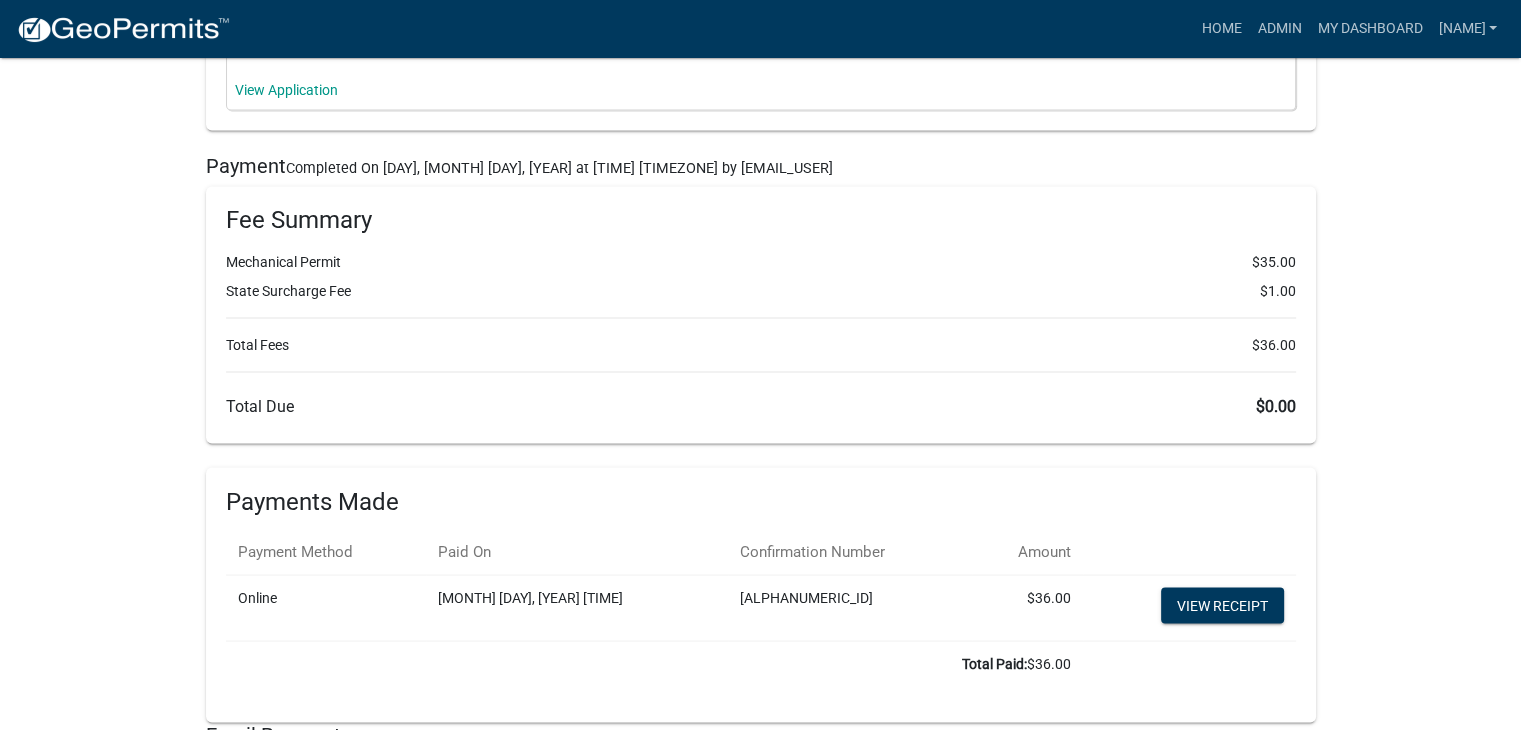 scroll, scrollTop: 11084, scrollLeft: 0, axis: vertical 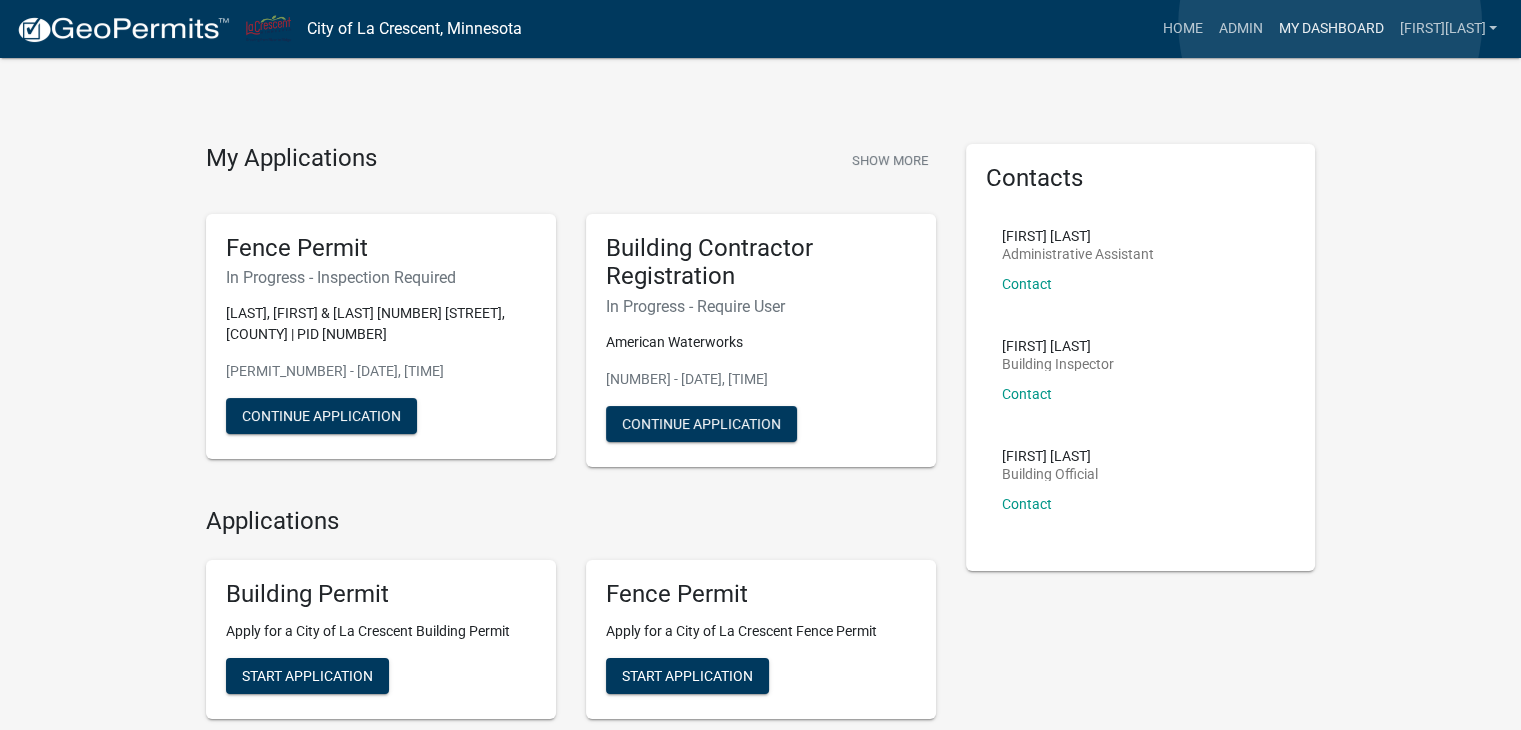 click on "My Dashboard" at bounding box center (1330, 29) 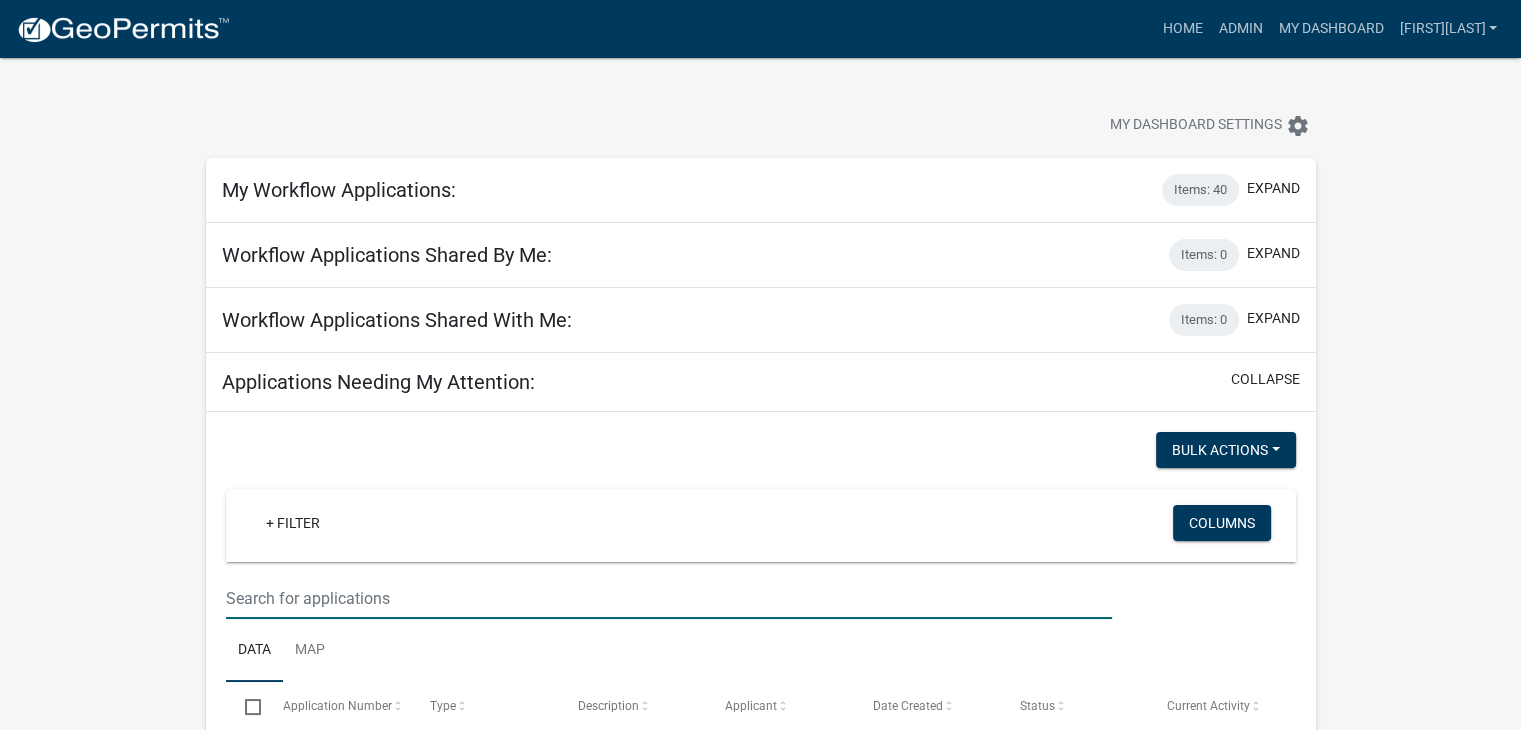 click at bounding box center (669, 598) 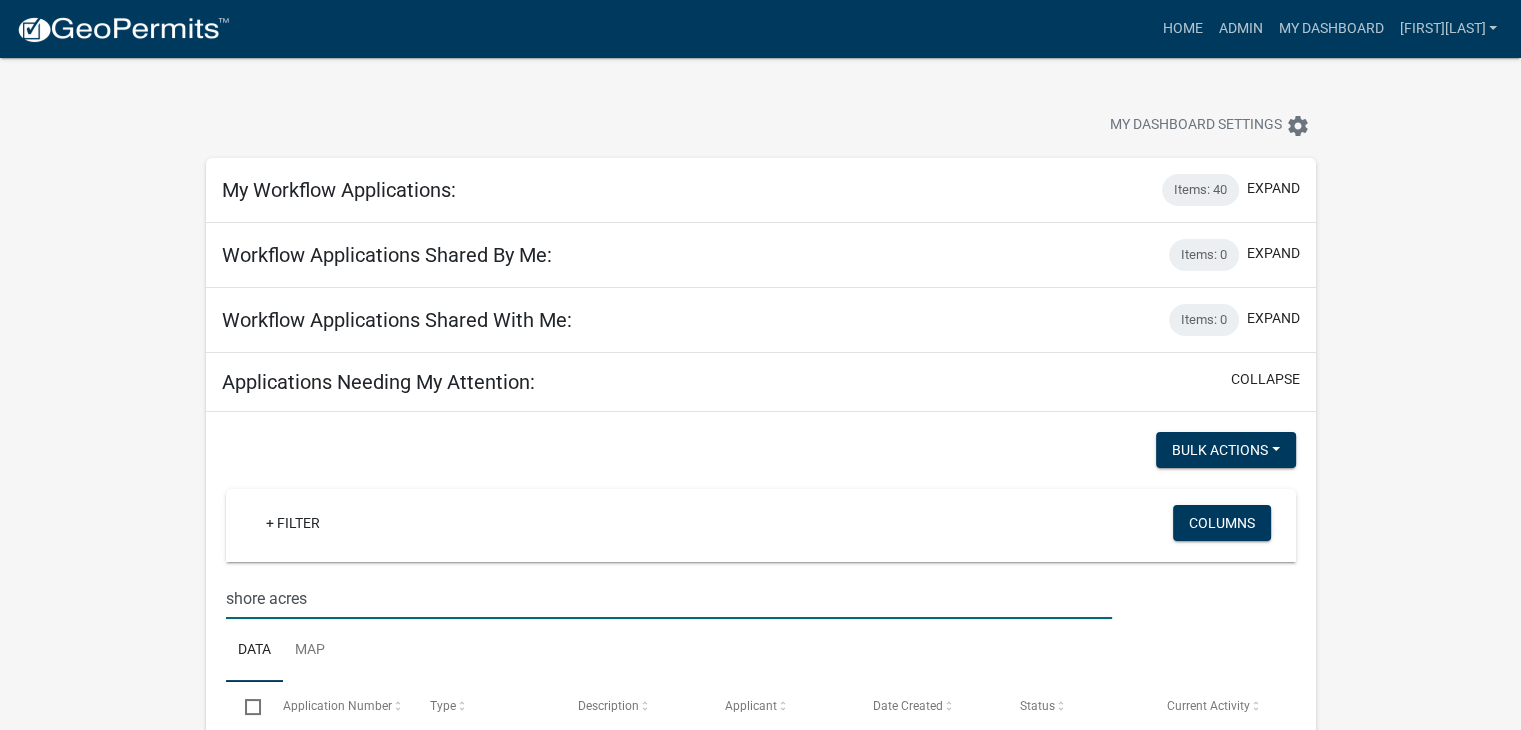 type on "shore acres" 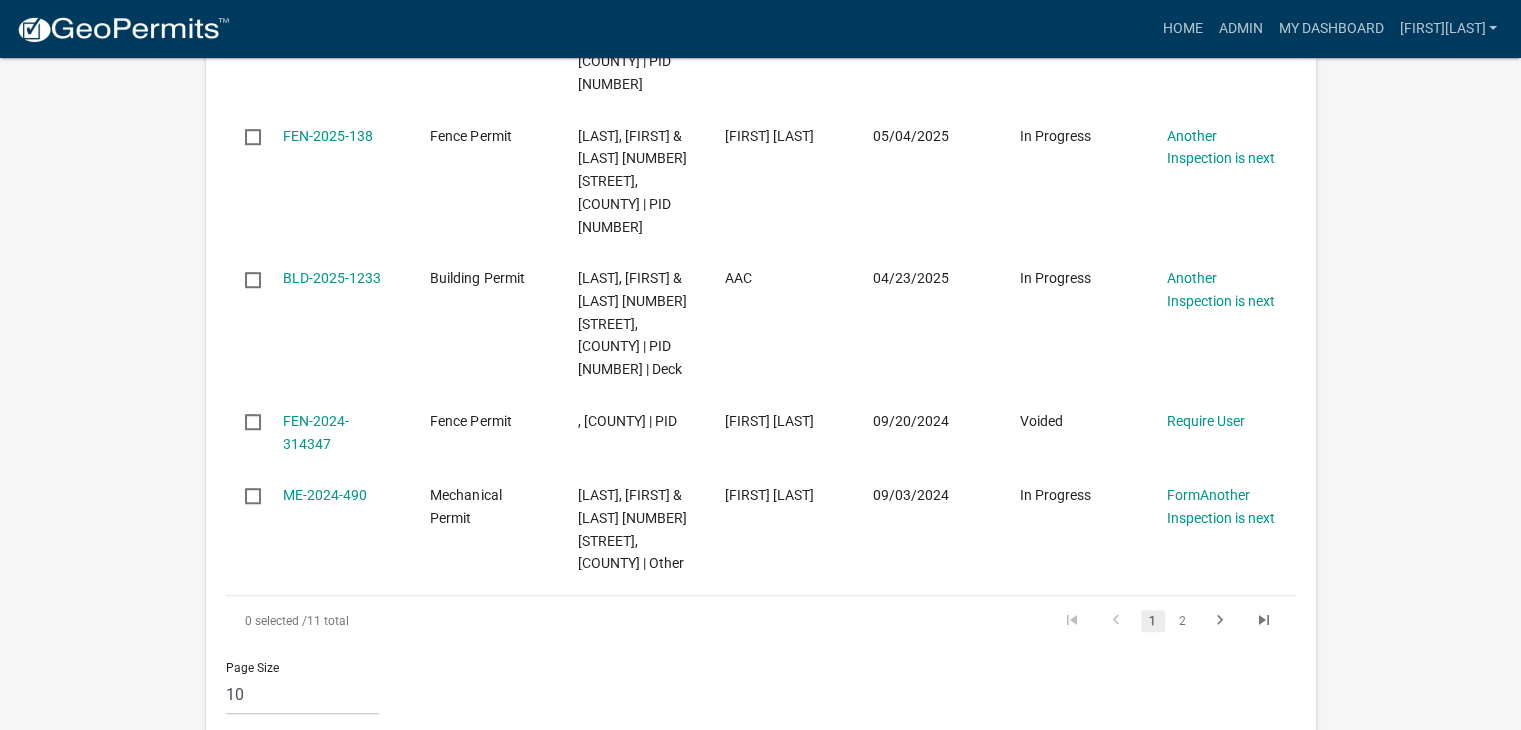scroll, scrollTop: 1600, scrollLeft: 0, axis: vertical 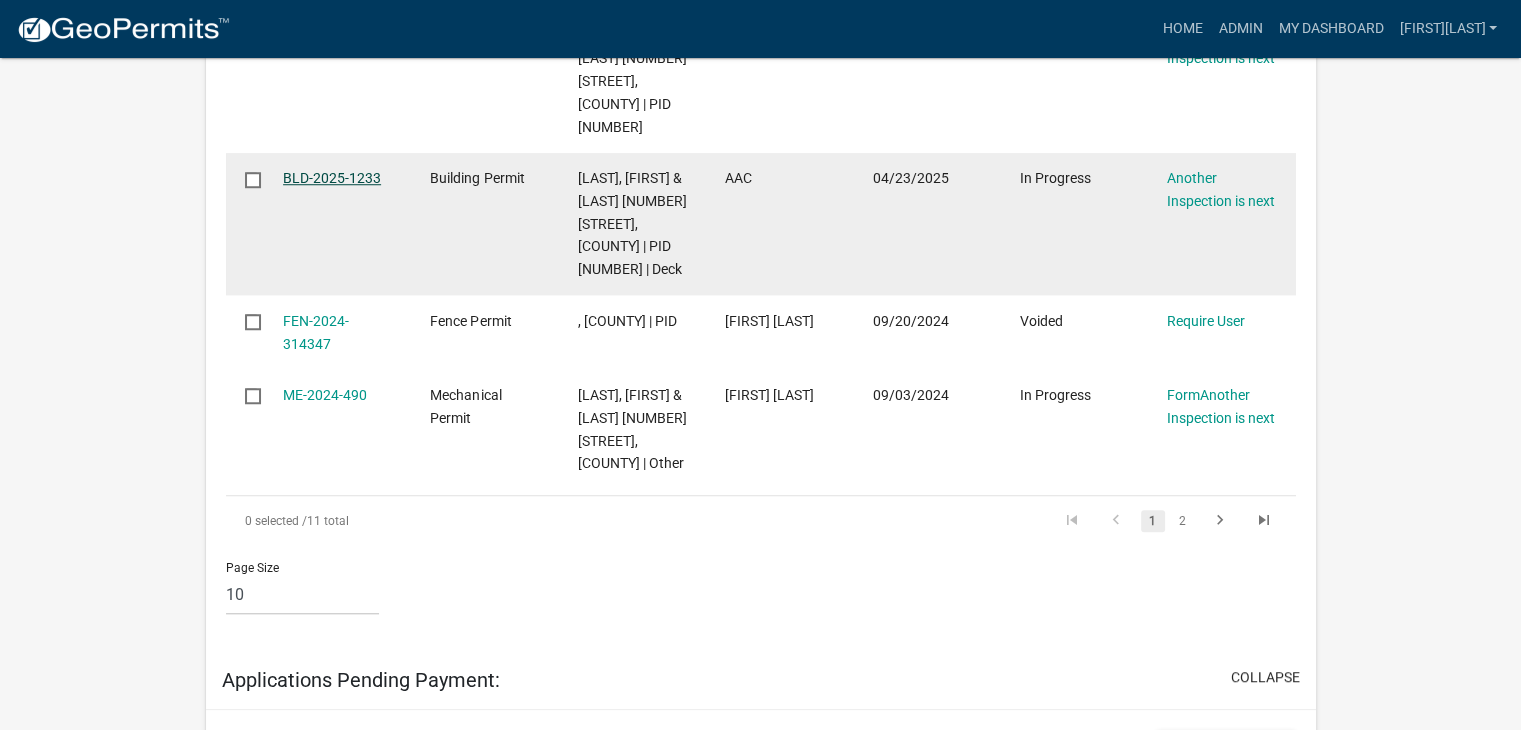 click on "BLD-2025-1233" 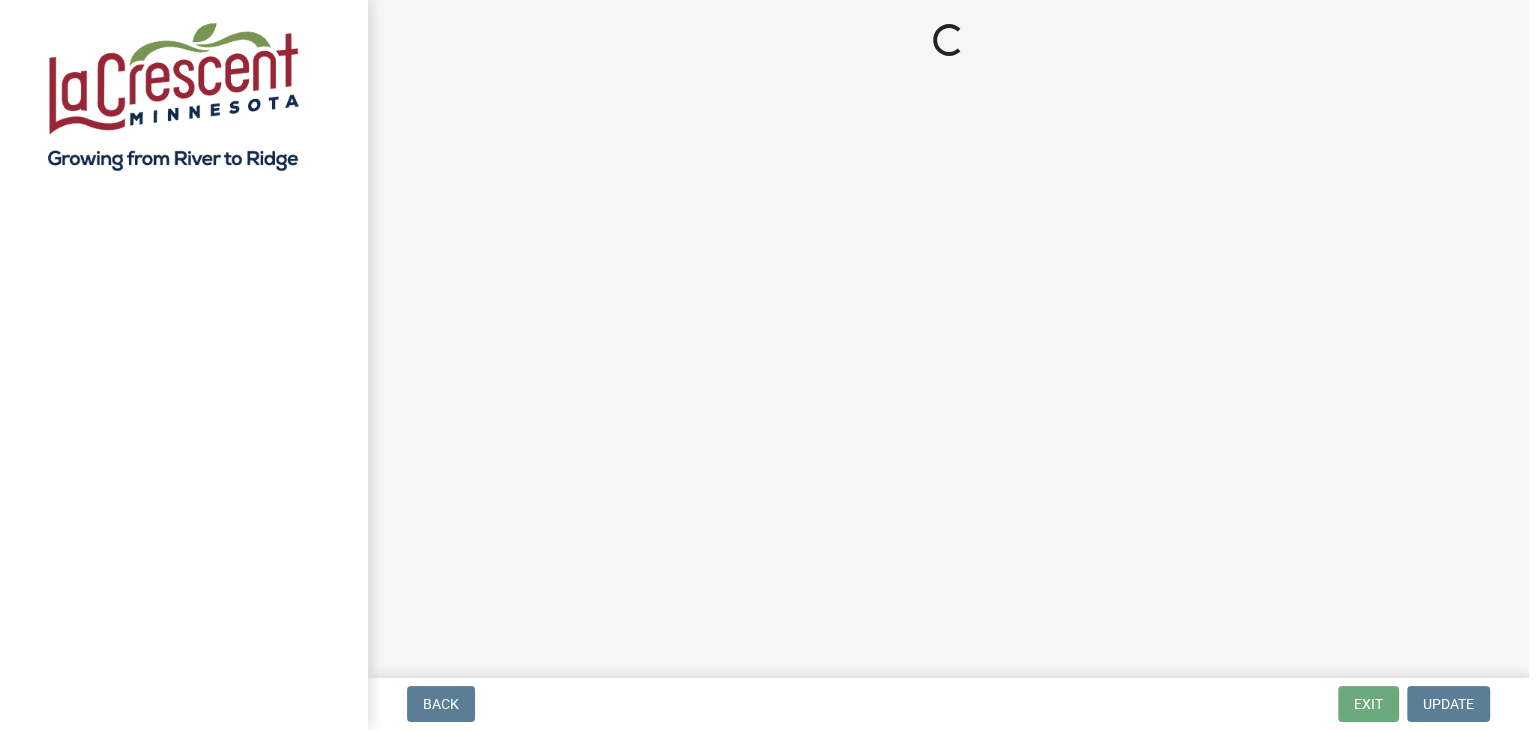 scroll, scrollTop: 0, scrollLeft: 0, axis: both 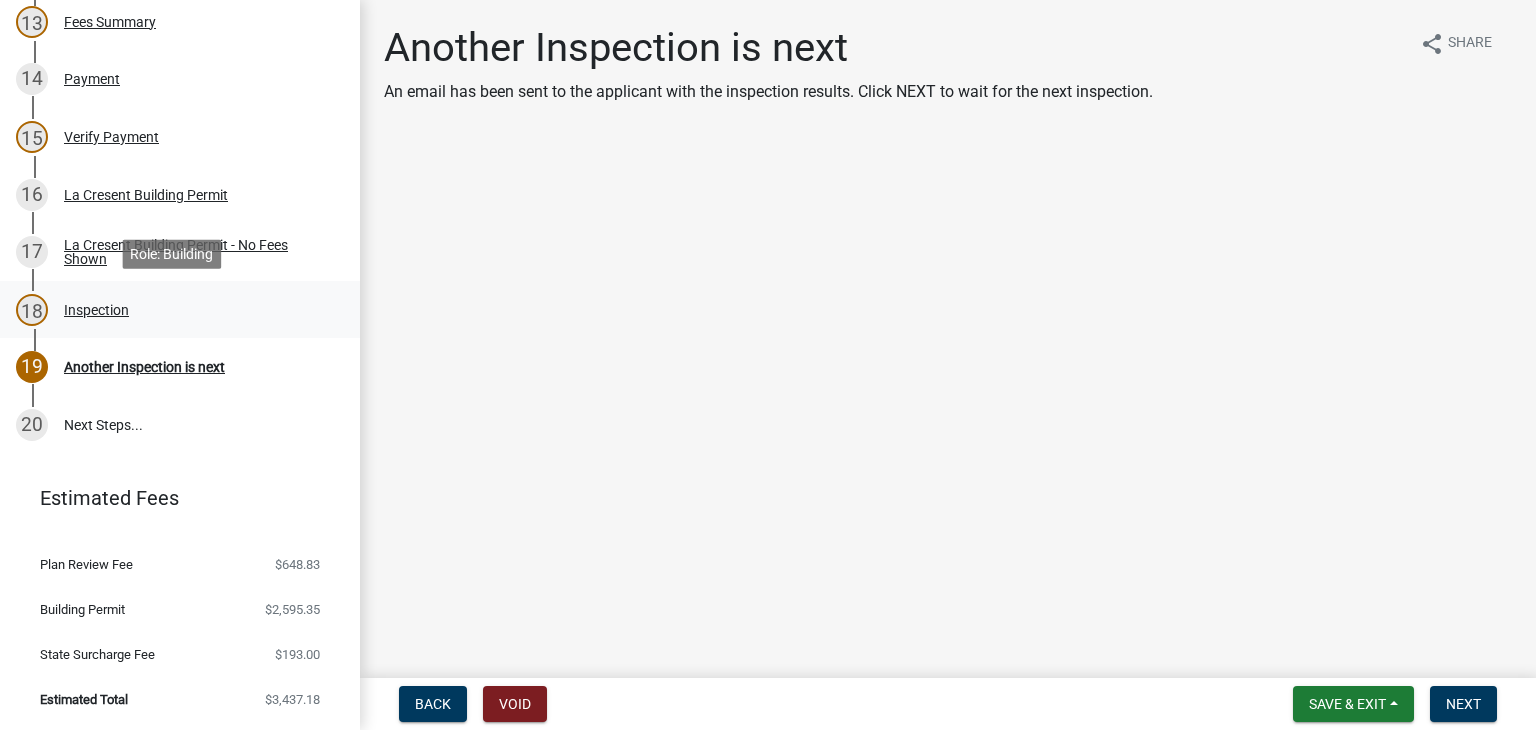 click on "Inspection" at bounding box center (96, 310) 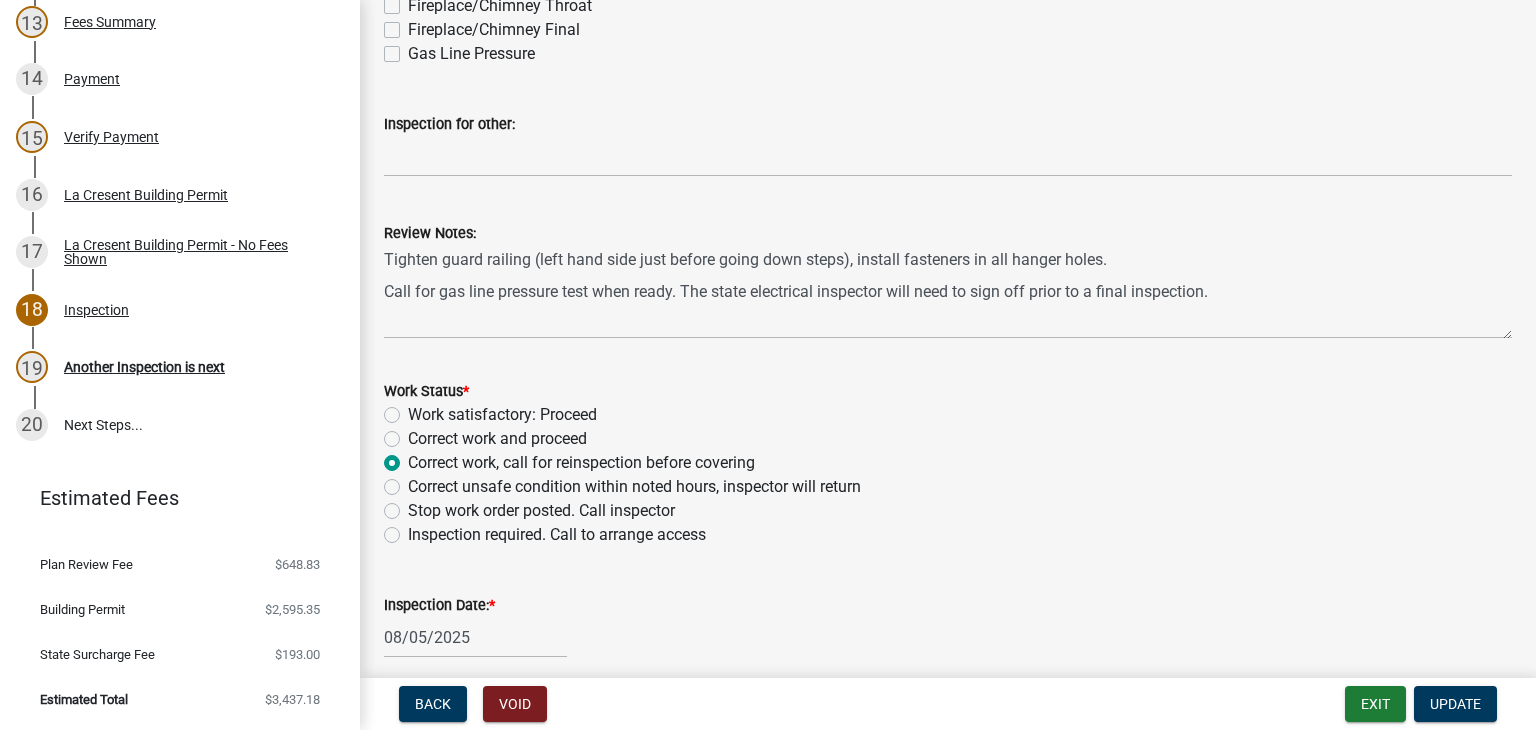 scroll, scrollTop: 600, scrollLeft: 0, axis: vertical 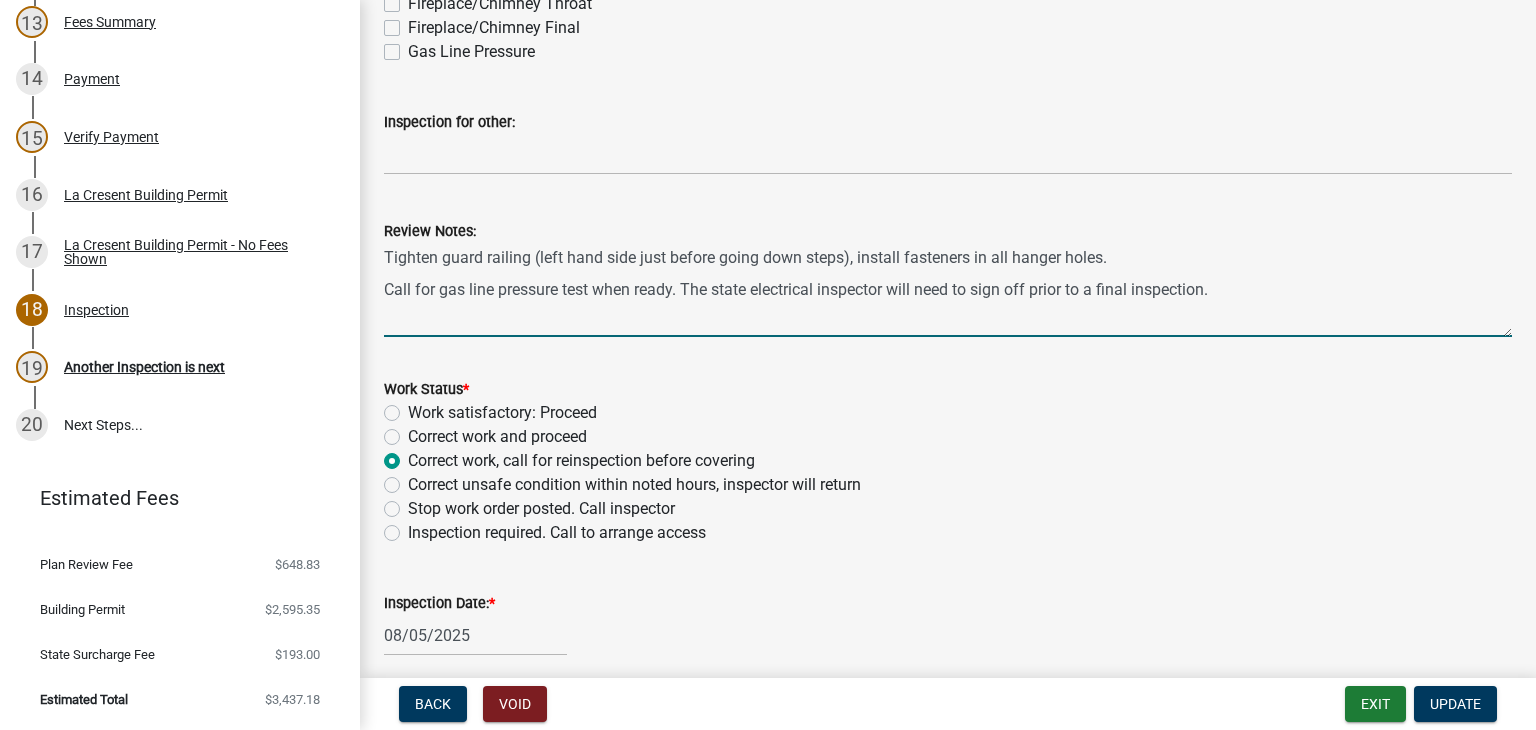 drag, startPoint x: 1222, startPoint y: 291, endPoint x: 382, endPoint y: 258, distance: 840.64795 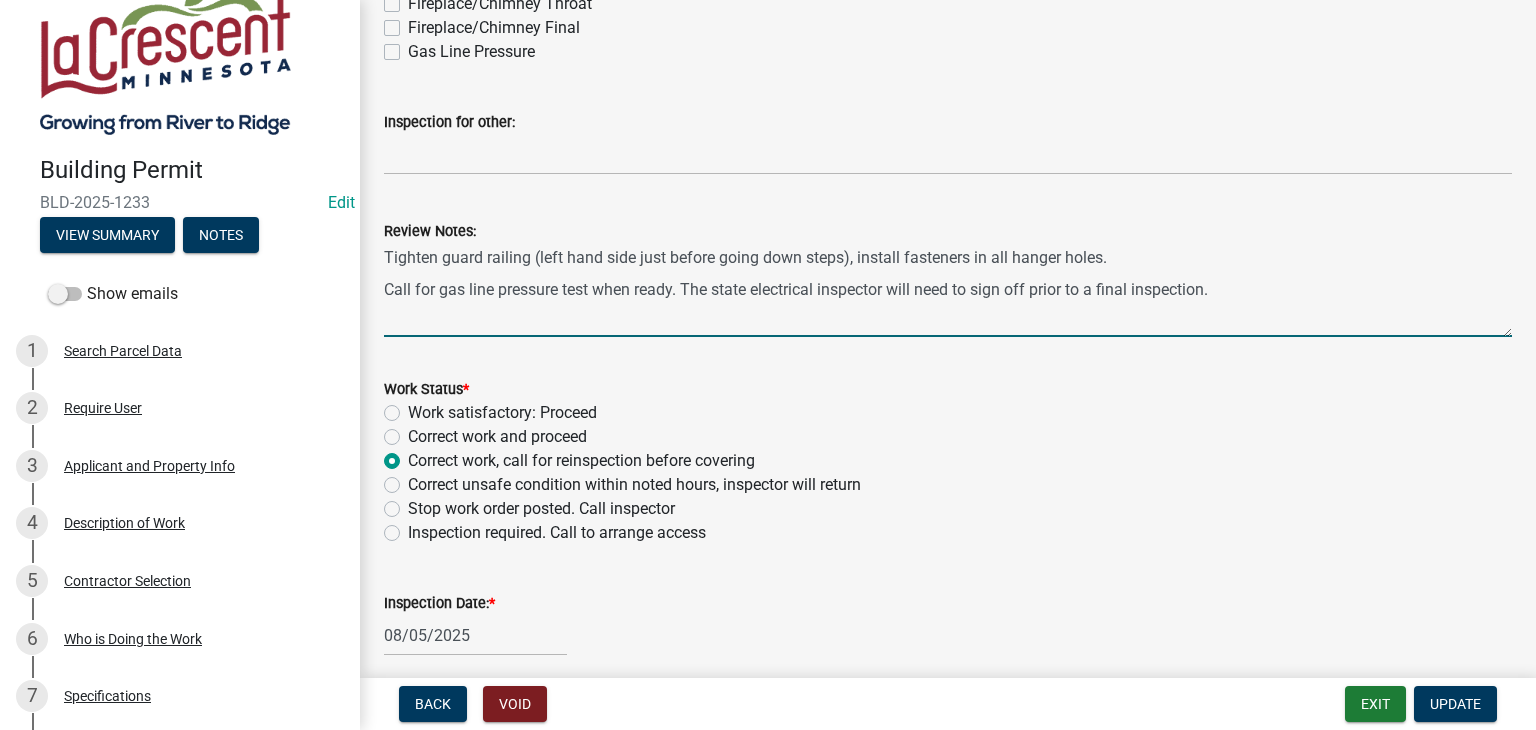 scroll, scrollTop: 0, scrollLeft: 0, axis: both 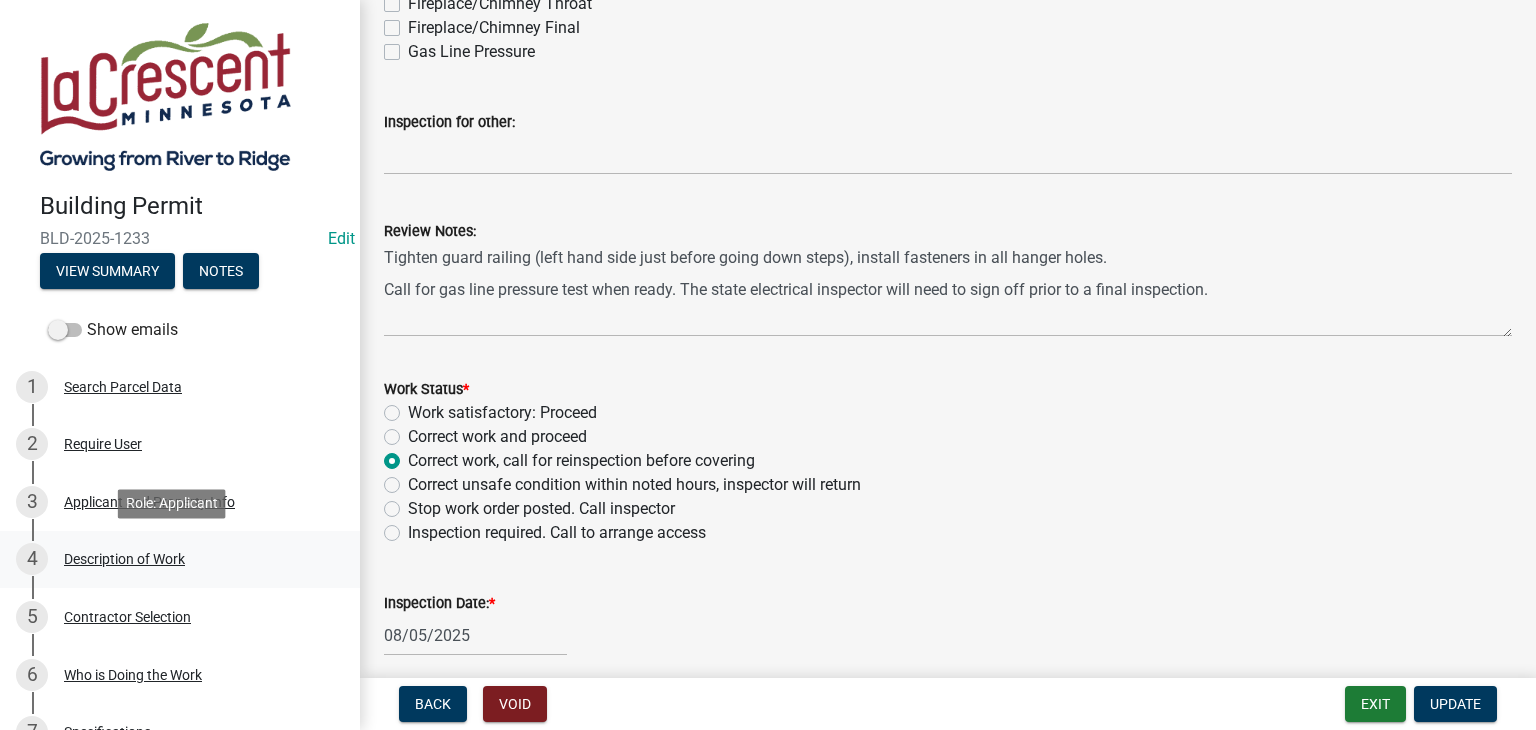 click on "Description of Work" at bounding box center (124, 559) 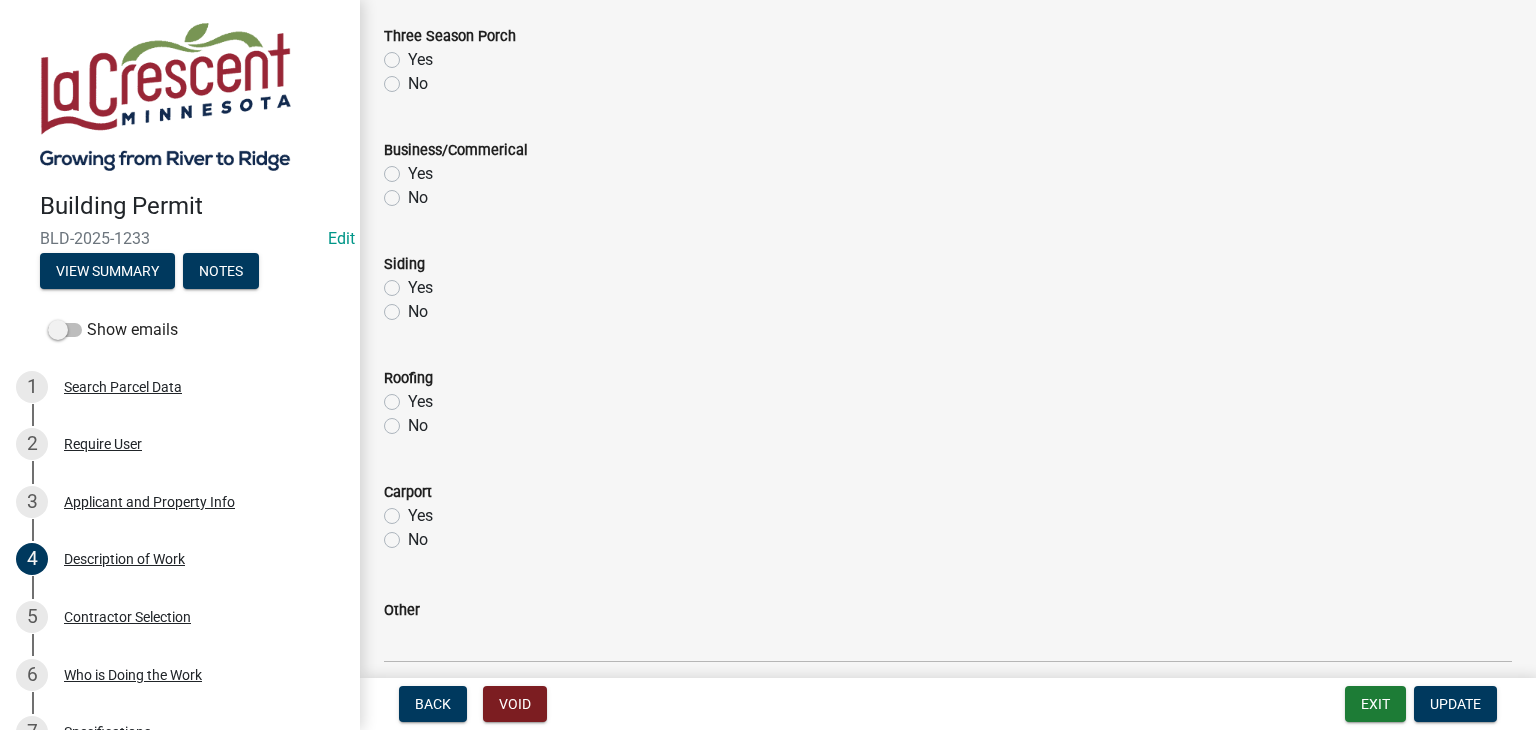 scroll, scrollTop: 1003, scrollLeft: 0, axis: vertical 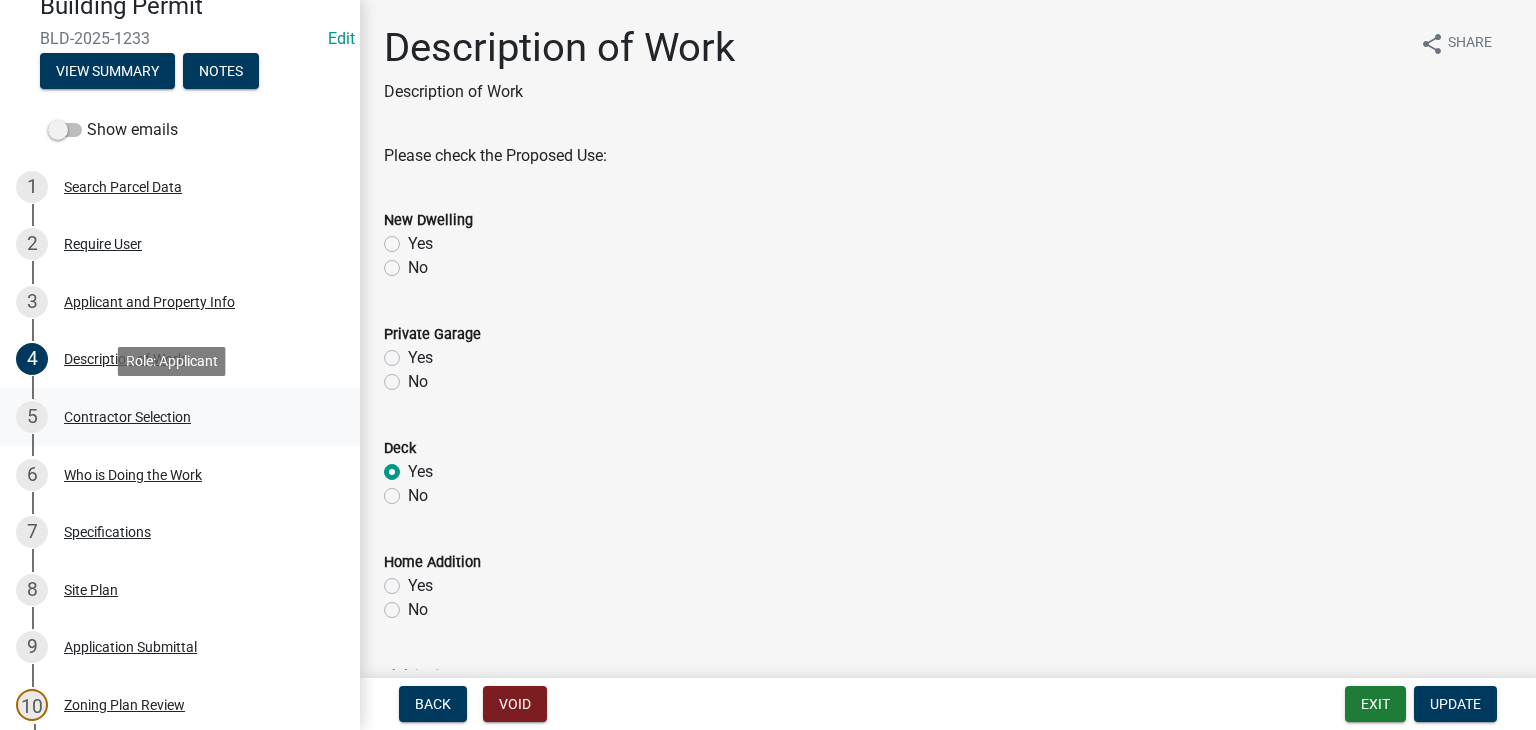 click on "Contractor Selection" at bounding box center (127, 417) 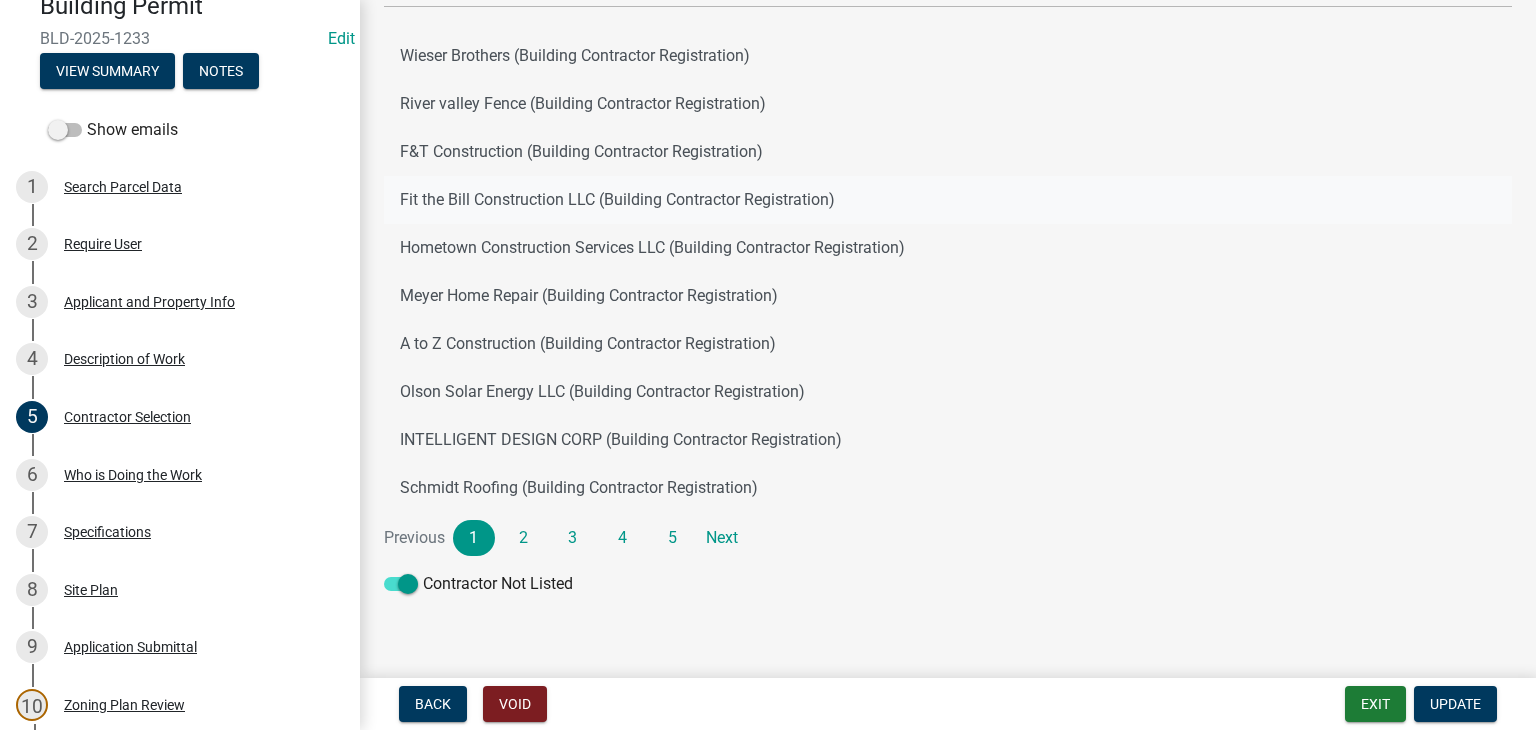 scroll, scrollTop: 185, scrollLeft: 0, axis: vertical 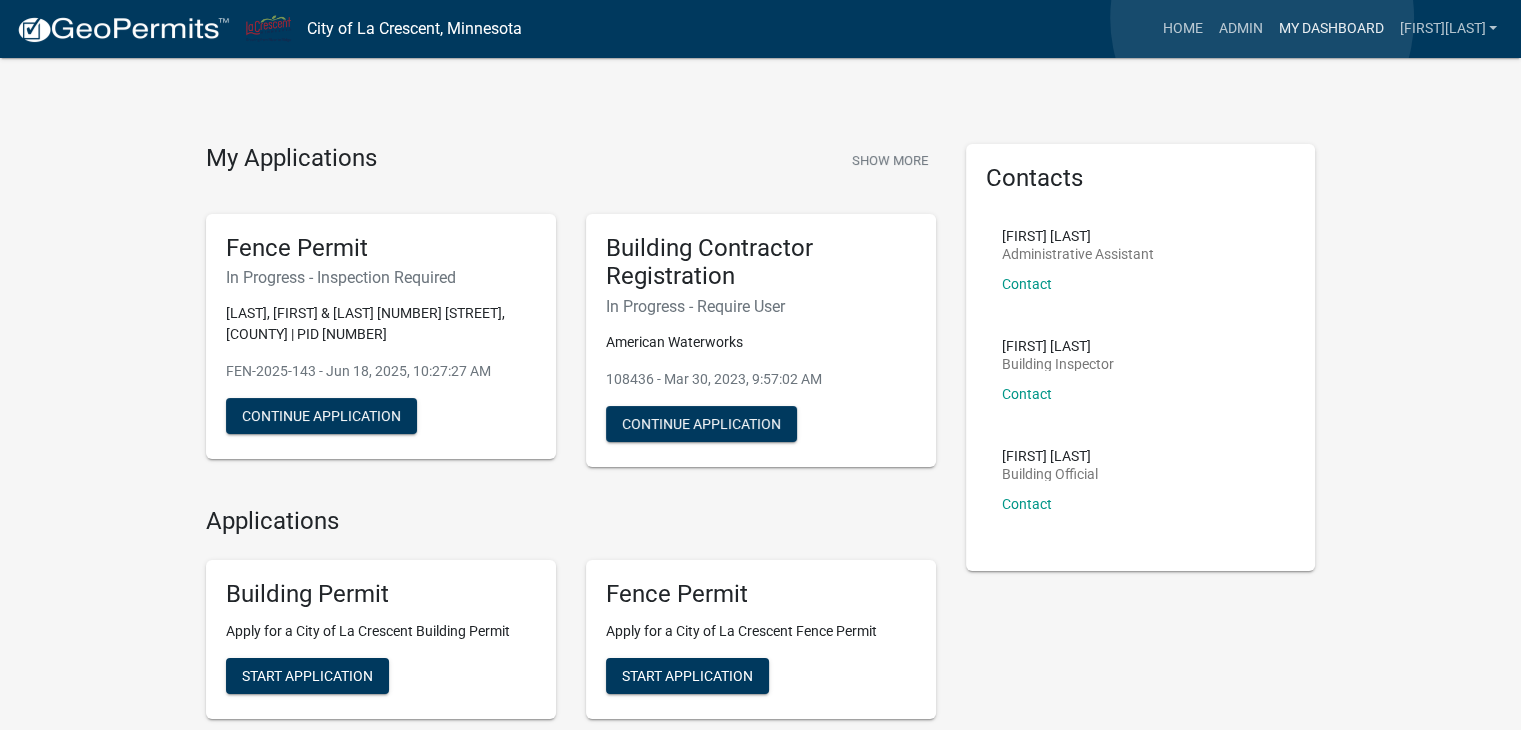 click on "My Dashboard" at bounding box center [1330, 29] 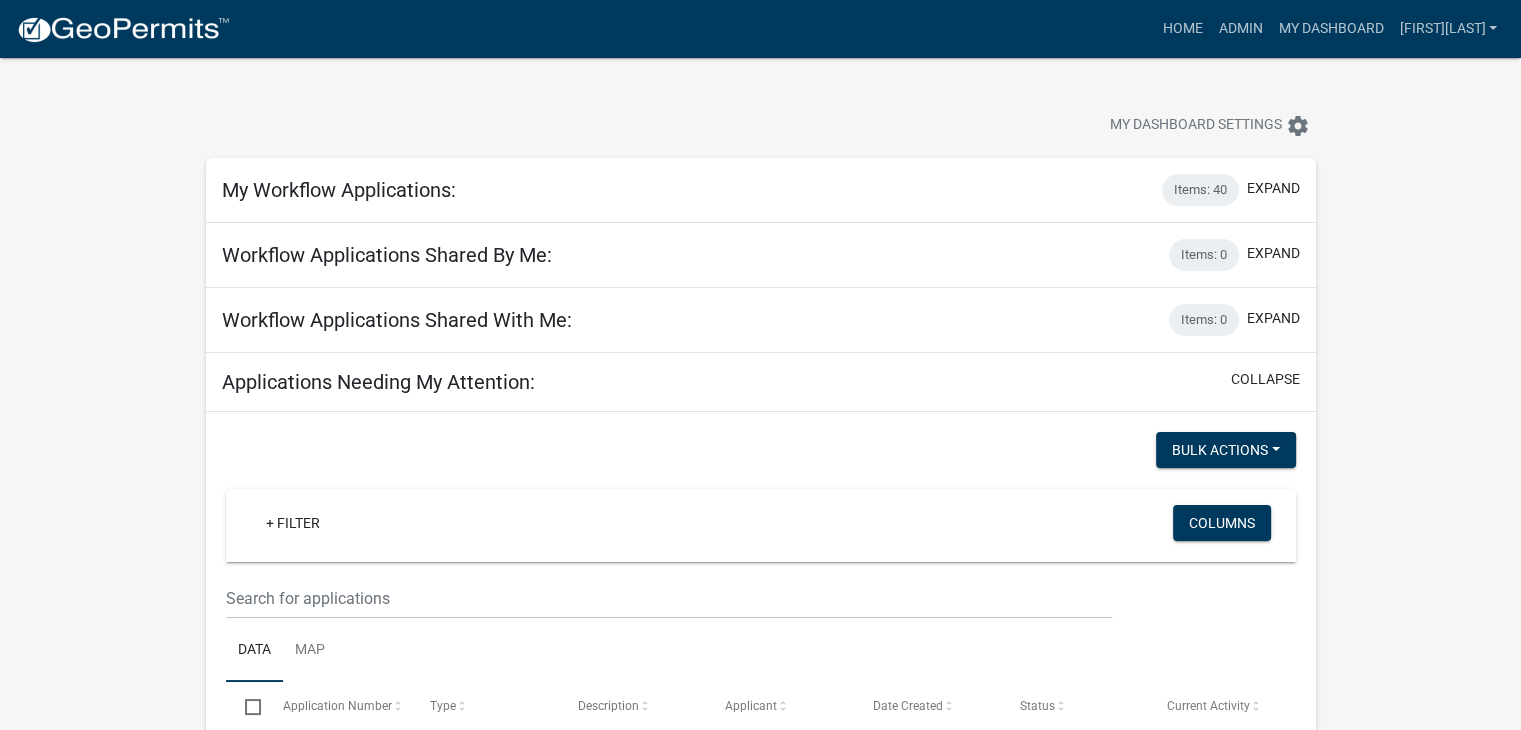 scroll, scrollTop: 100, scrollLeft: 0, axis: vertical 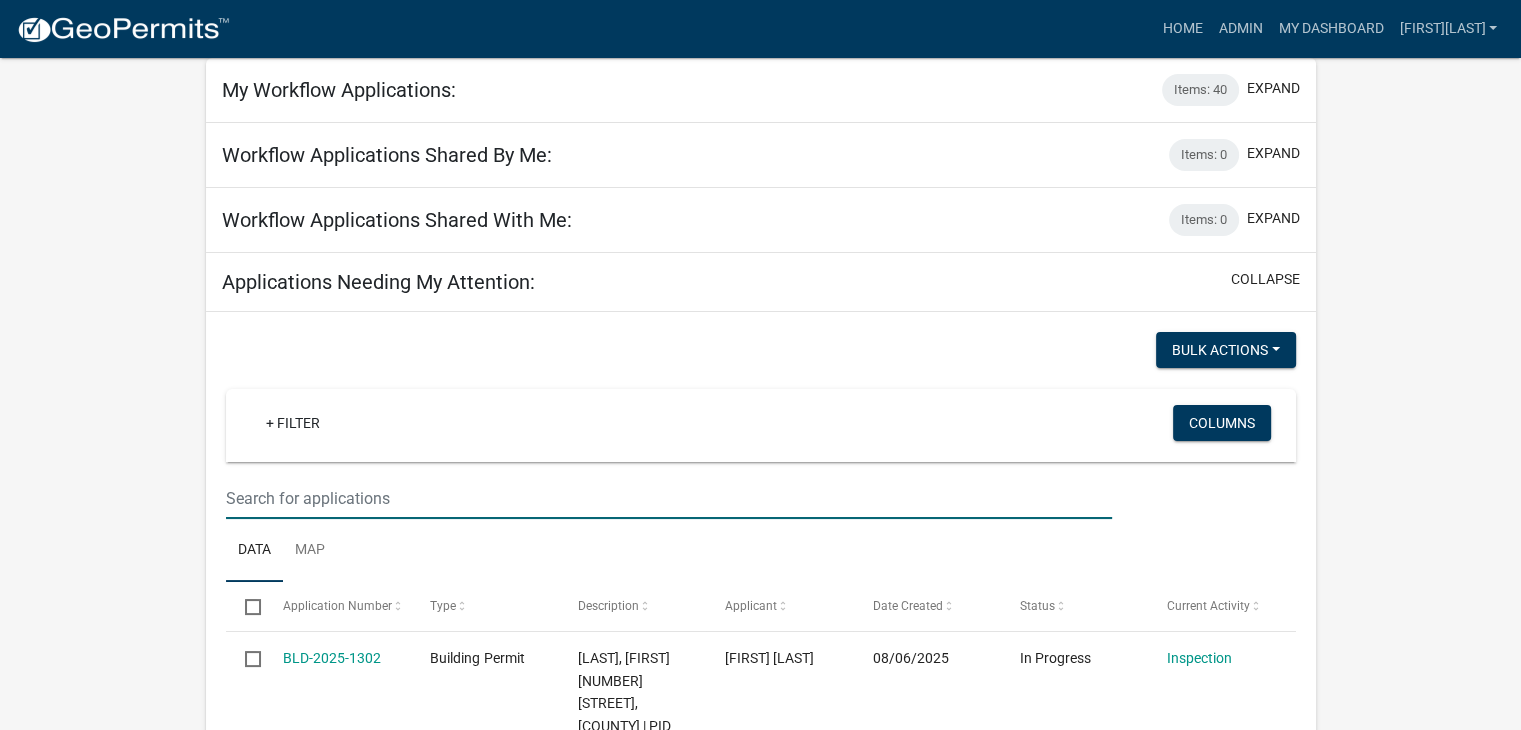 click at bounding box center [669, 498] 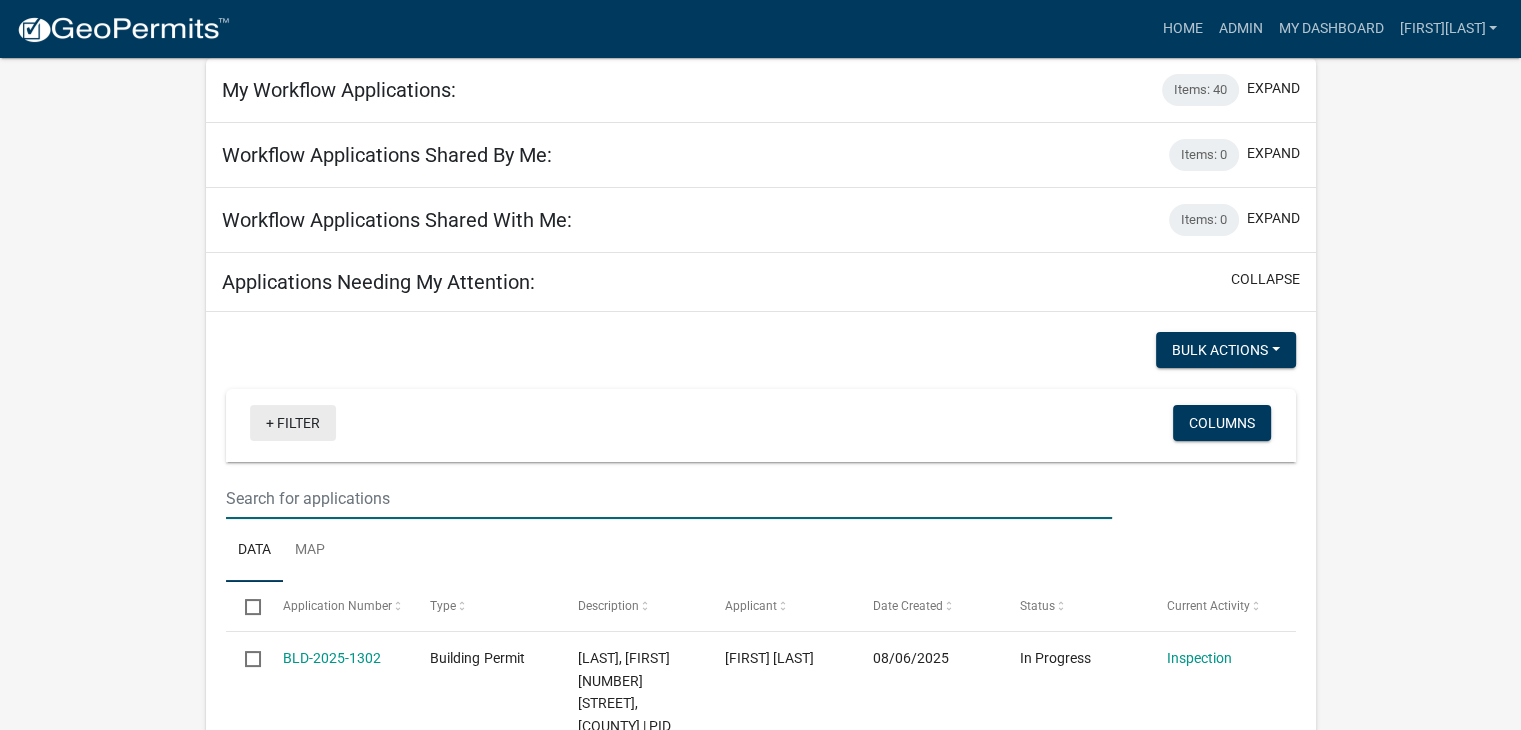 type on "red apple" 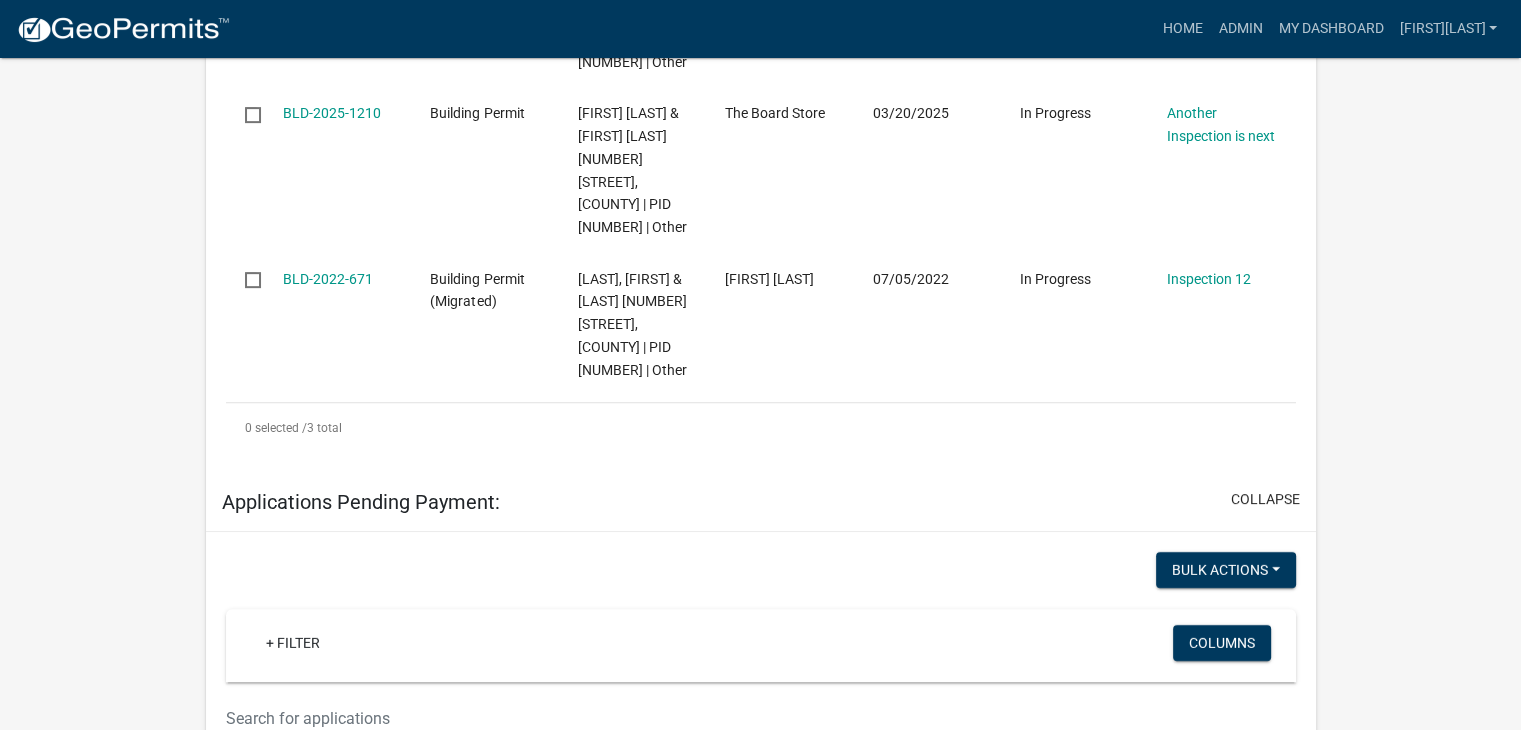 scroll, scrollTop: 800, scrollLeft: 0, axis: vertical 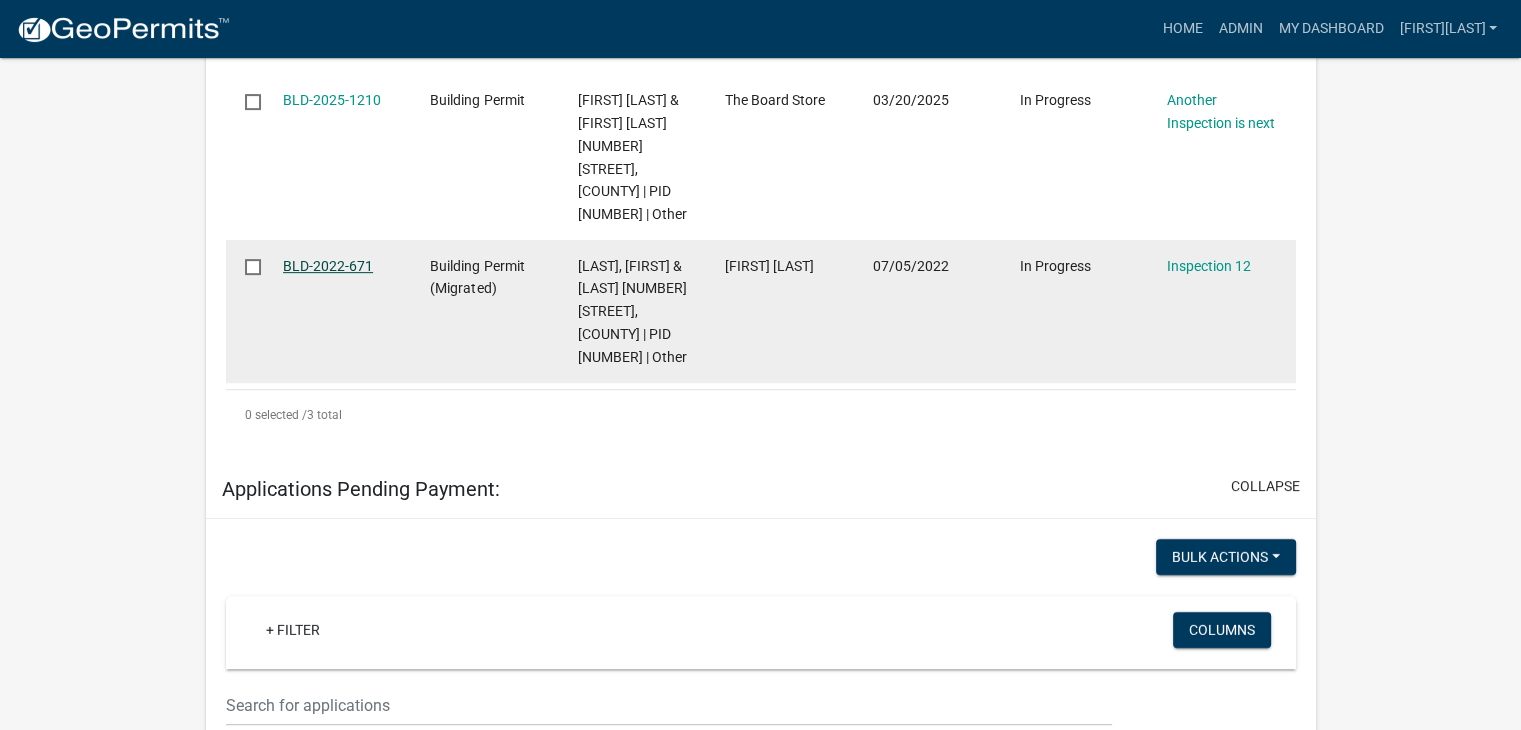 click on "BLD-2022-671" 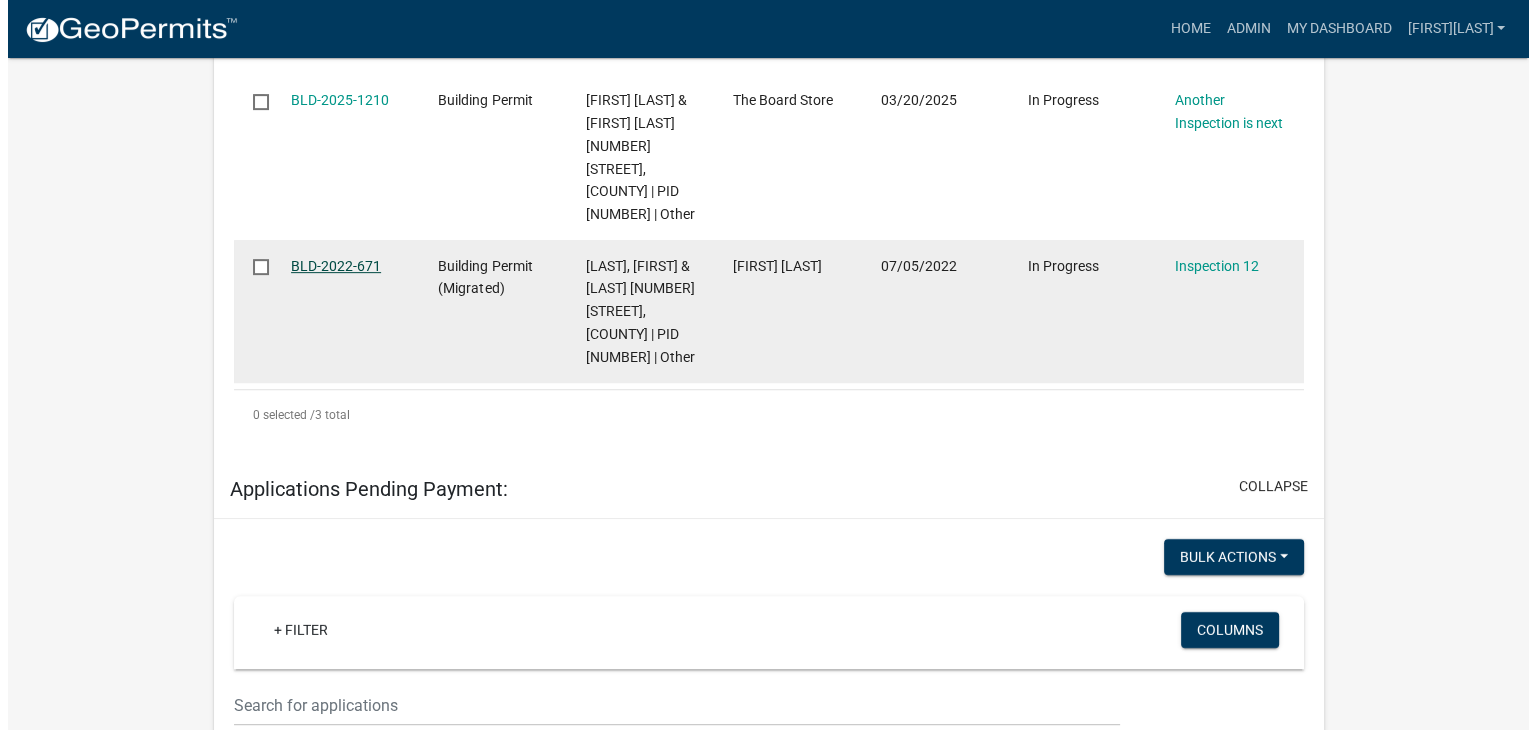 scroll, scrollTop: 0, scrollLeft: 0, axis: both 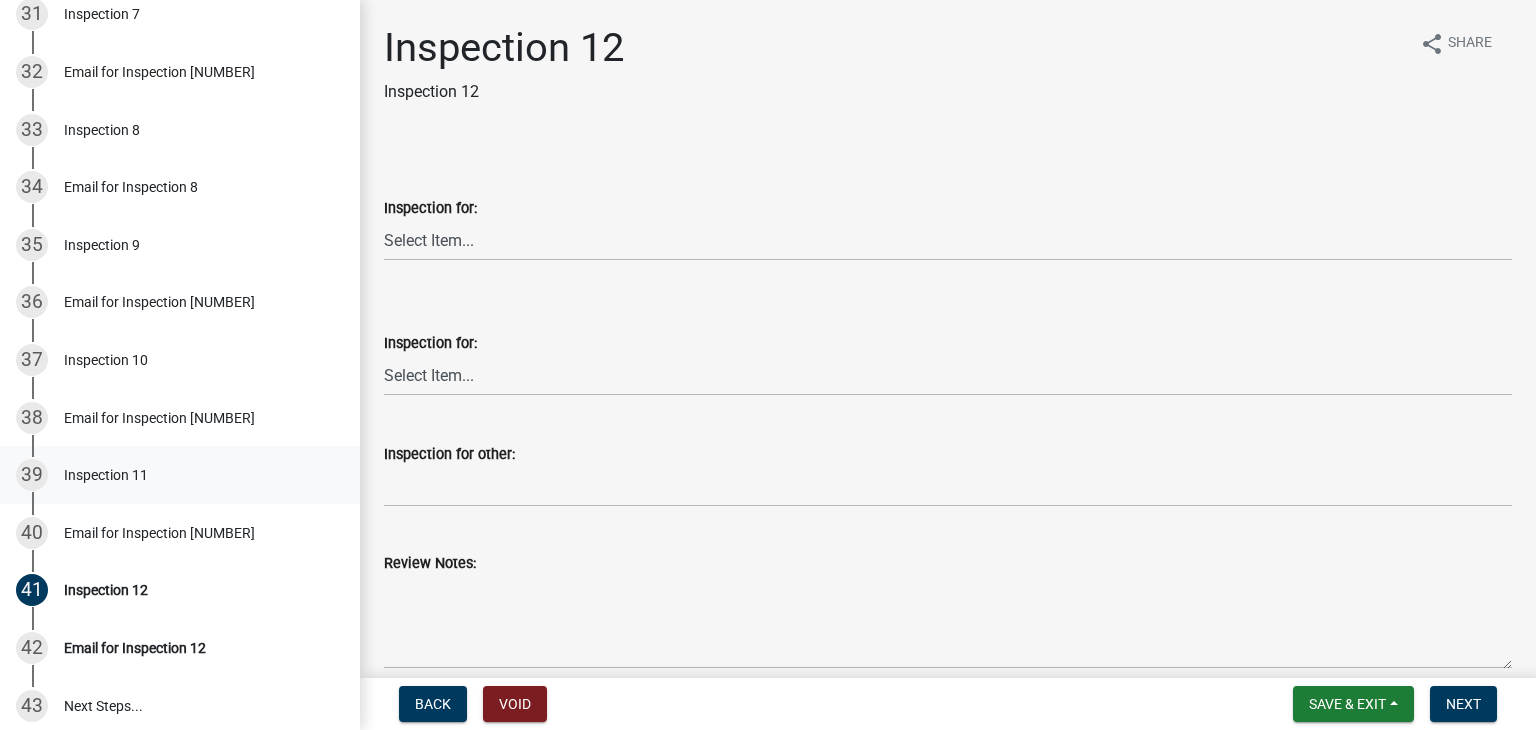 click on "Inspection 11" at bounding box center [106, 475] 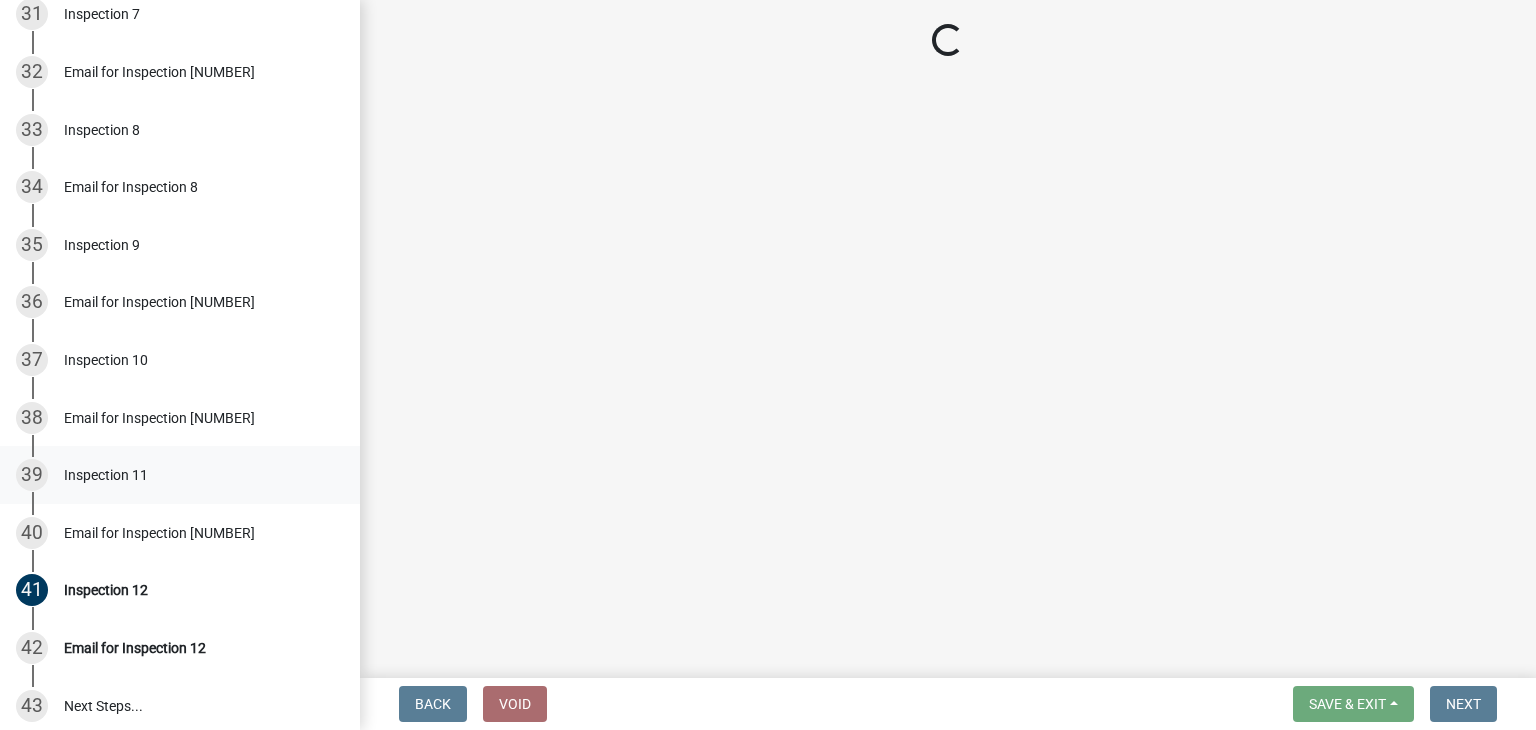 select on "a04c6e78-460c-49d6-a9a7-bc3175de5ab7" 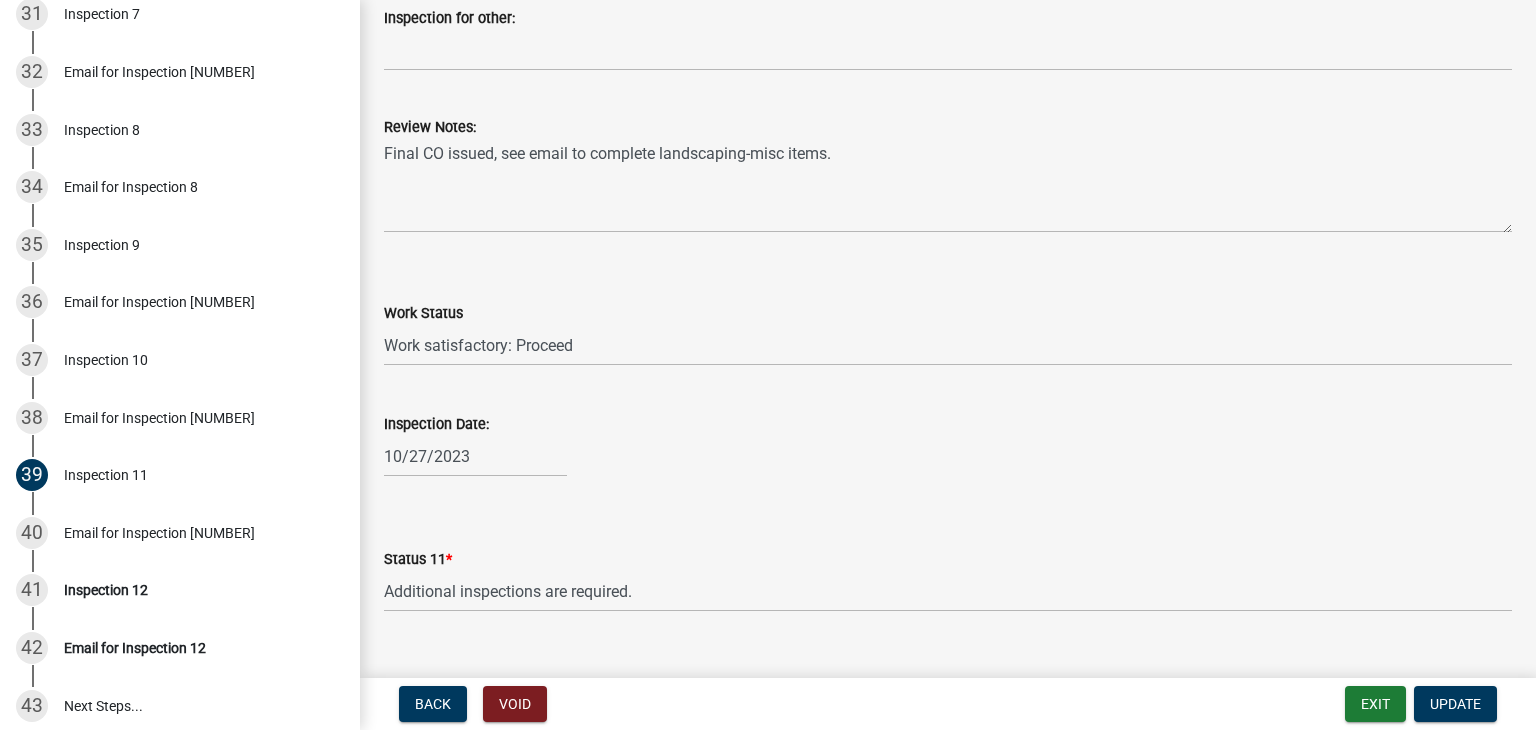 scroll, scrollTop: 474, scrollLeft: 0, axis: vertical 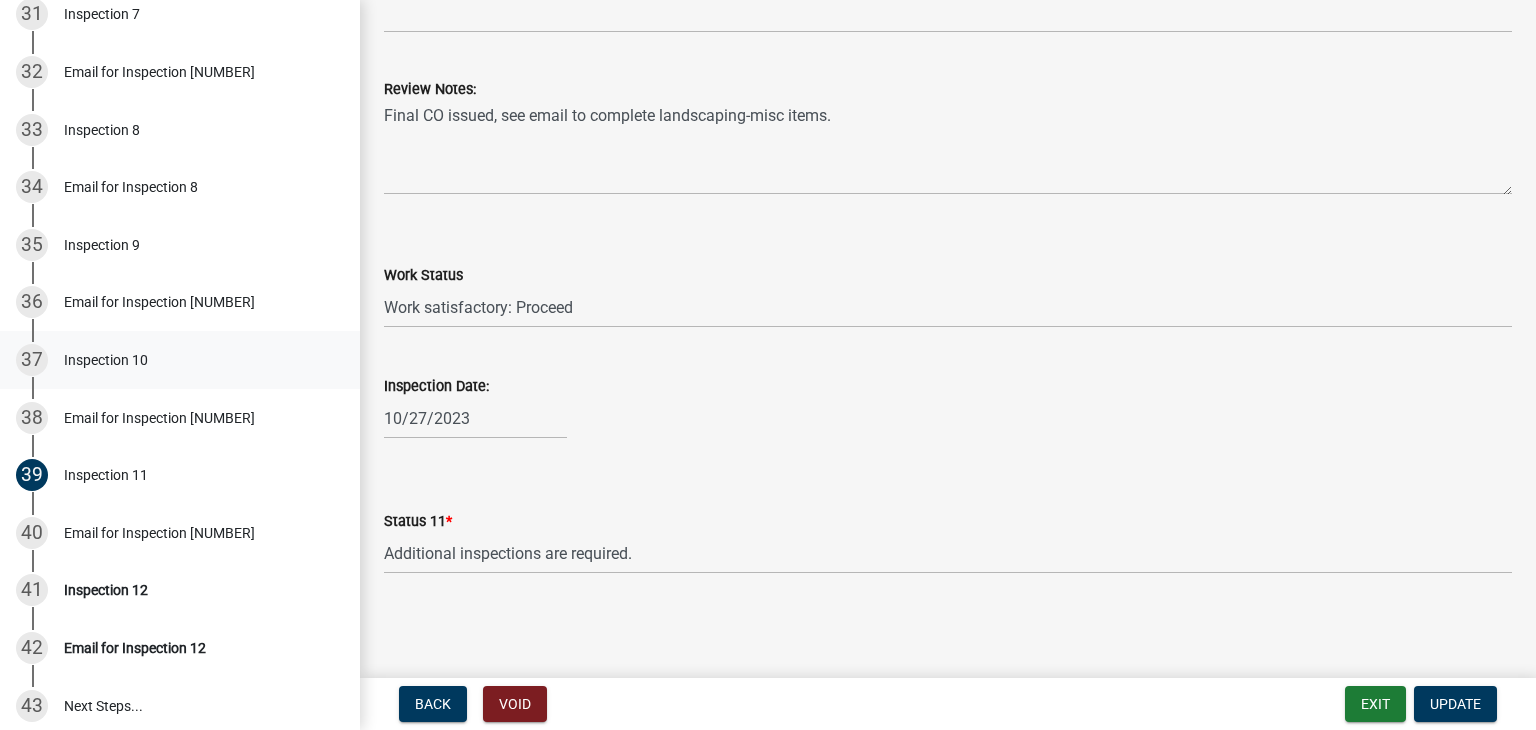 click on "Inspection 10" at bounding box center [106, 360] 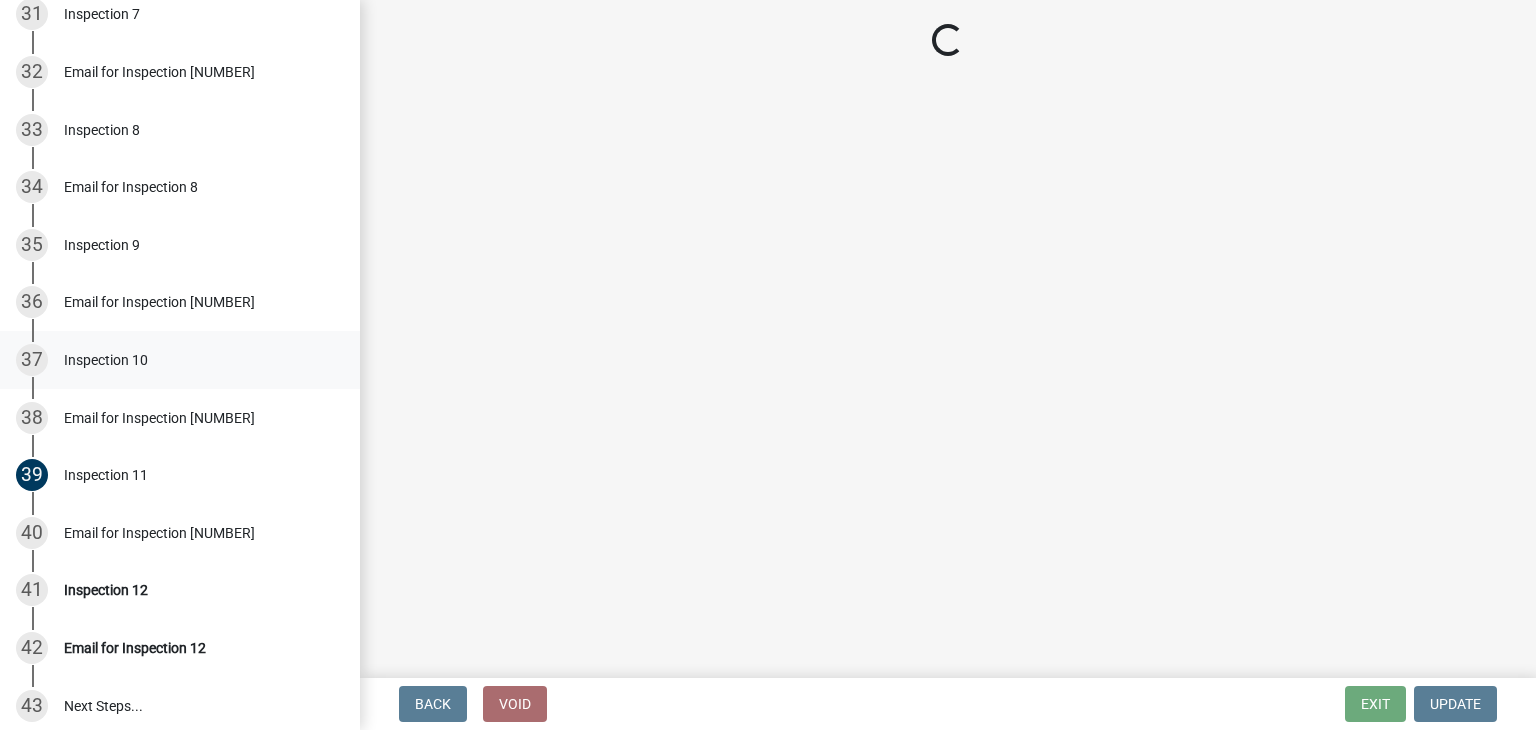 select on "dfbff052-e81f-441e-9160-c885370adc45" 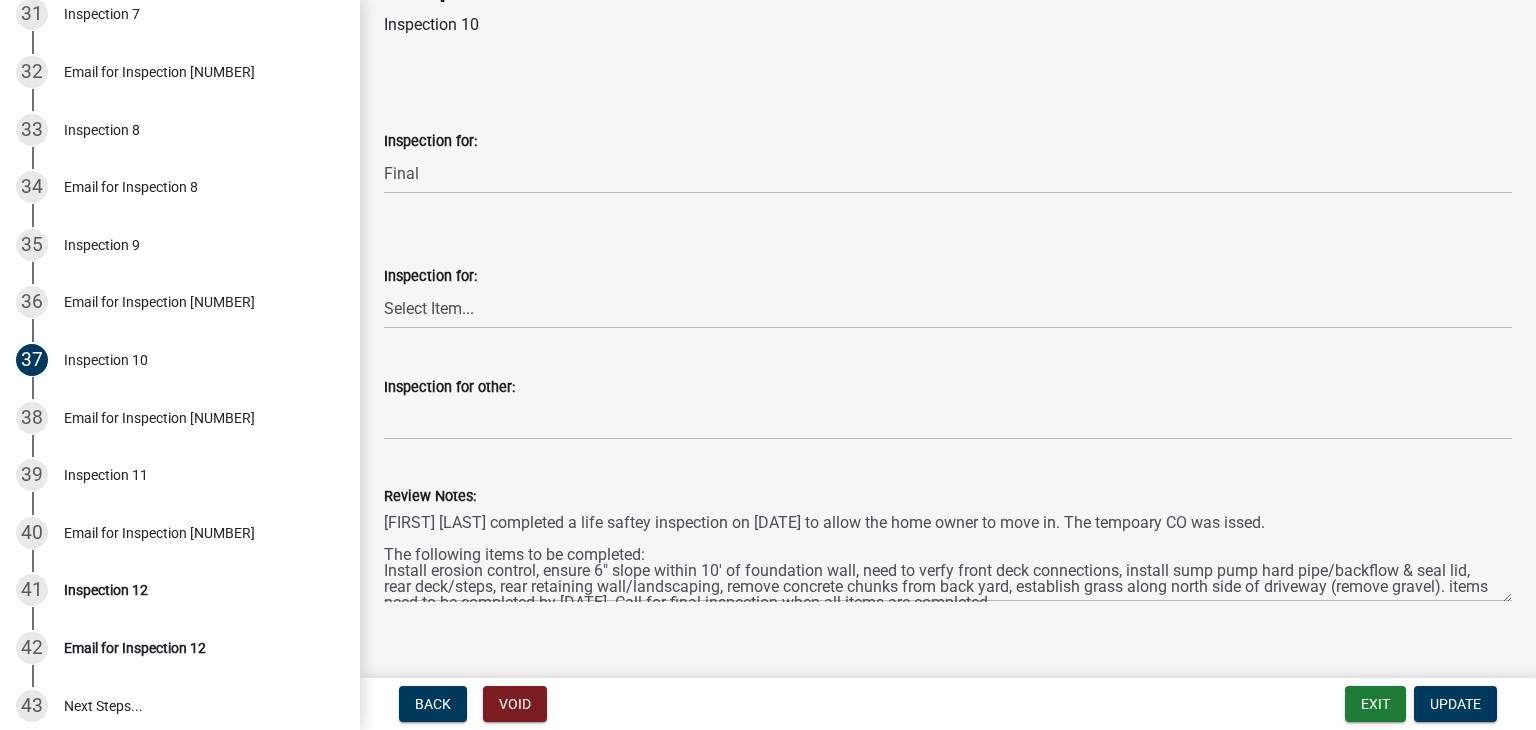 scroll, scrollTop: 100, scrollLeft: 0, axis: vertical 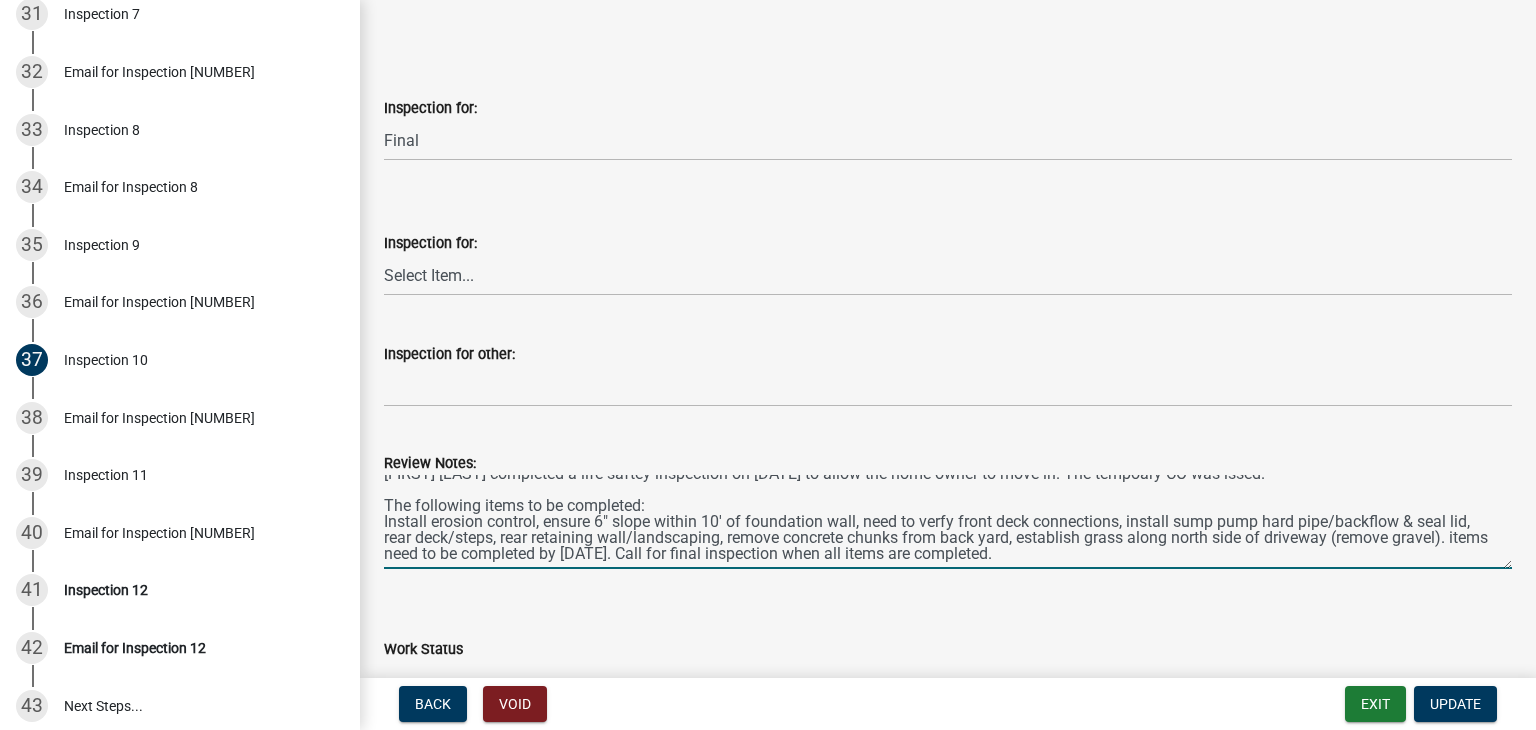 drag, startPoint x: 1177, startPoint y: 502, endPoint x: 1329, endPoint y: 497, distance: 152.08221 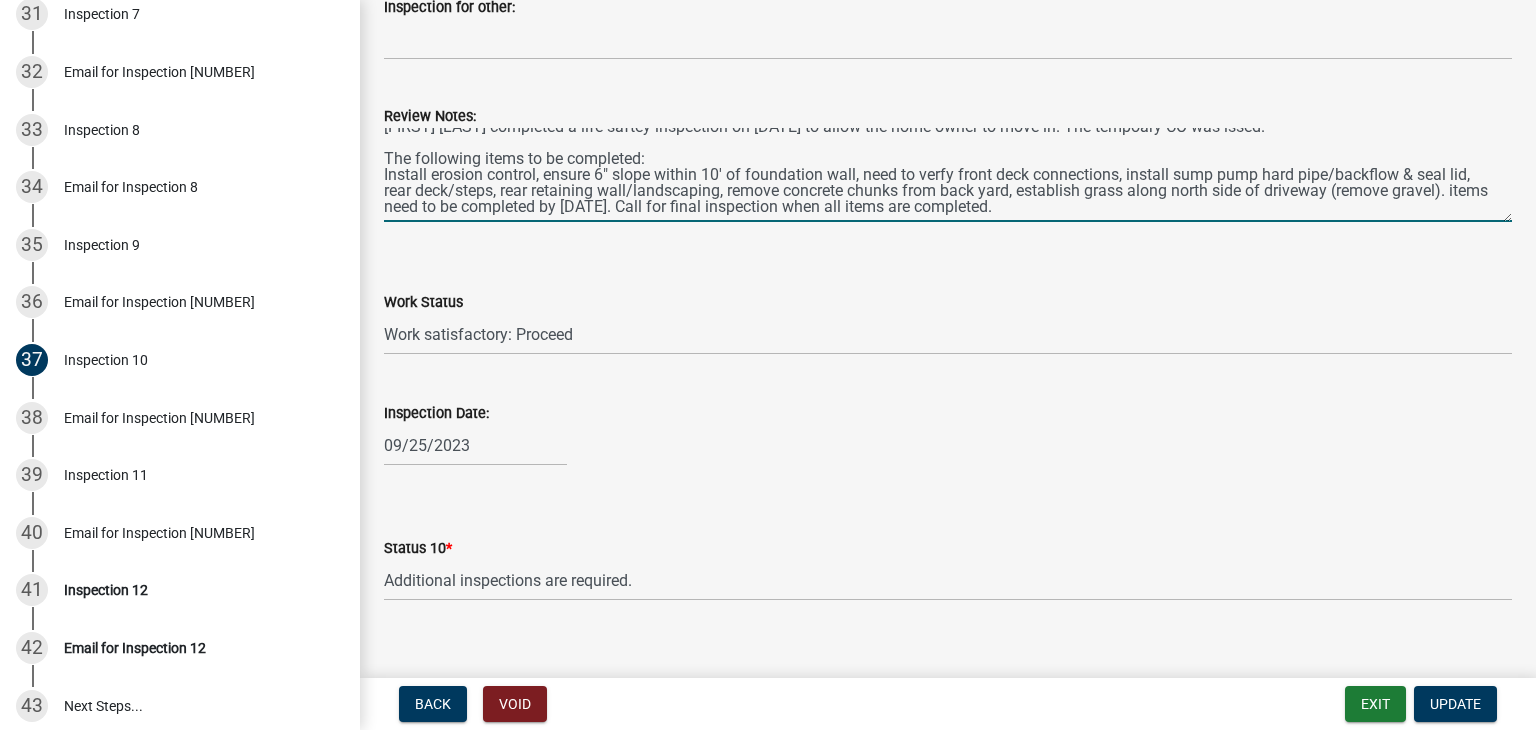 scroll, scrollTop: 474, scrollLeft: 0, axis: vertical 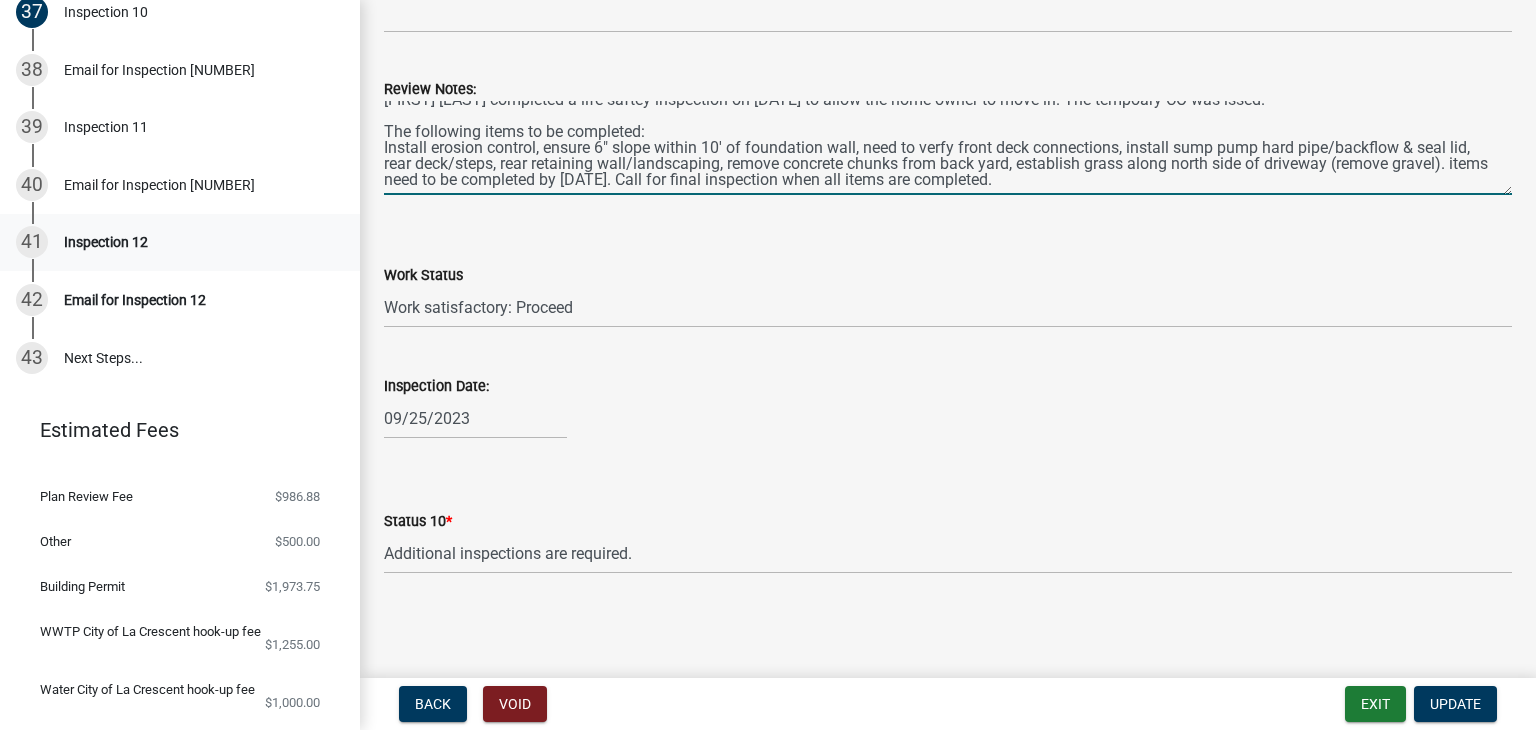 click on "Inspection 12" at bounding box center [106, 242] 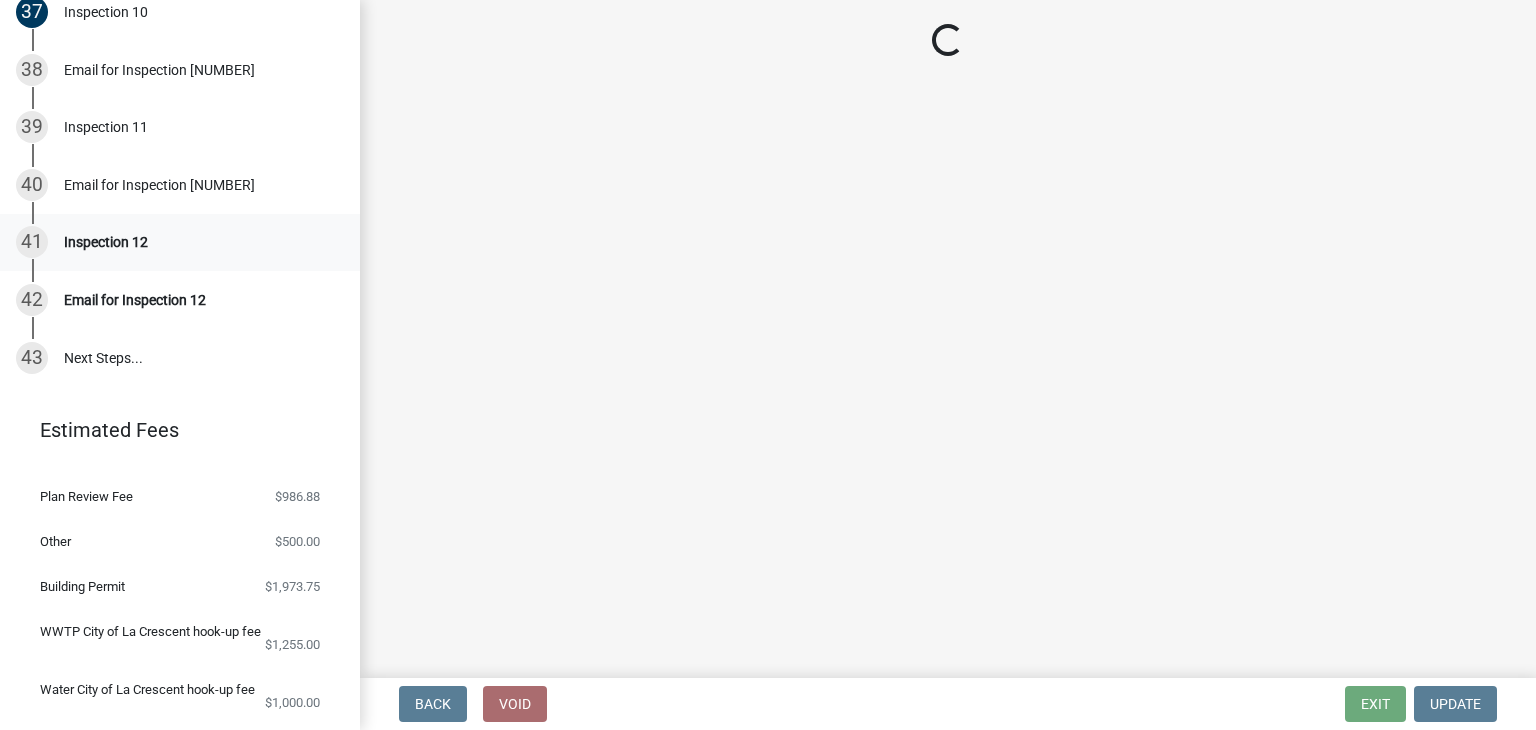 scroll, scrollTop: 0, scrollLeft: 0, axis: both 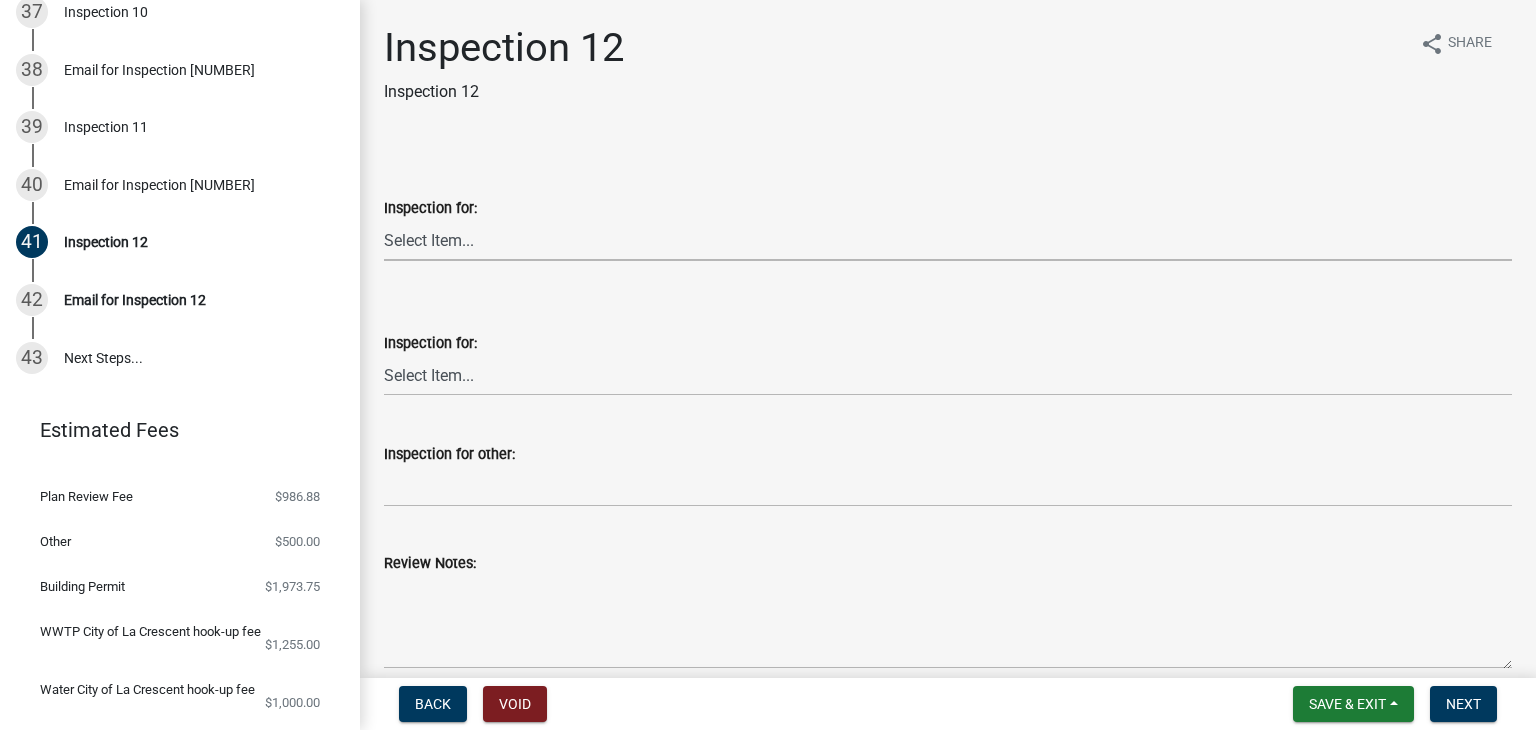 click on "Select Item...   Footing   Framing   Insulation   Wall Board   Final   Progress   Demolition   Siding   Roofing   Gas Piping   Plumbing R.J.   Mechanical R.J.   Mechanical Final   Foundation   Plumbing Final   Site Inspection   Sprinkler   Complaint   Fireplace/Chimney Throat   Fireplace/Chimney Final   Gas Line Pressure" at bounding box center [948, 240] 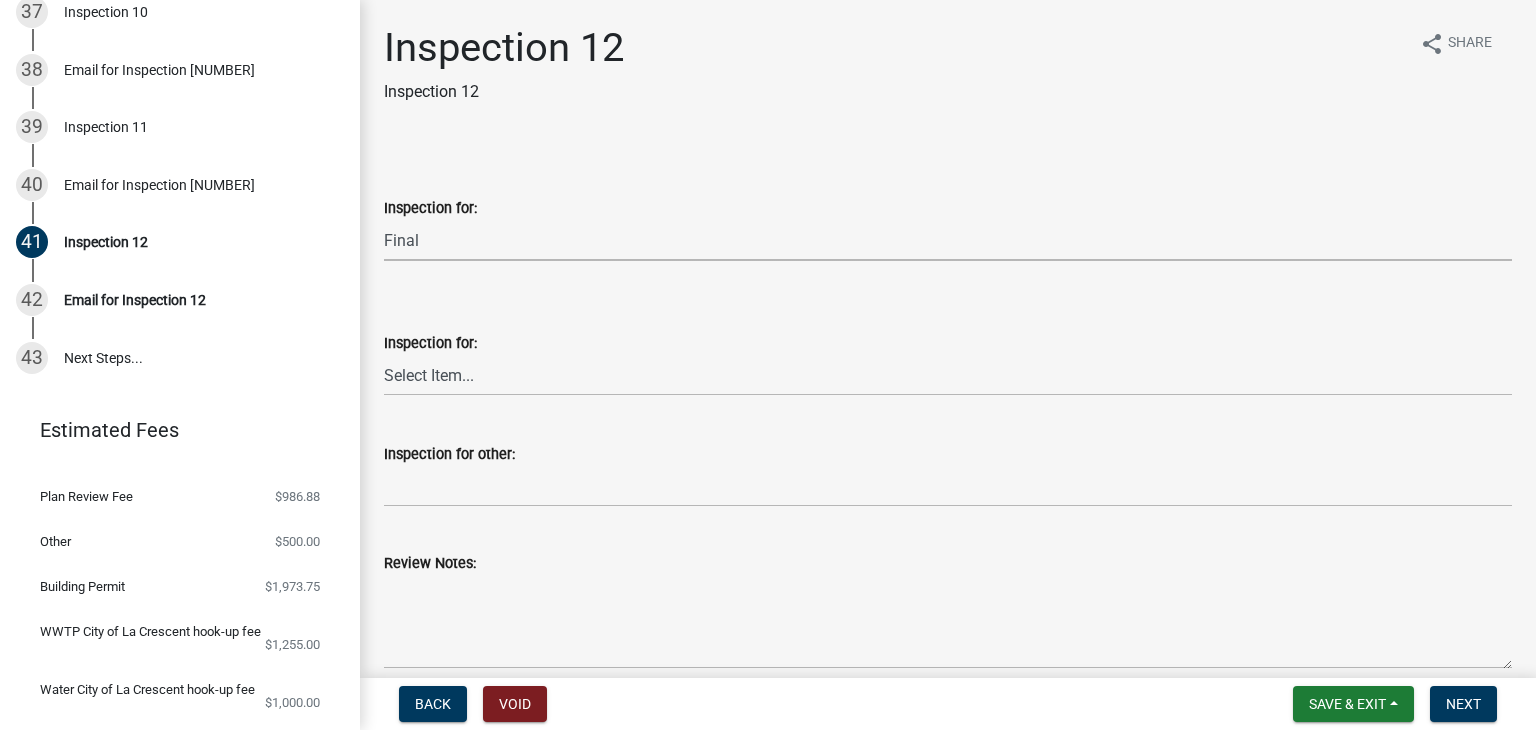 click on "Select Item...   Footing   Framing   Insulation   Wall Board   Final   Progress   Demolition   Siding   Roofing   Gas Piping   Plumbing R.J.   Mechanical R.J.   Mechanical Final   Foundation   Plumbing Final   Site Inspection   Sprinkler   Complaint   Fireplace/Chimney Throat   Fireplace/Chimney Final   Gas Line Pressure" at bounding box center [948, 240] 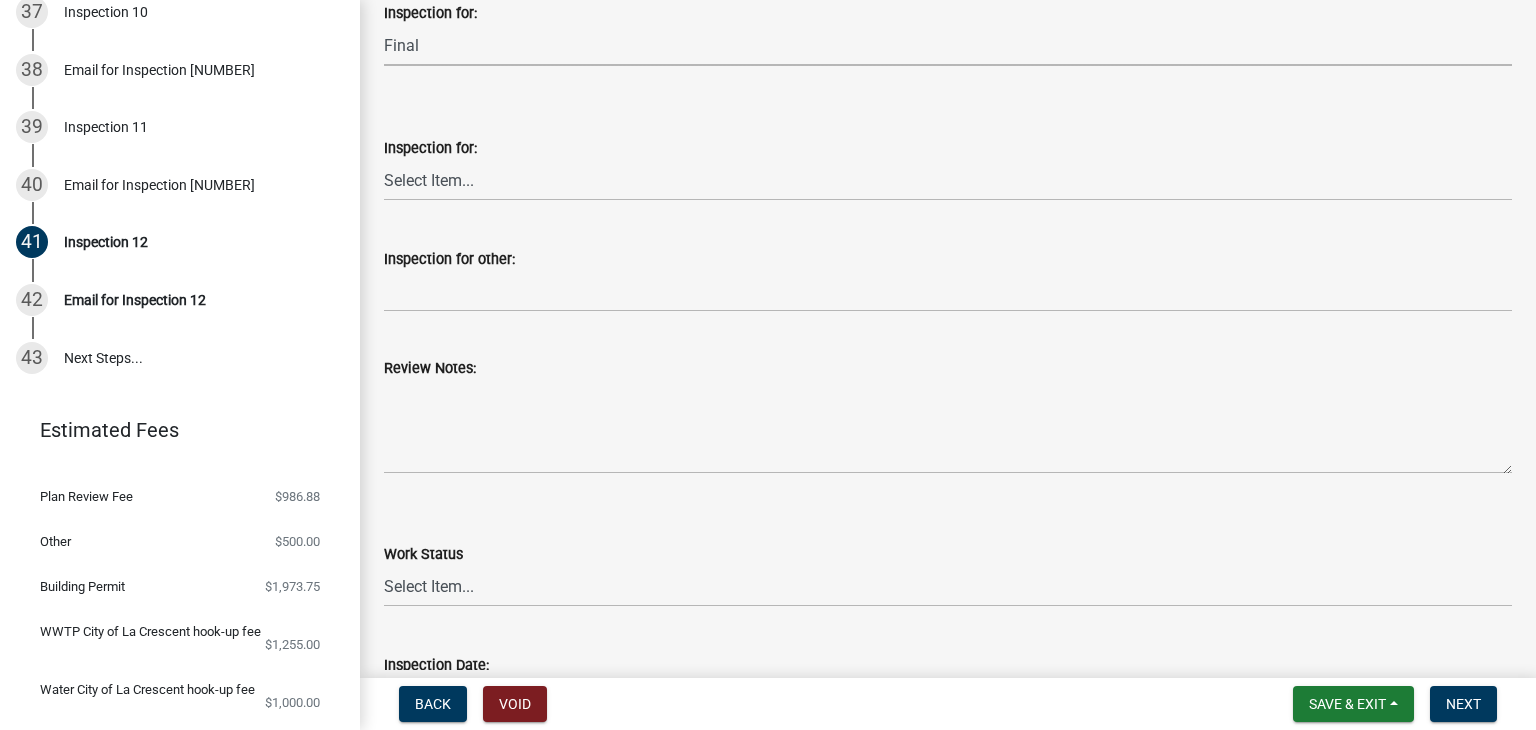 scroll, scrollTop: 200, scrollLeft: 0, axis: vertical 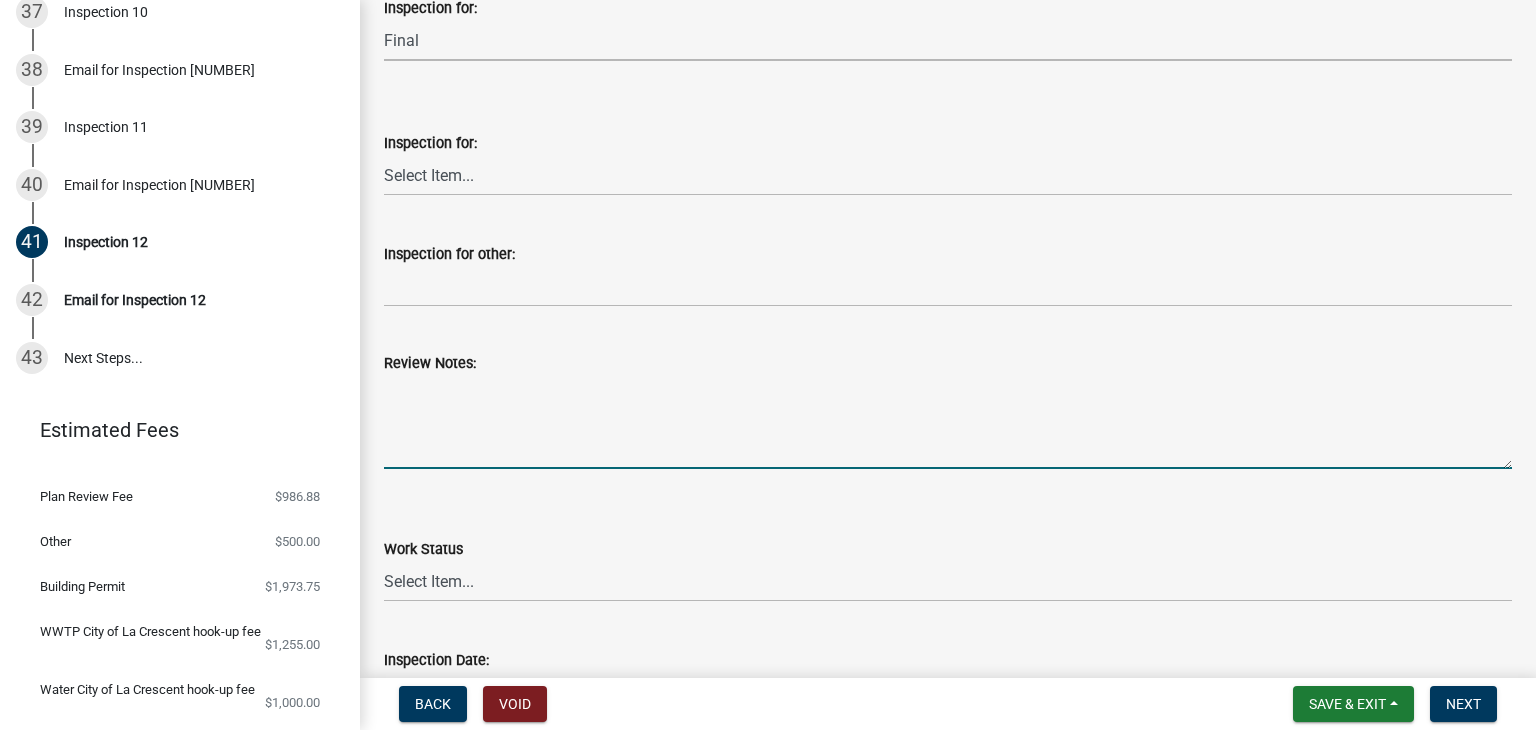 click on "Review Notes:" at bounding box center [948, 422] 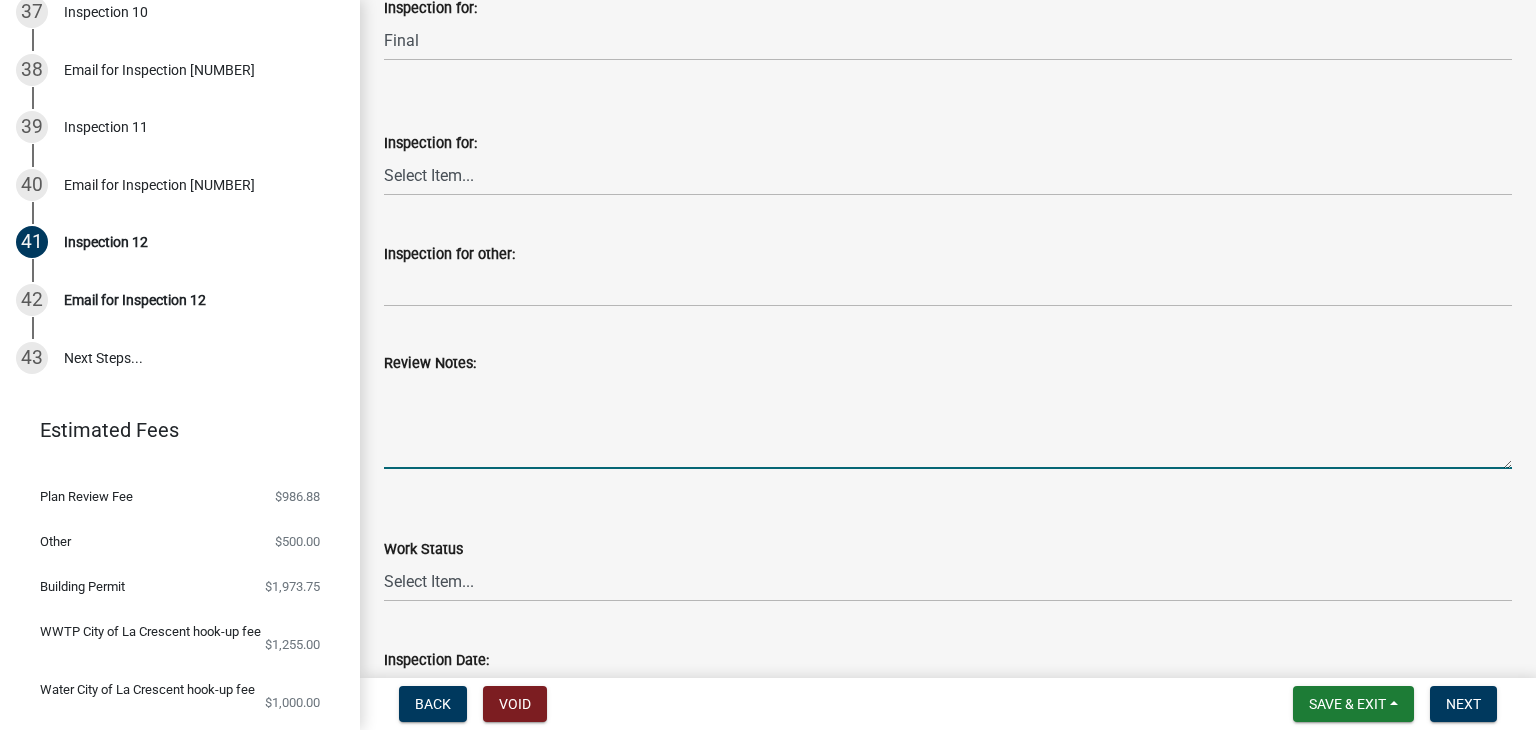 paste on "sump pump hard pipe" 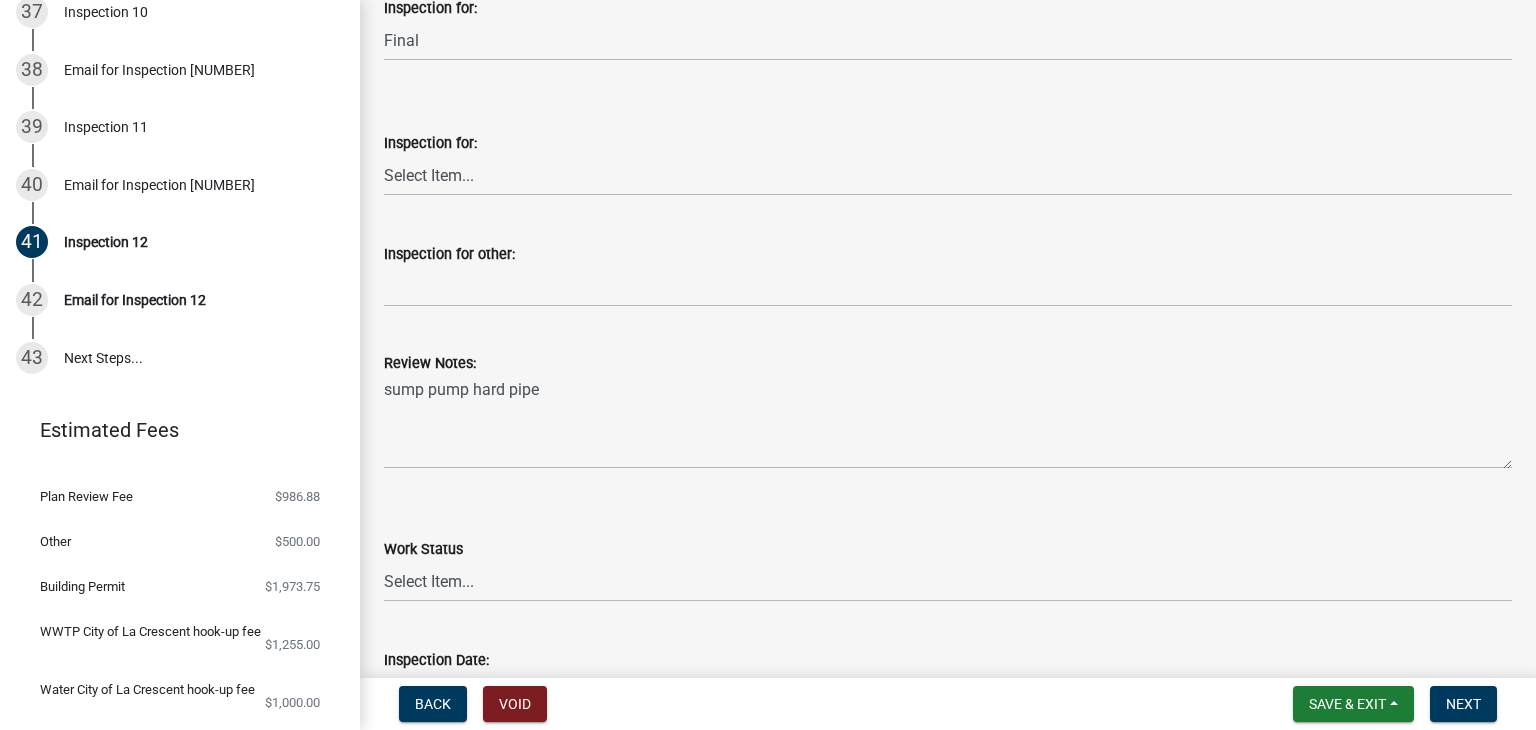 click on "Review Notes:  sump pump hard pipe" 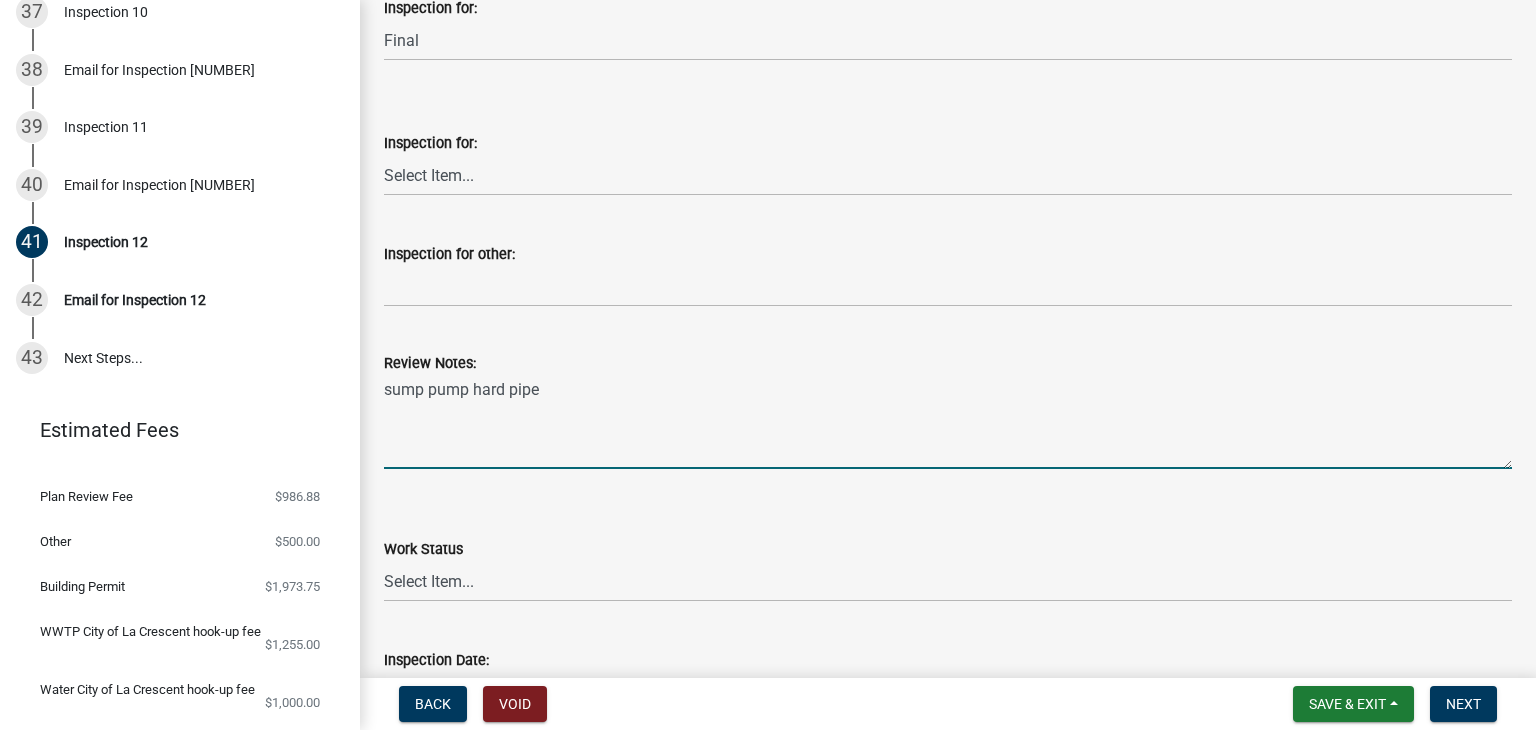 click on "sump pump hard pipe" at bounding box center (948, 422) 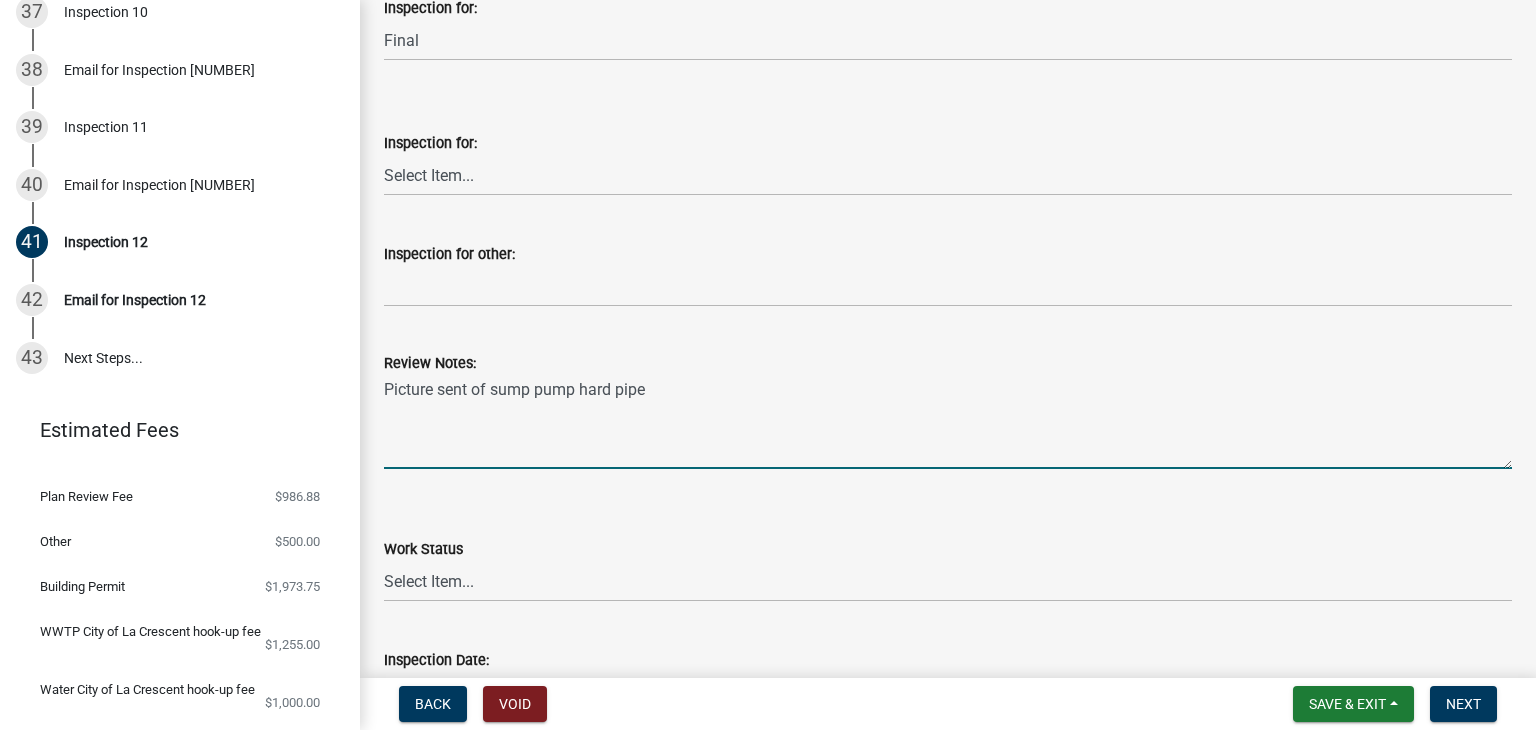 click on "Picture sent of sump pump hard pipe" at bounding box center [948, 422] 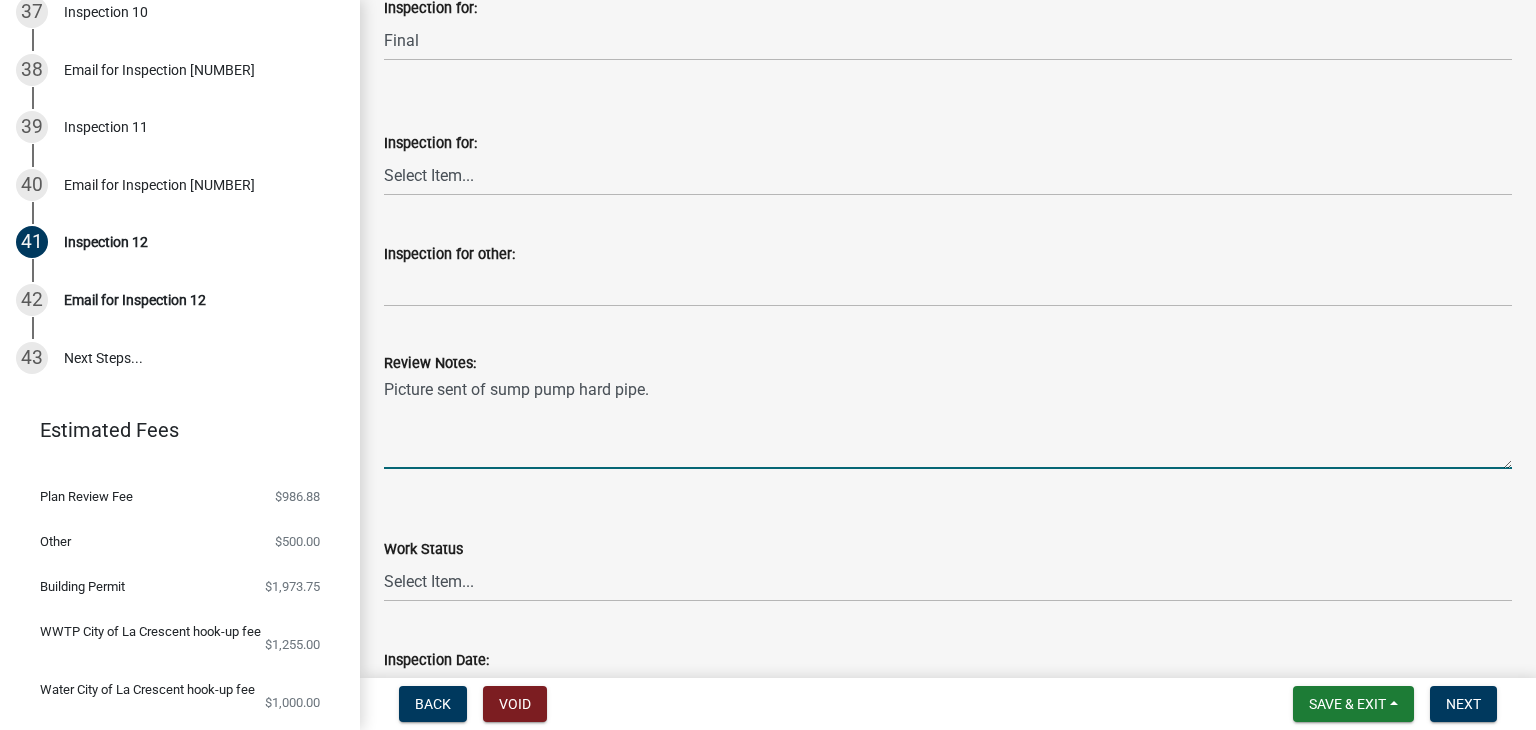 type on "Picture sent of sump pump hard pipe." 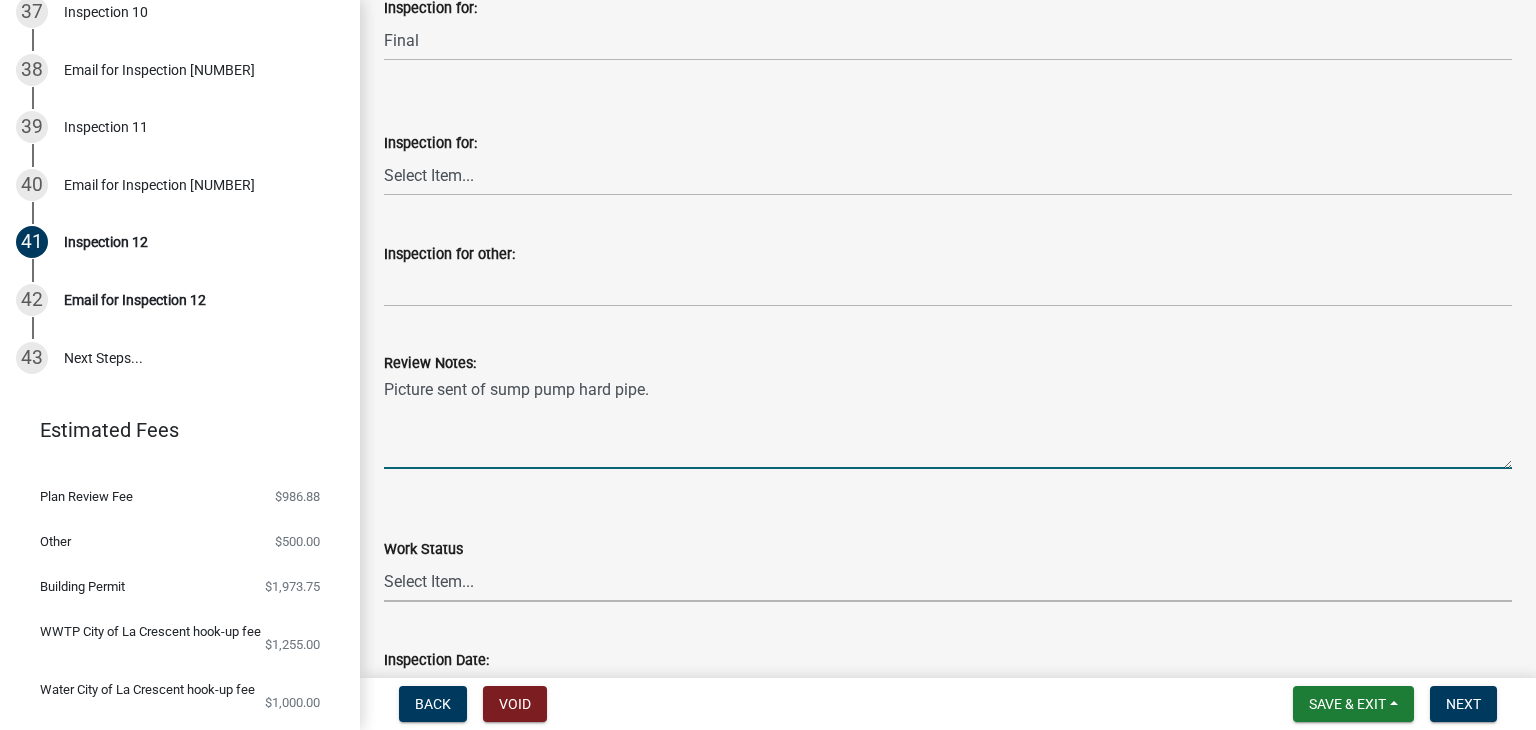 click on "Select Item...   Work satisfactory:  Proceed   Correct work and proceed   Correct work, call for reinspection before covering   Correct unsafe condition within noted hours, inspector will return   Stop work order posted.  Call inspector   Inspection required.  Call to arrange access" at bounding box center (948, 581) 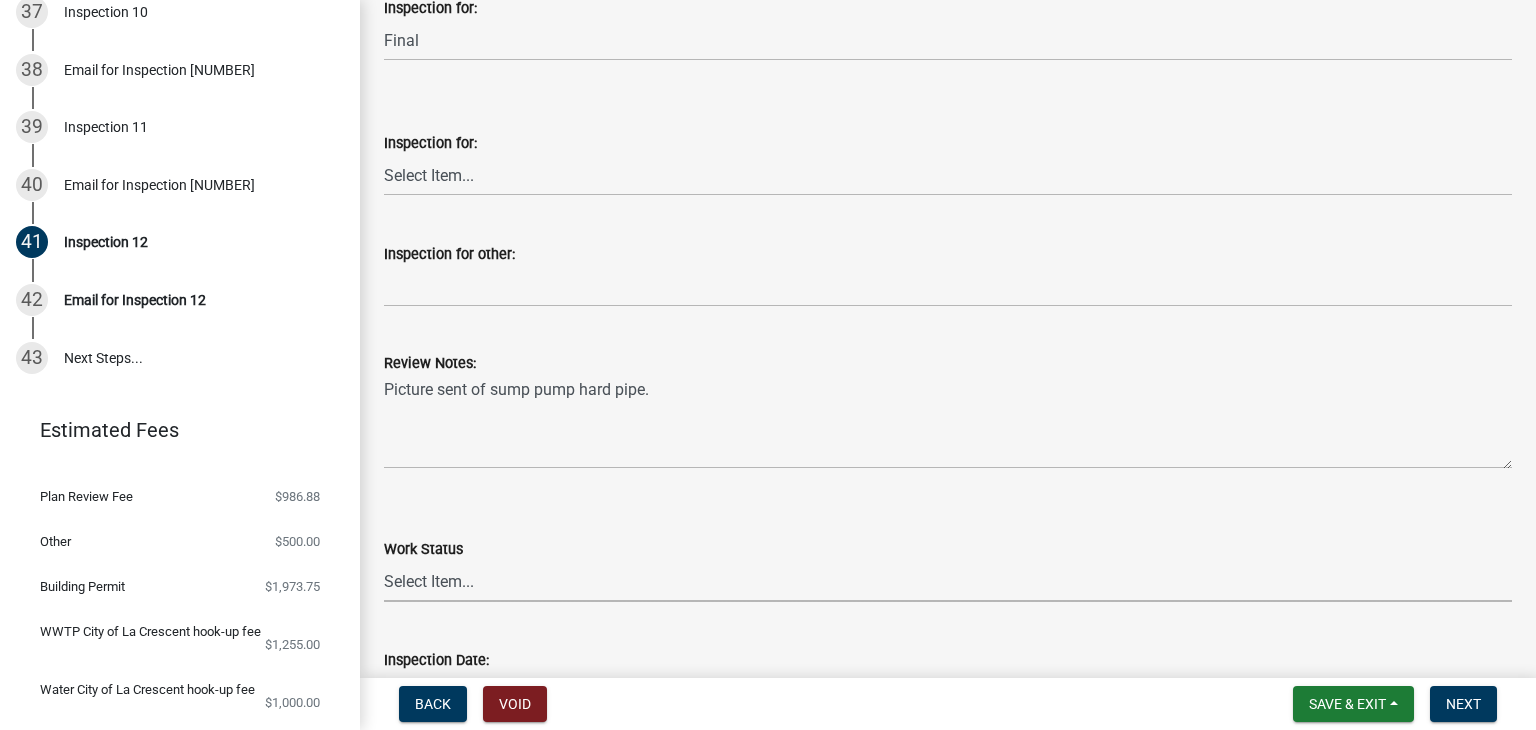 click on "Select Item...   Work satisfactory:  Proceed   Correct work and proceed   Correct work, call for reinspection before covering   Correct unsafe condition within noted hours, inspector will return   Stop work order posted.  Call inspector   Inspection required.  Call to arrange access" at bounding box center [948, 581] 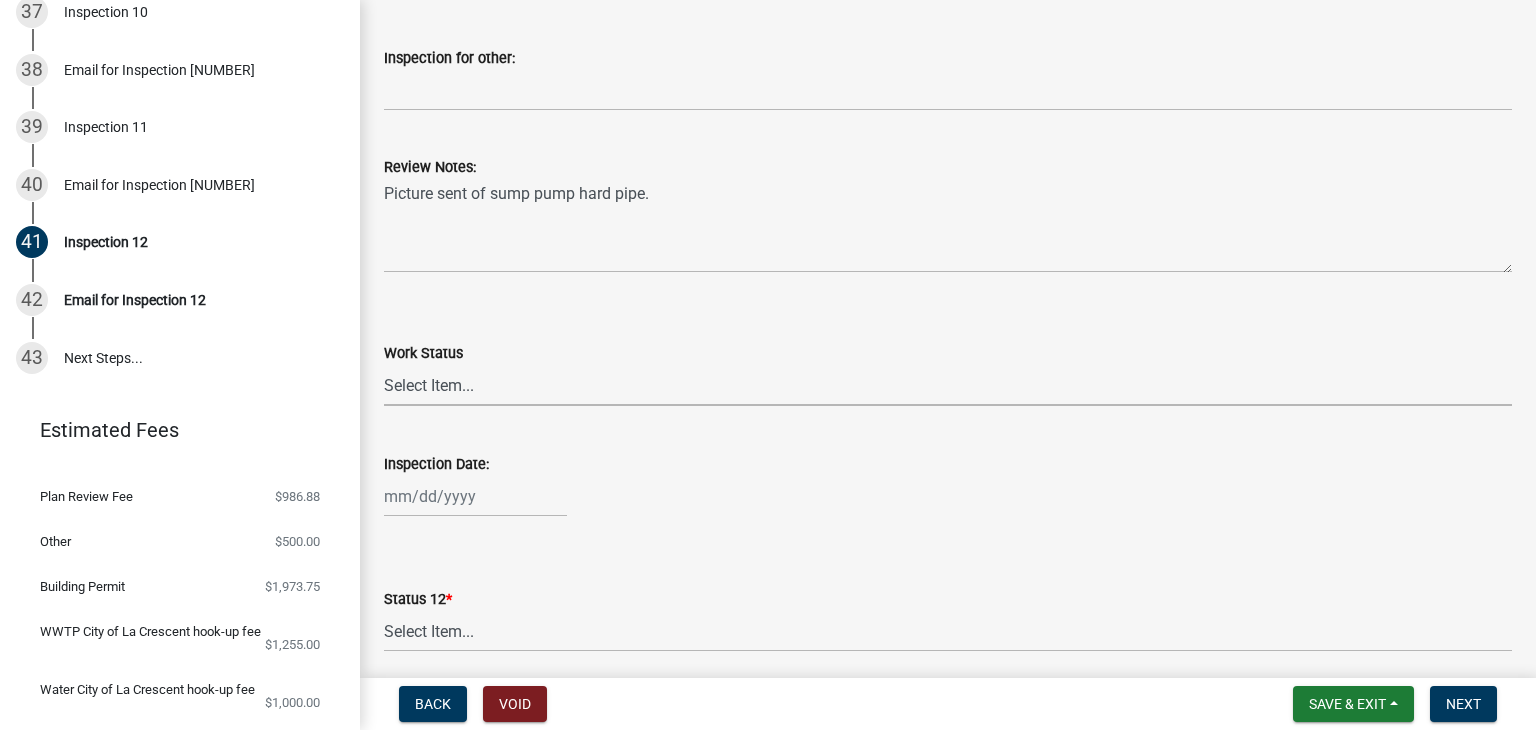 scroll, scrollTop: 400, scrollLeft: 0, axis: vertical 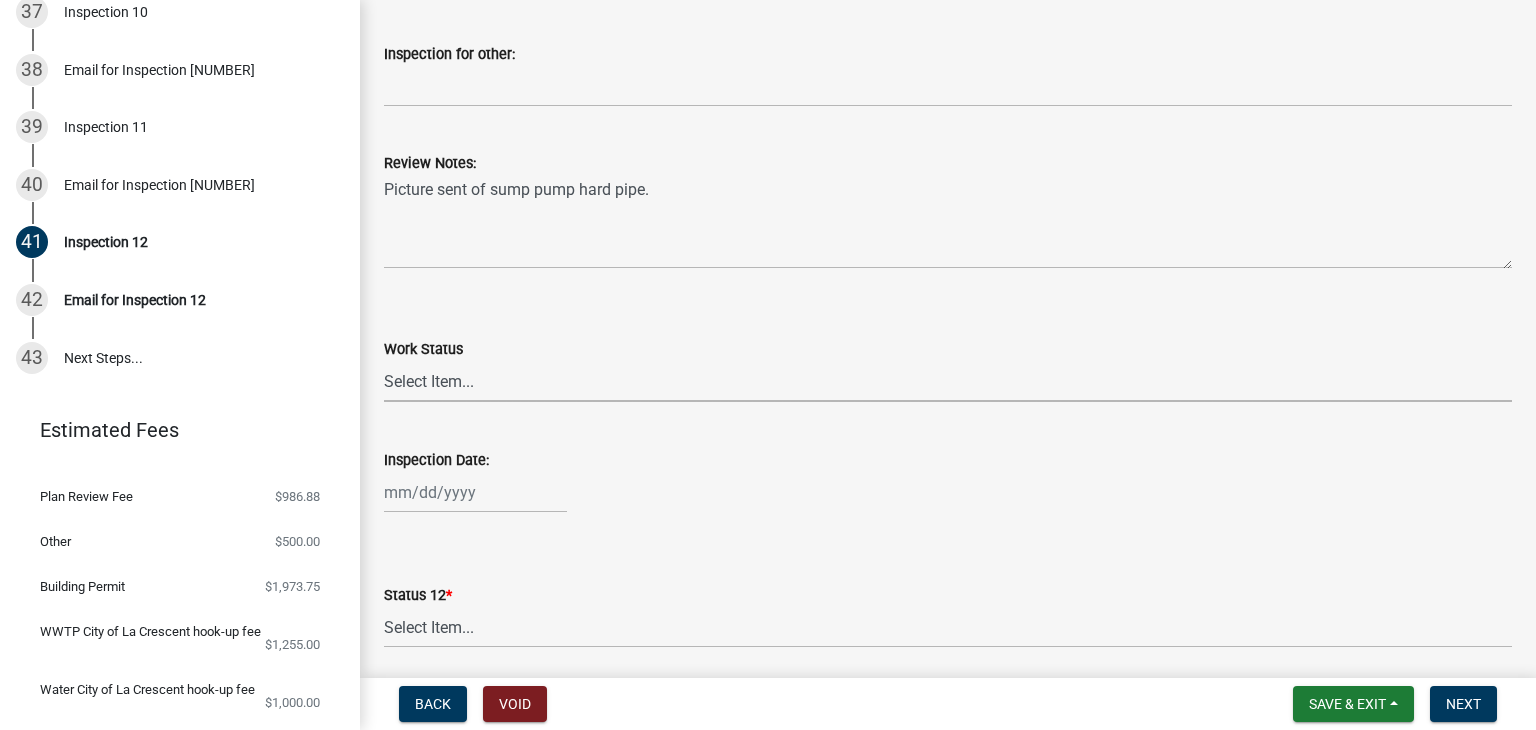 click on "Select Item...   Work satisfactory:  Proceed   Correct work and proceed   Correct work, call for reinspection before covering   Correct unsafe condition within noted hours, inspector will return   Stop work order posted.  Call inspector   Inspection required.  Call to arrange access" at bounding box center (948, 381) 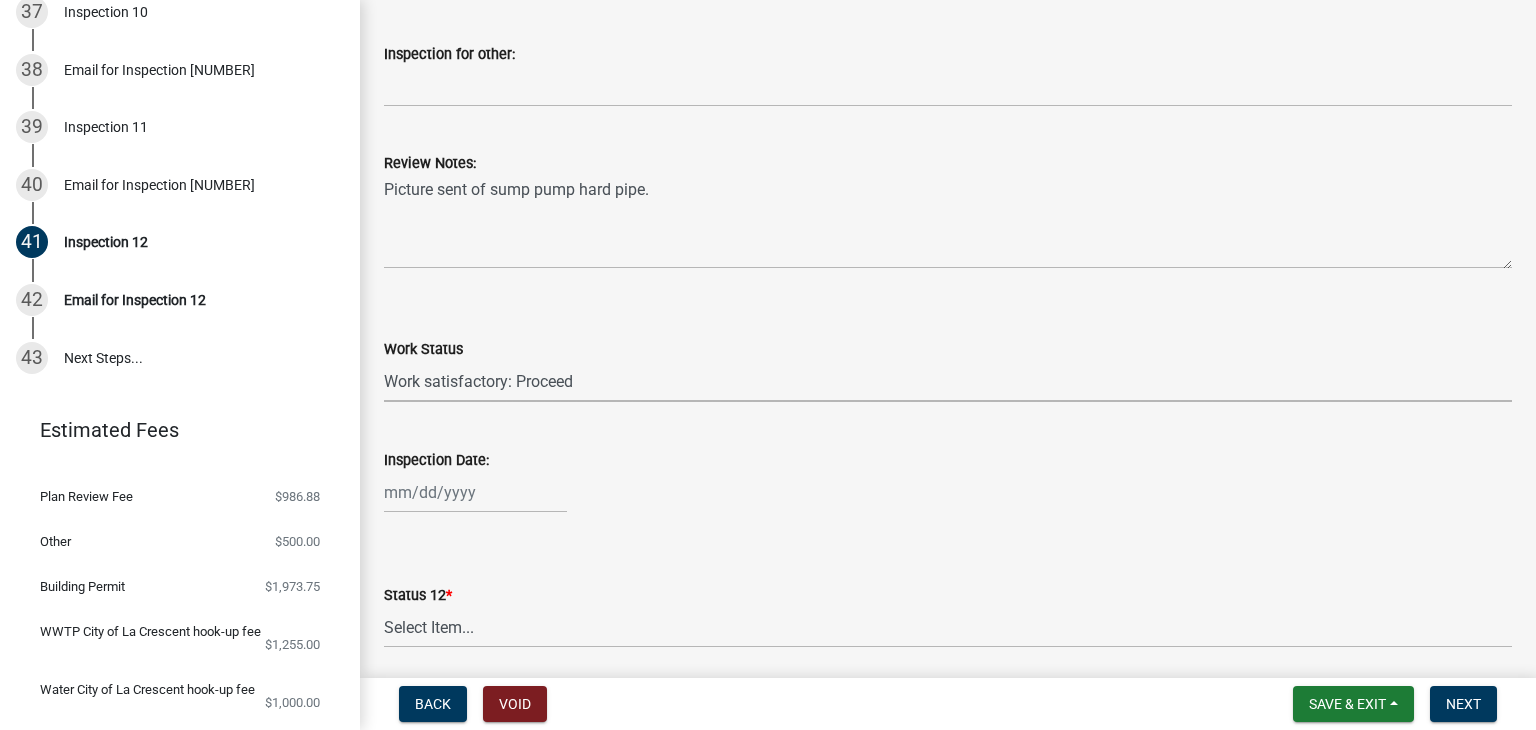 click on "Select Item...   Work satisfactory:  Proceed   Correct work and proceed   Correct work, call for reinspection before covering   Correct unsafe condition within noted hours, inspector will return   Stop work order posted.  Call inspector   Inspection required.  Call to arrange access" at bounding box center [948, 381] 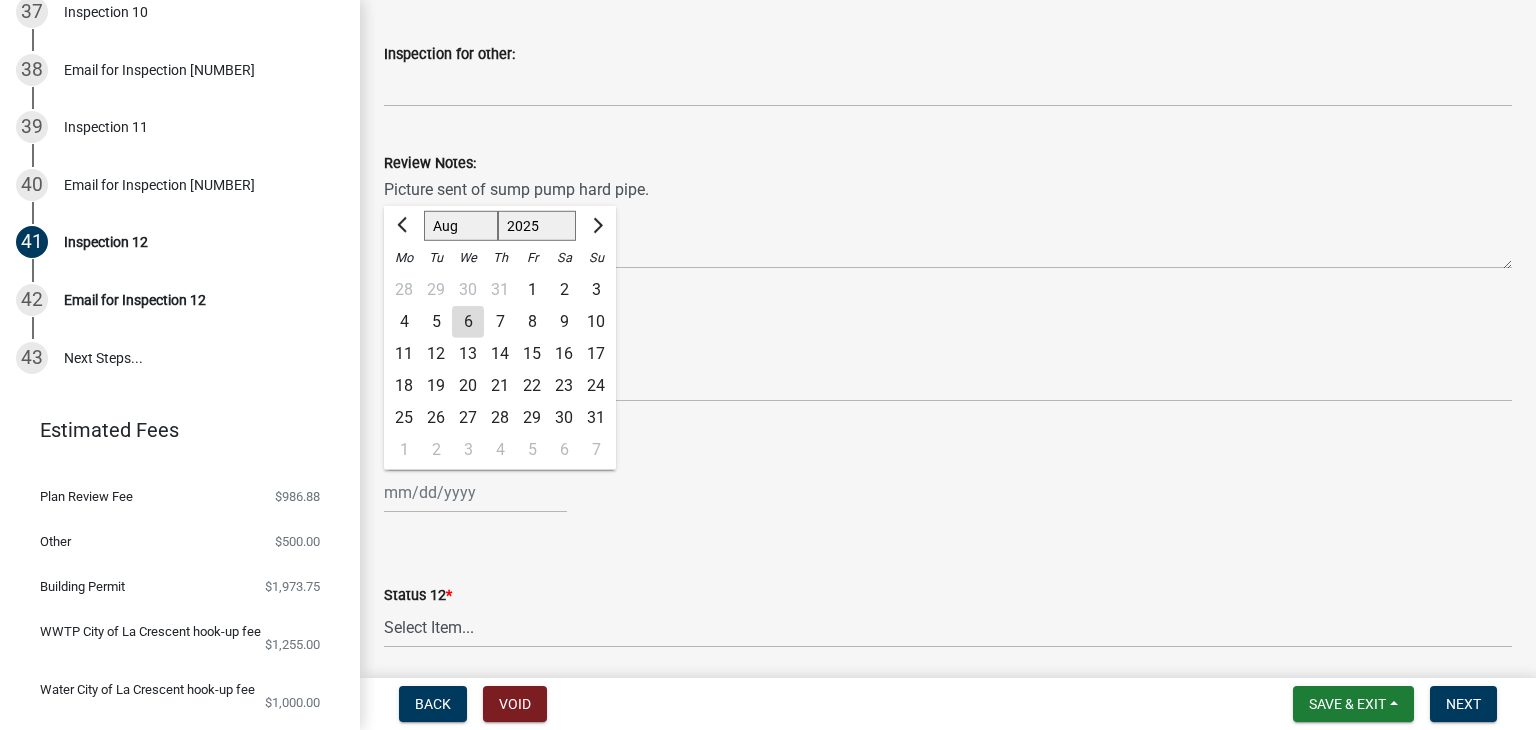 click on "6" 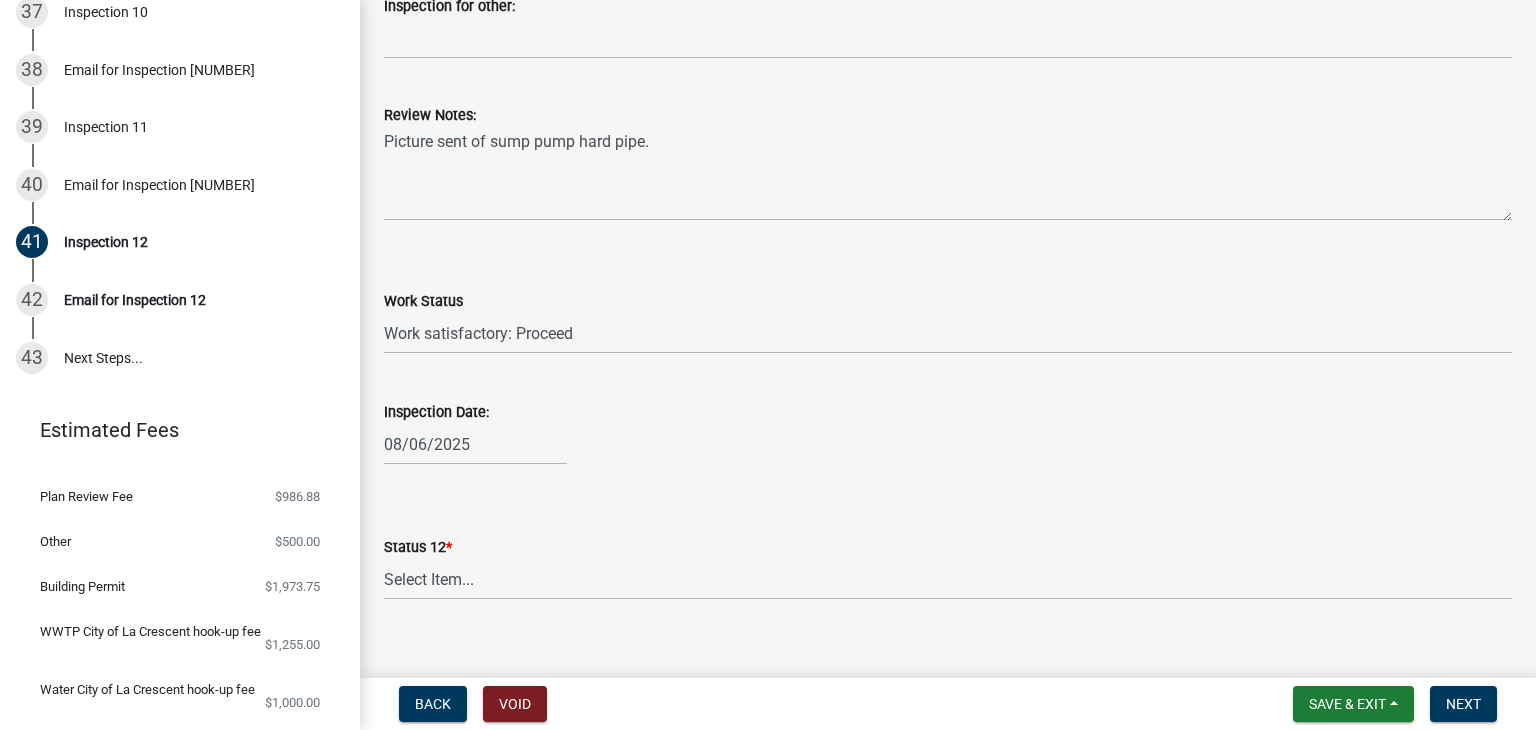 scroll, scrollTop: 474, scrollLeft: 0, axis: vertical 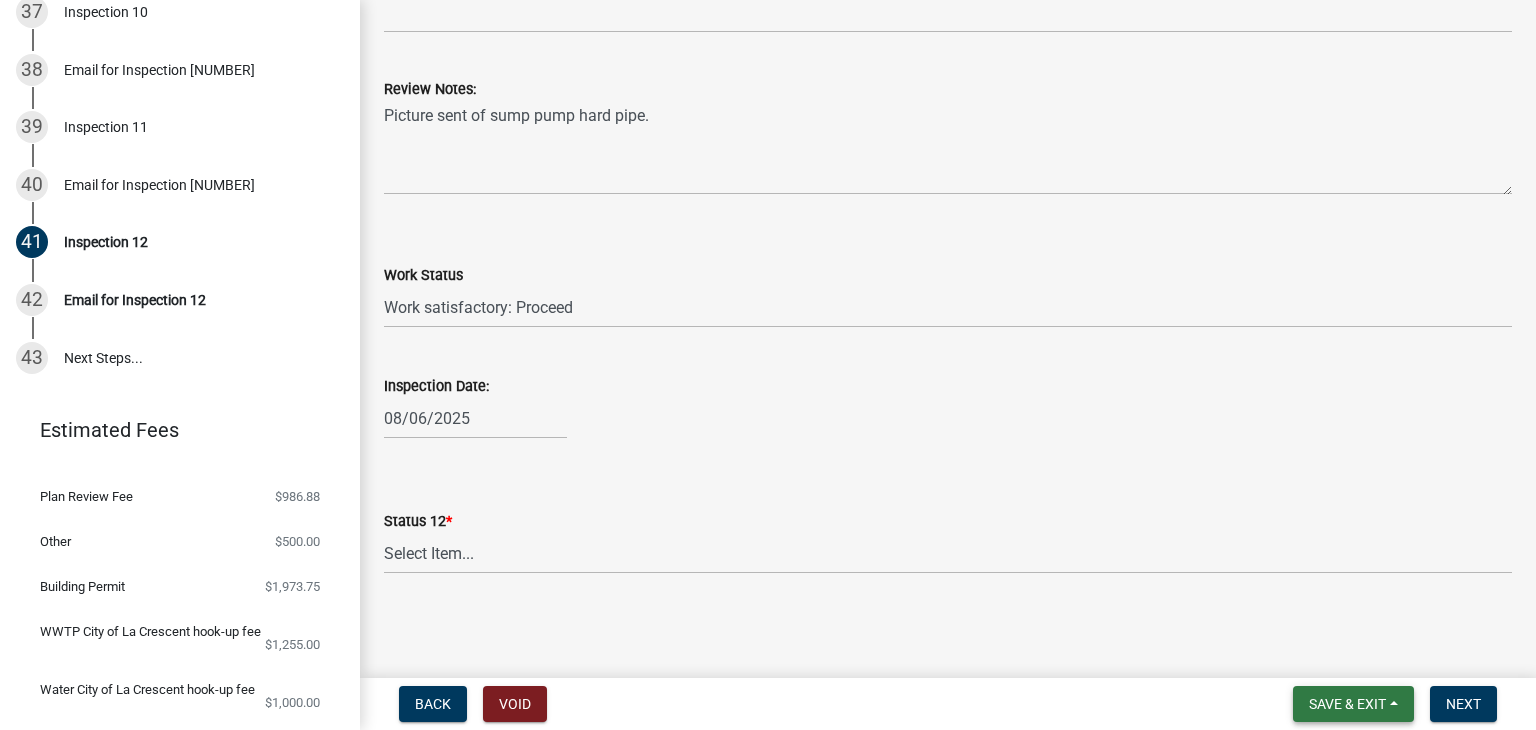 click on "Save & Exit" at bounding box center (1353, 704) 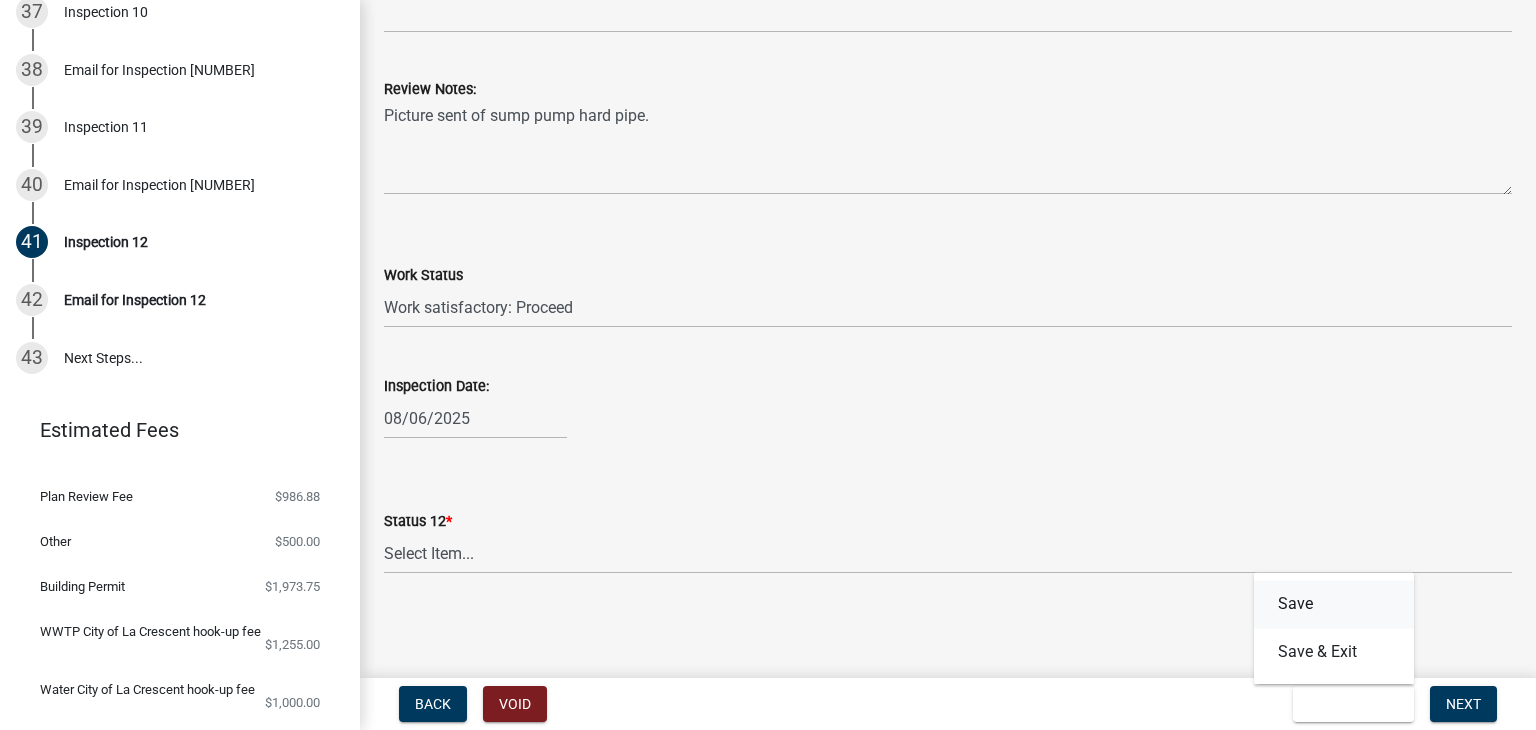 click on "Save" at bounding box center (1334, 604) 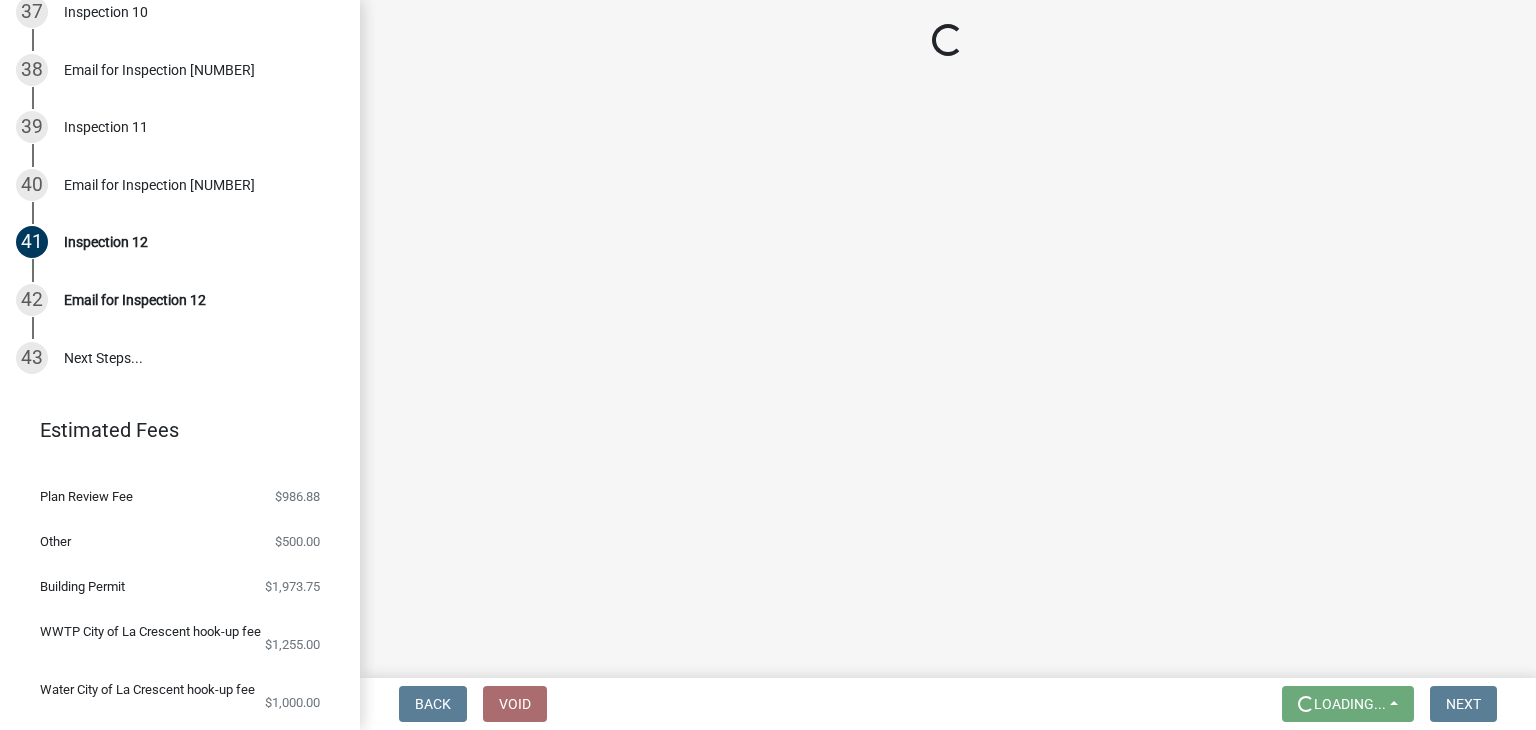 scroll, scrollTop: 0, scrollLeft: 0, axis: both 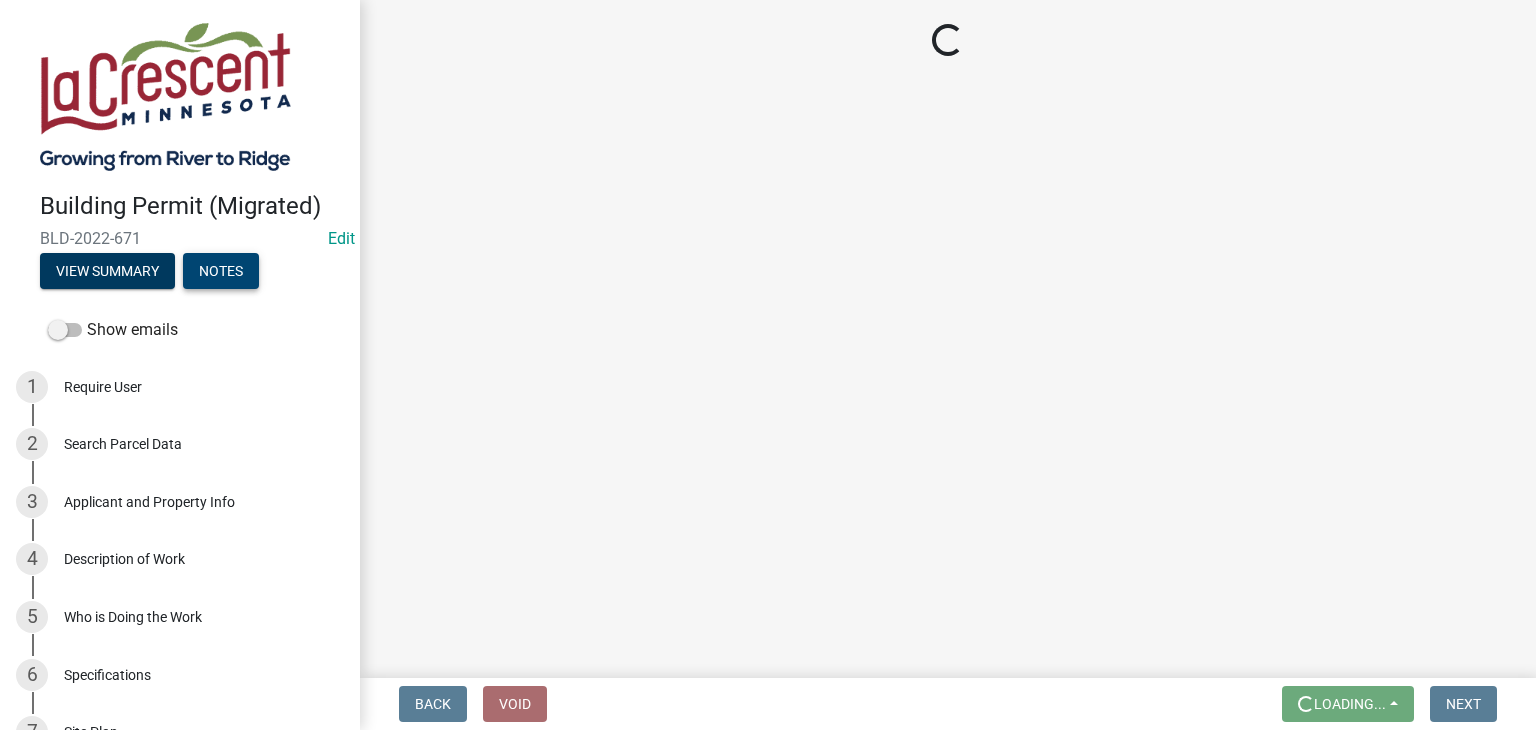 click on "Notes" at bounding box center (221, 271) 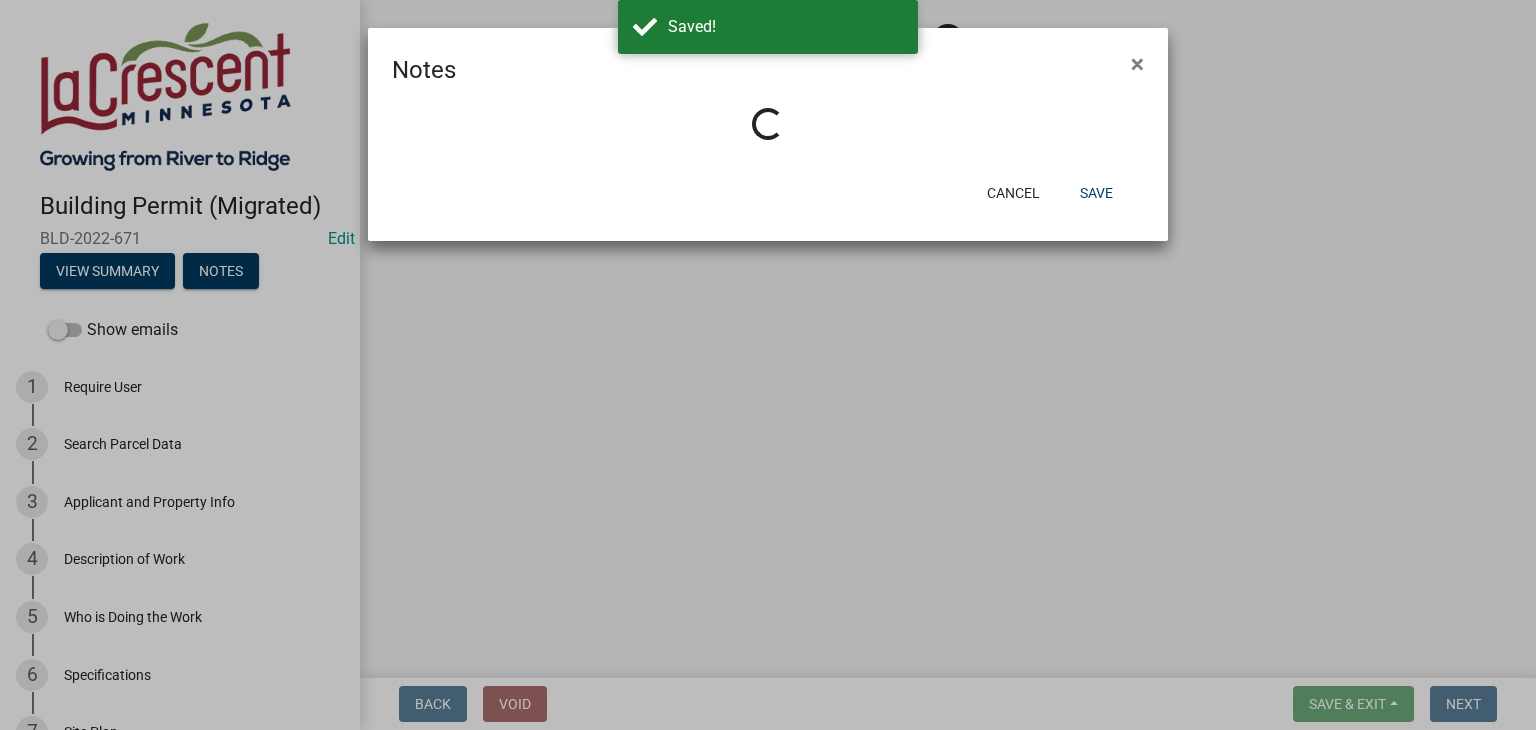 select on "d0576cd3-59a5-4be2-8bb7-5aad8f57961b" 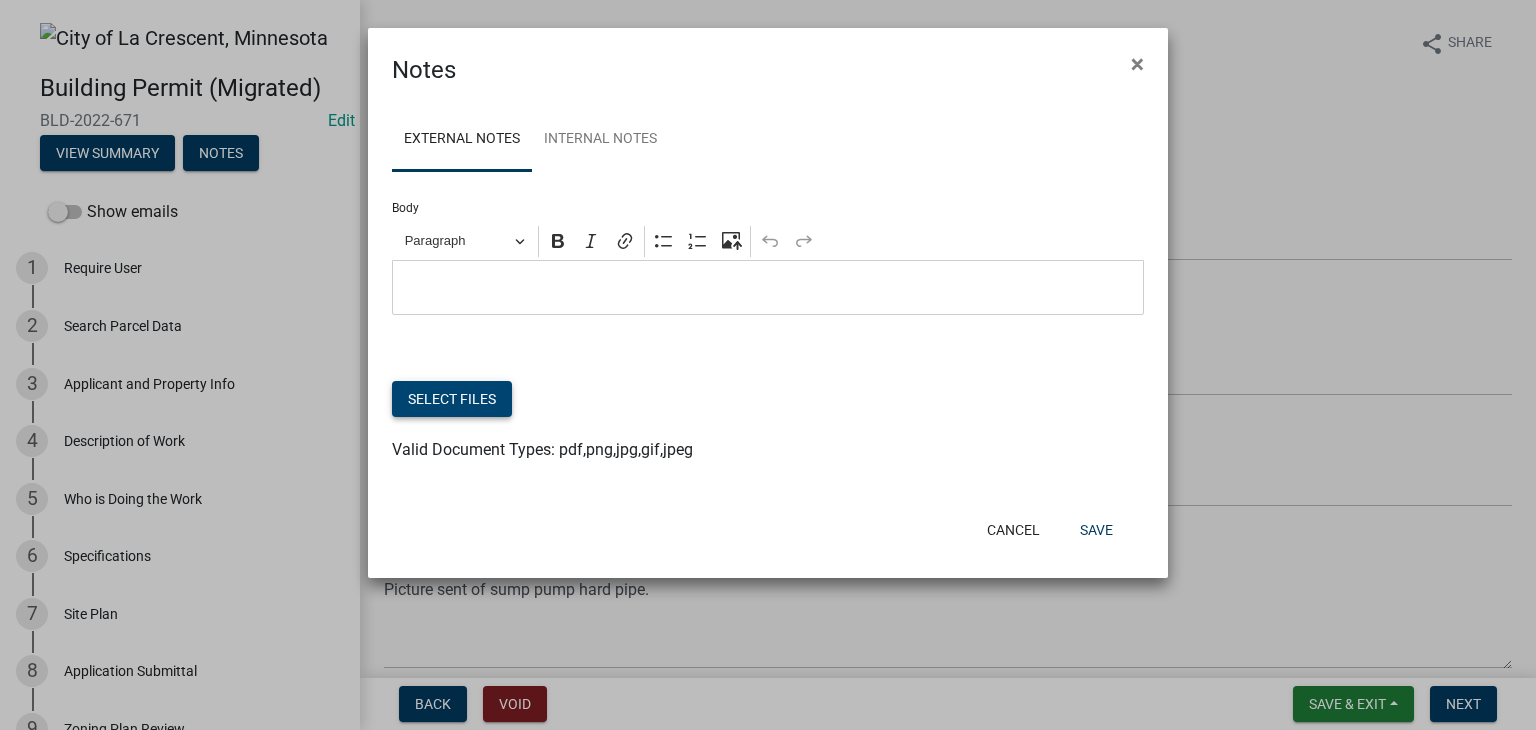 click on "Select files" 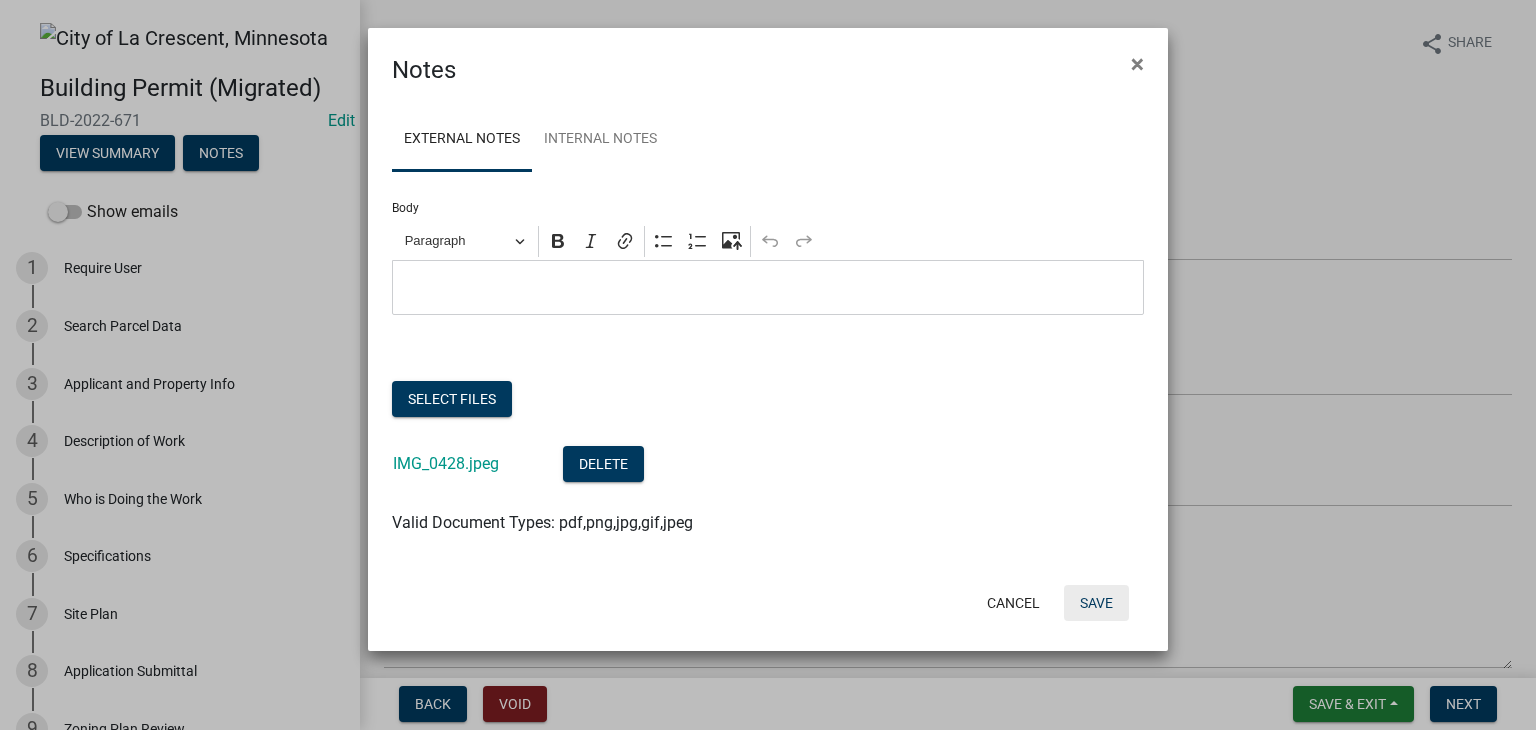 click on "Save" 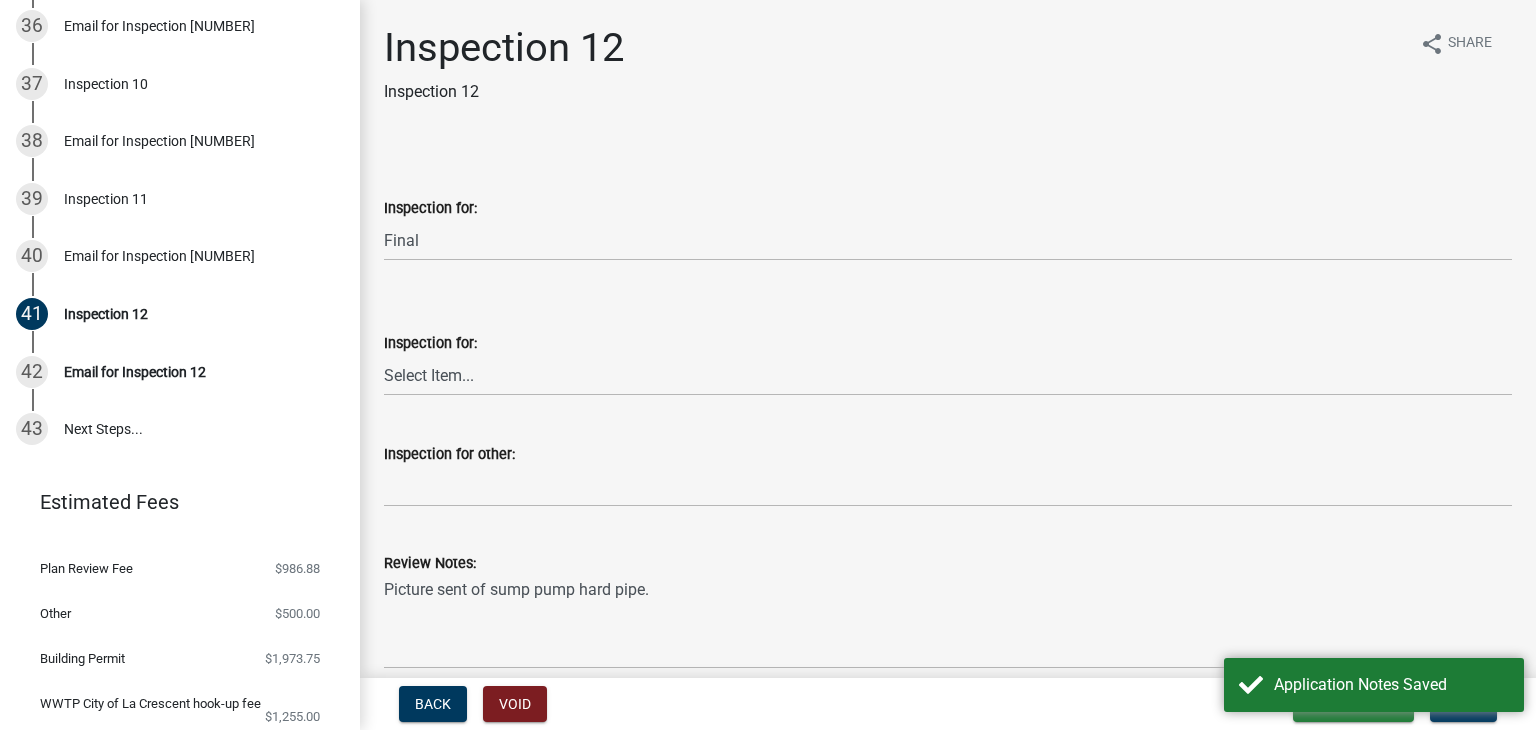 scroll, scrollTop: 2481, scrollLeft: 0, axis: vertical 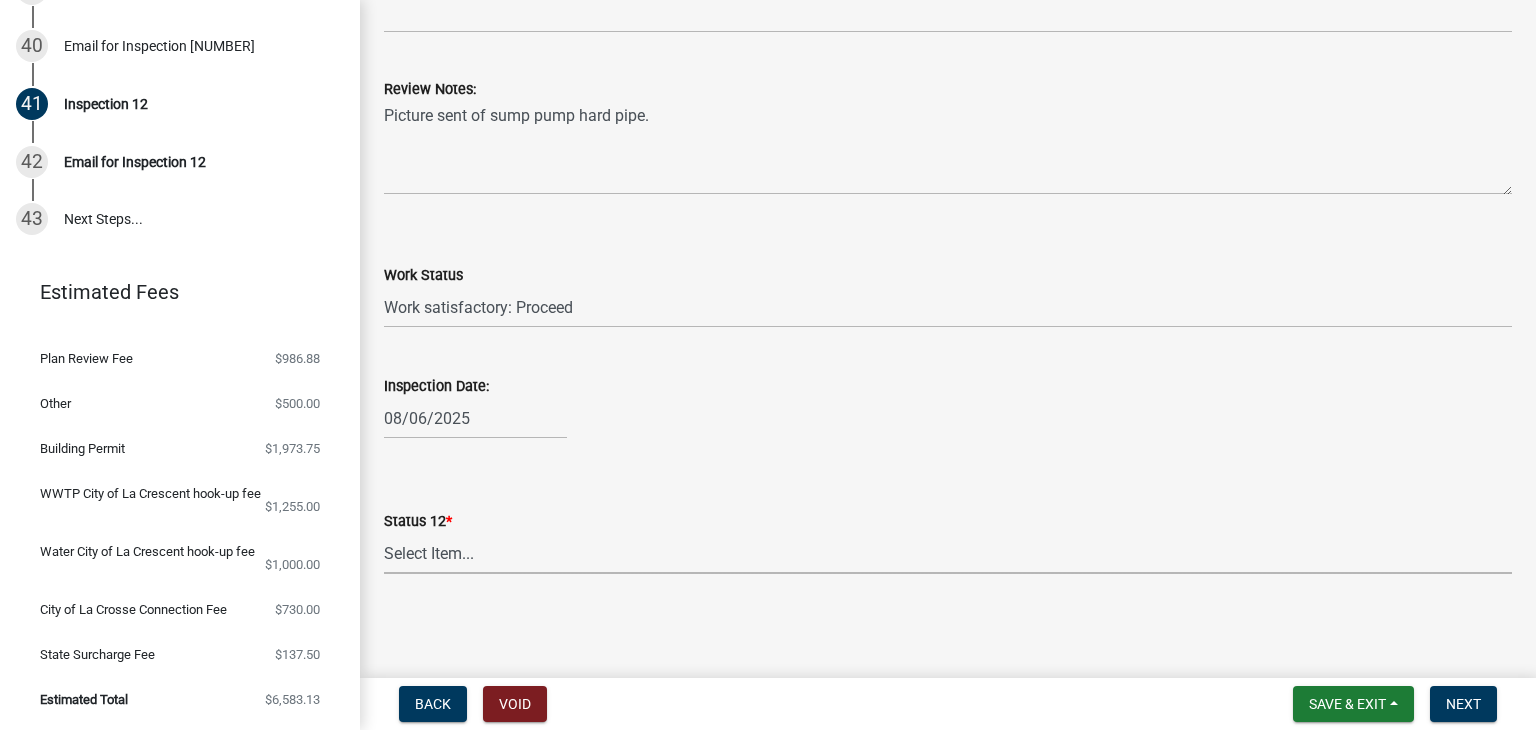 click on "Select Item...   Inspections are complete.   Additional inspections are required." at bounding box center [948, 553] 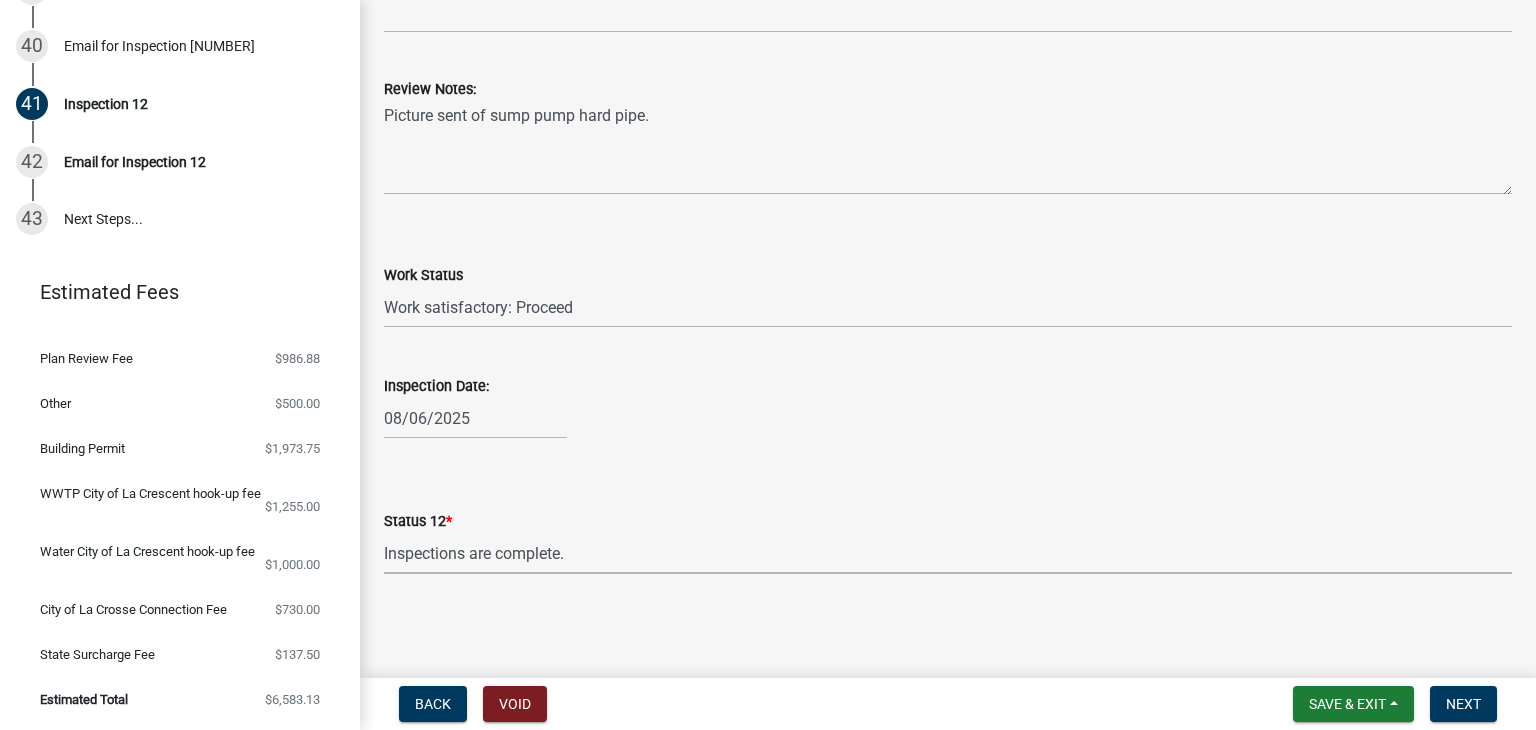 click on "Select Item...   Inspections are complete.   Additional inspections are required." at bounding box center (948, 553) 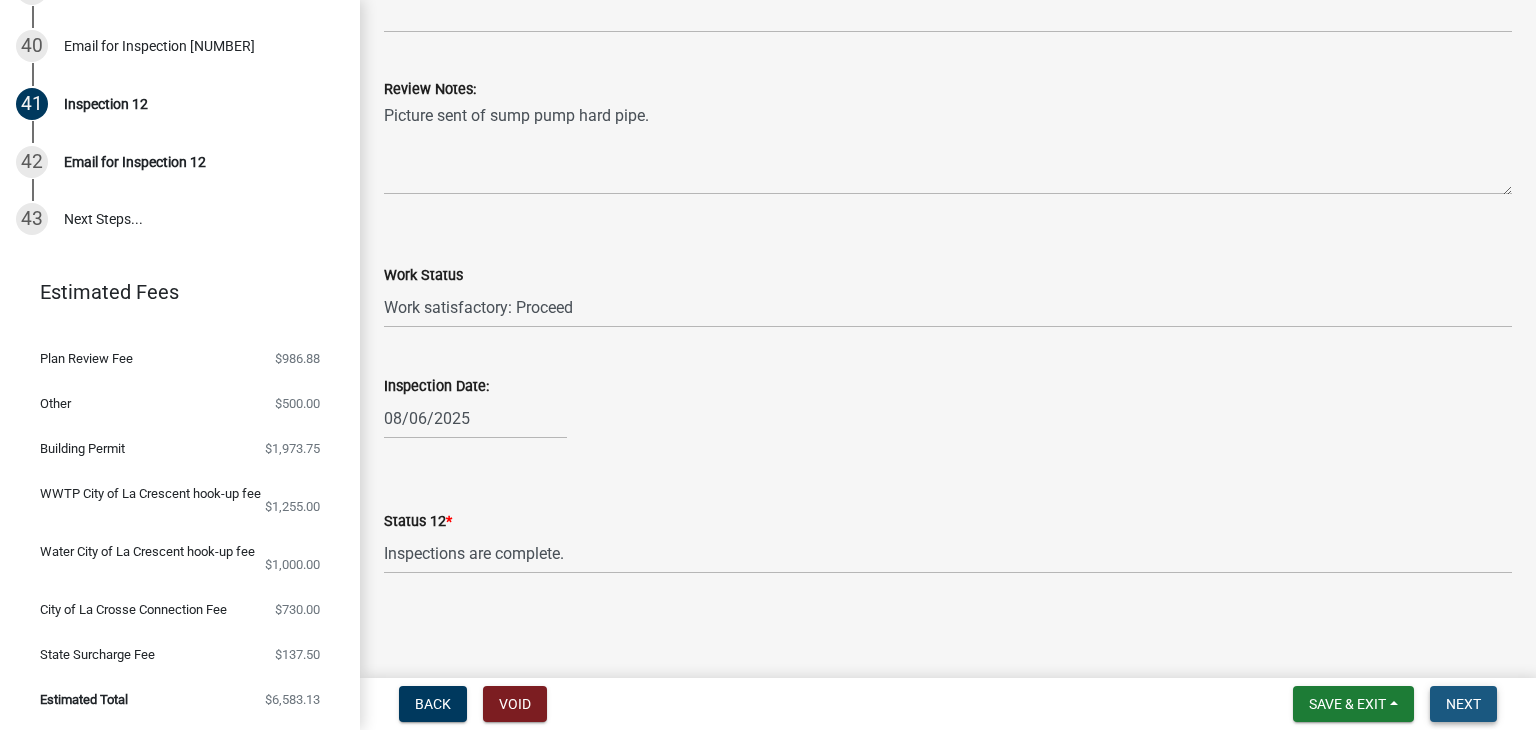 click on "Next" at bounding box center [1463, 704] 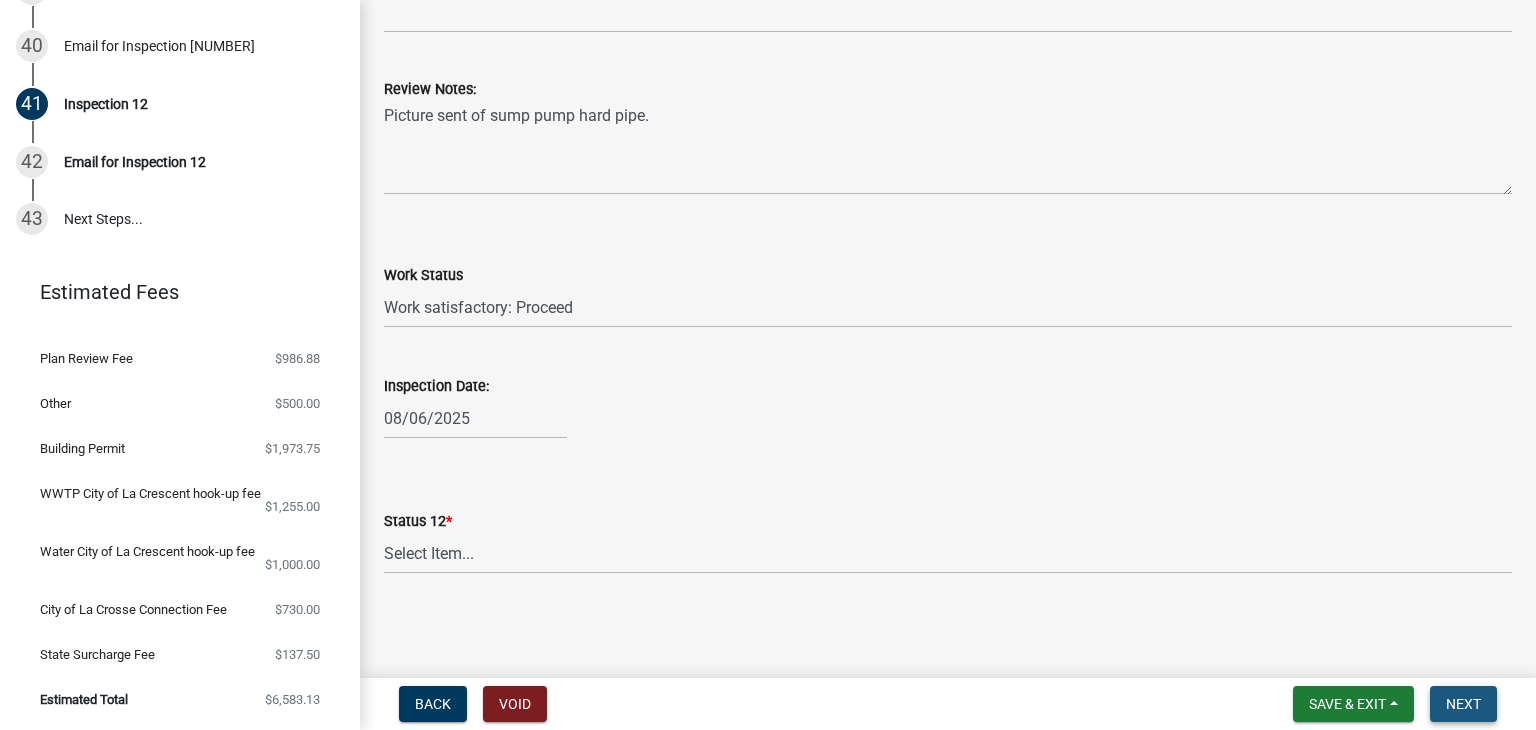 scroll, scrollTop: 0, scrollLeft: 0, axis: both 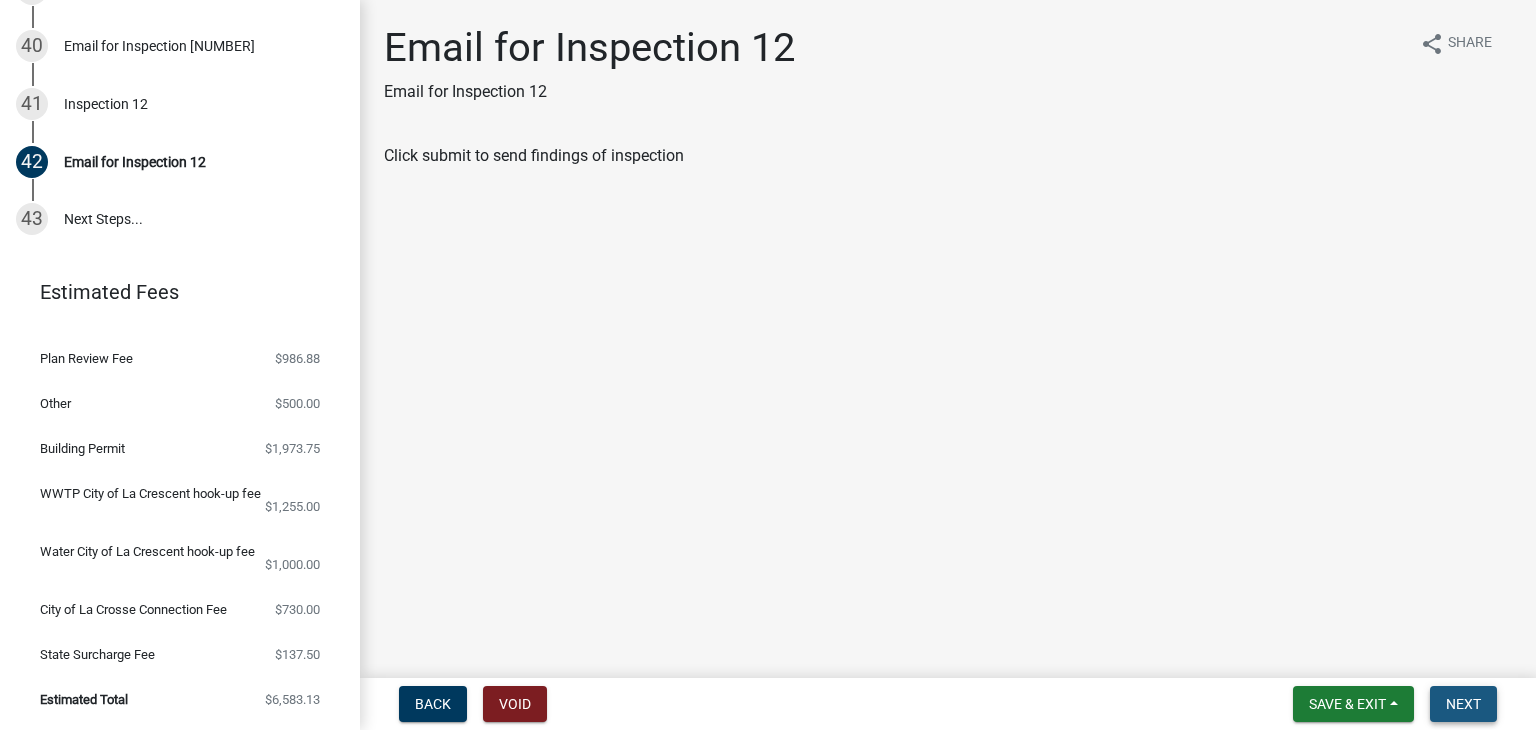 click on "Next" at bounding box center (1463, 704) 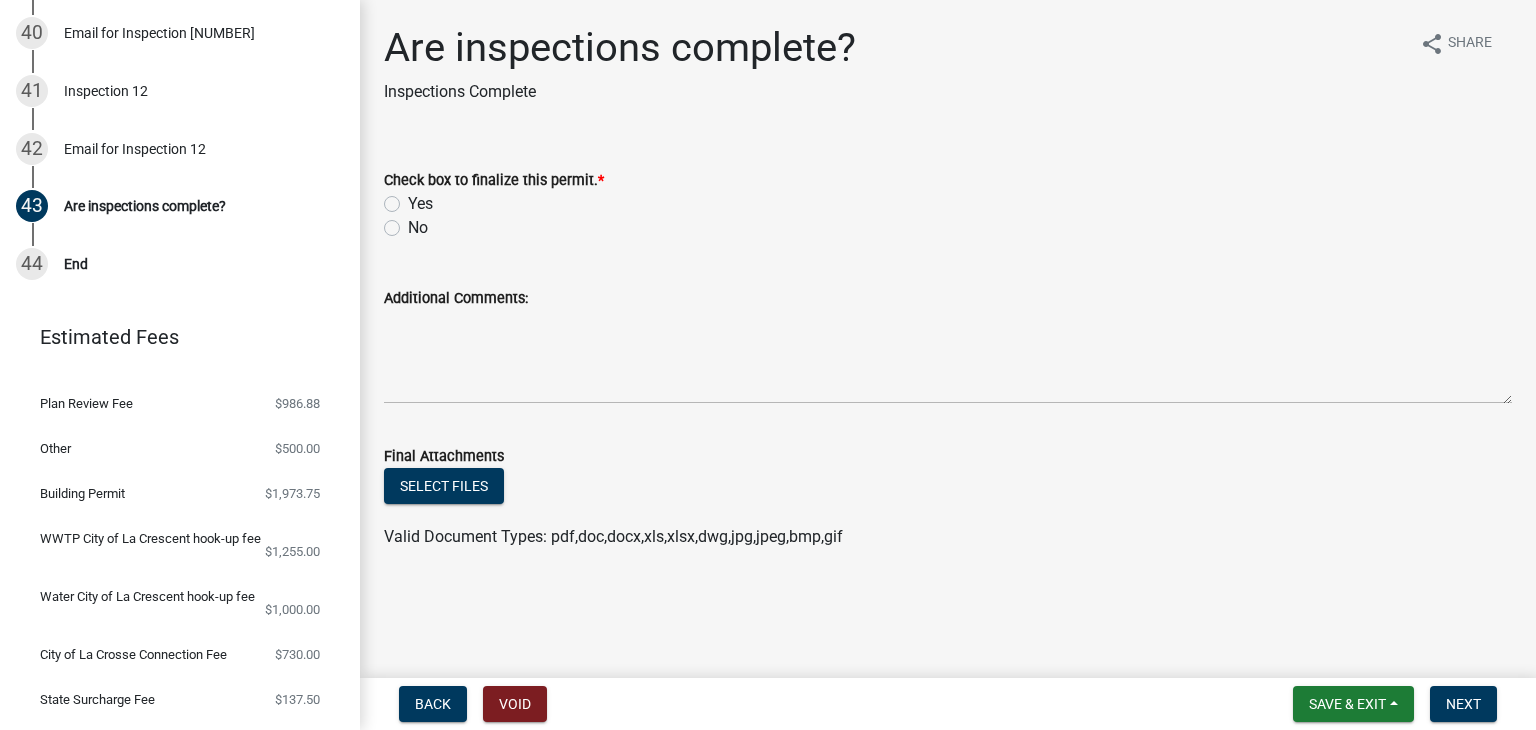 click on "Yes" 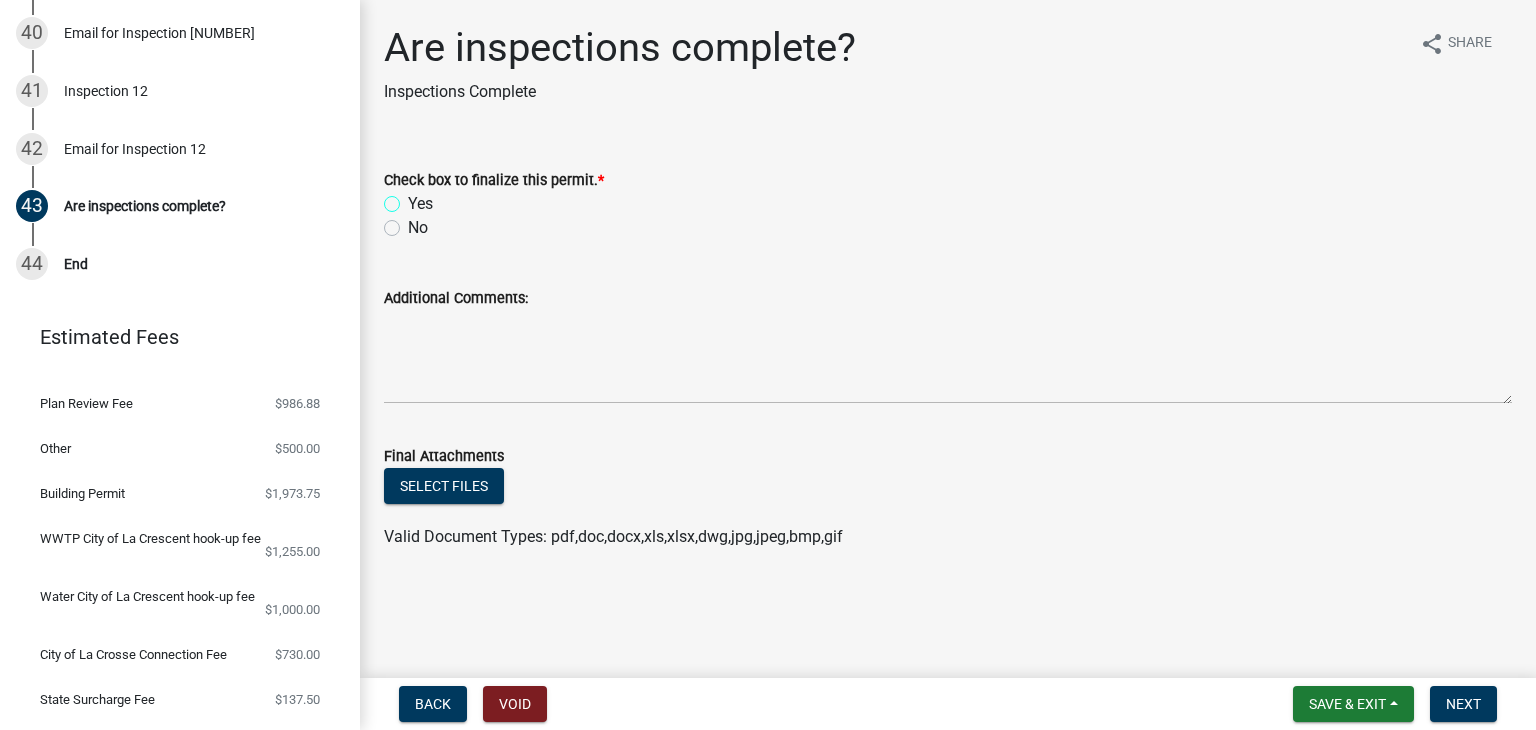 click on "Yes" at bounding box center (414, 198) 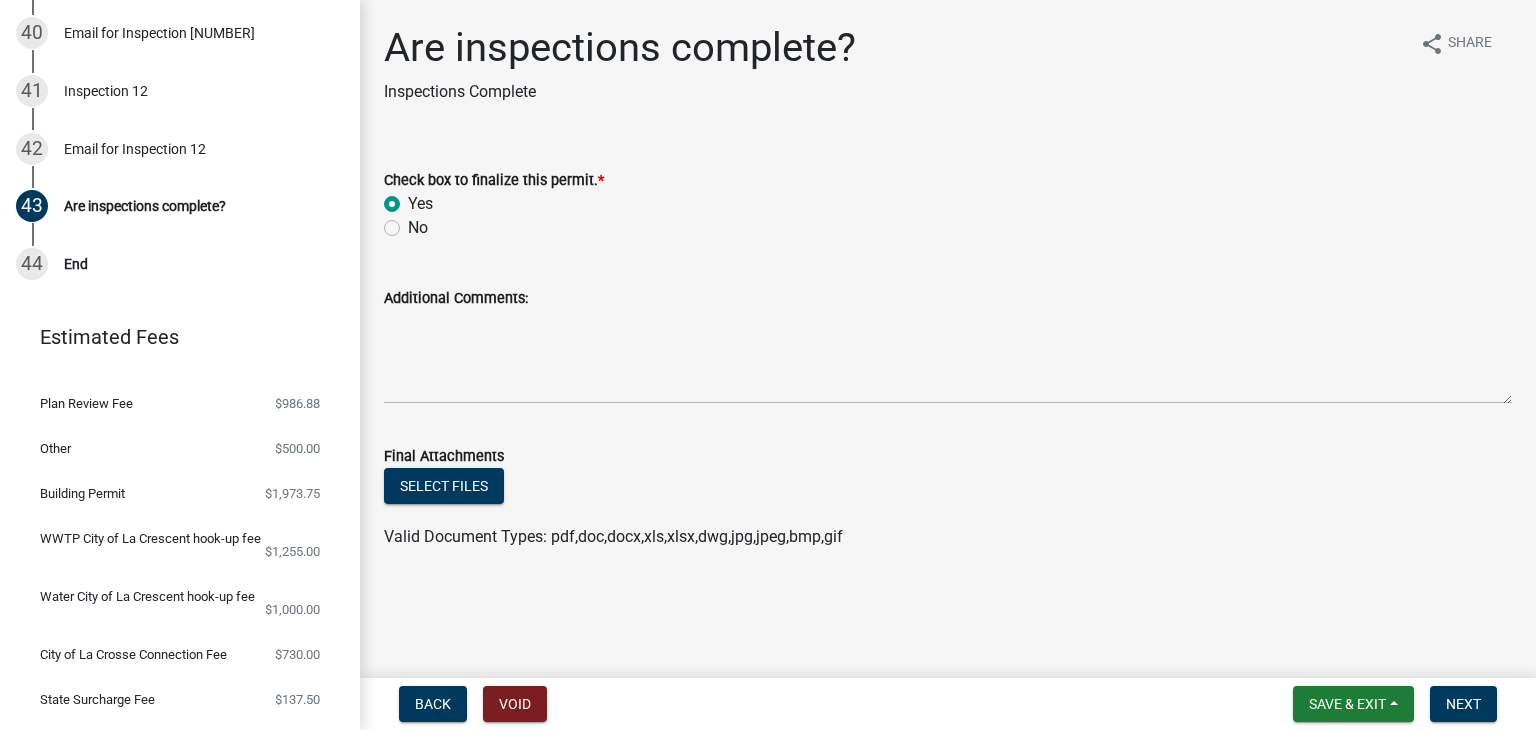 radio on "true" 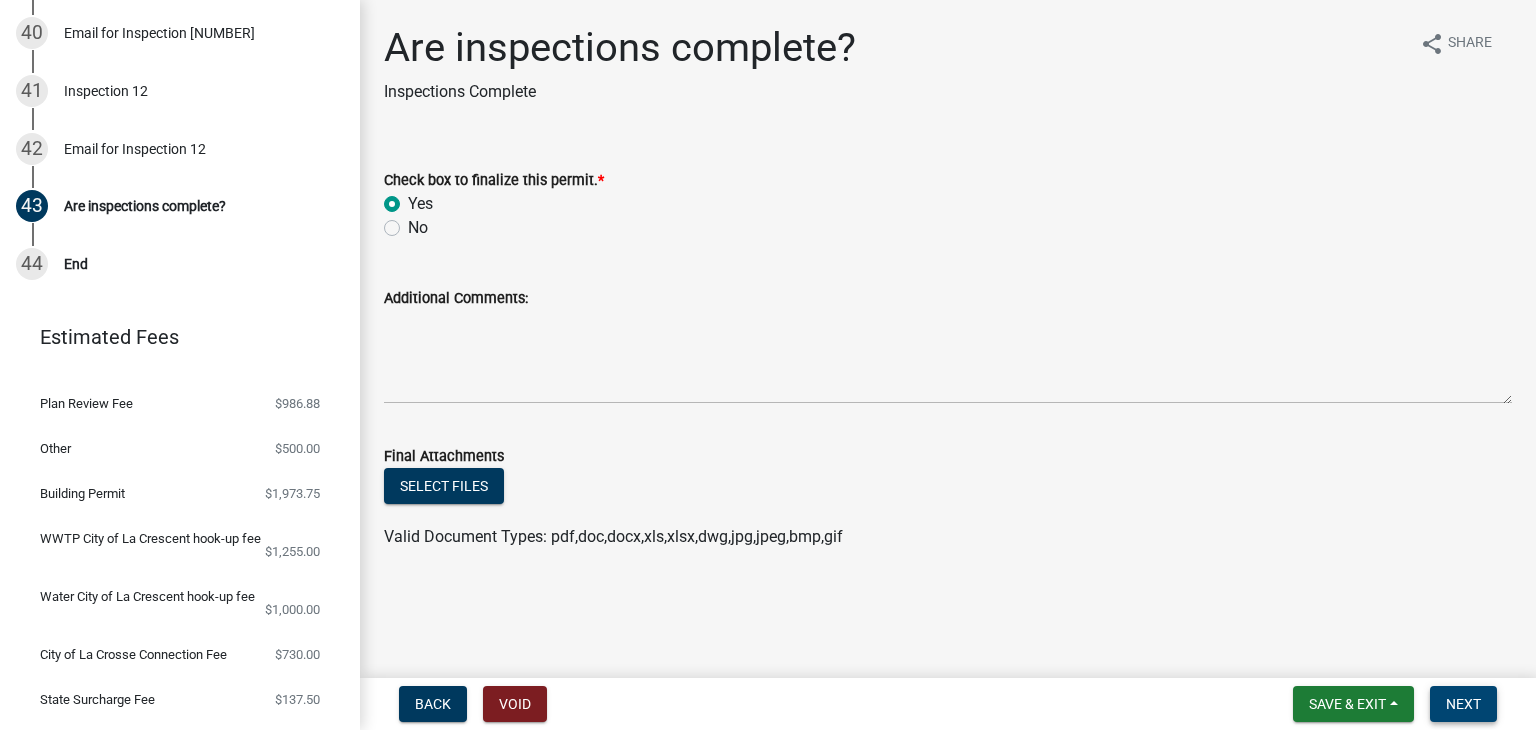 click on "Next" at bounding box center (1463, 704) 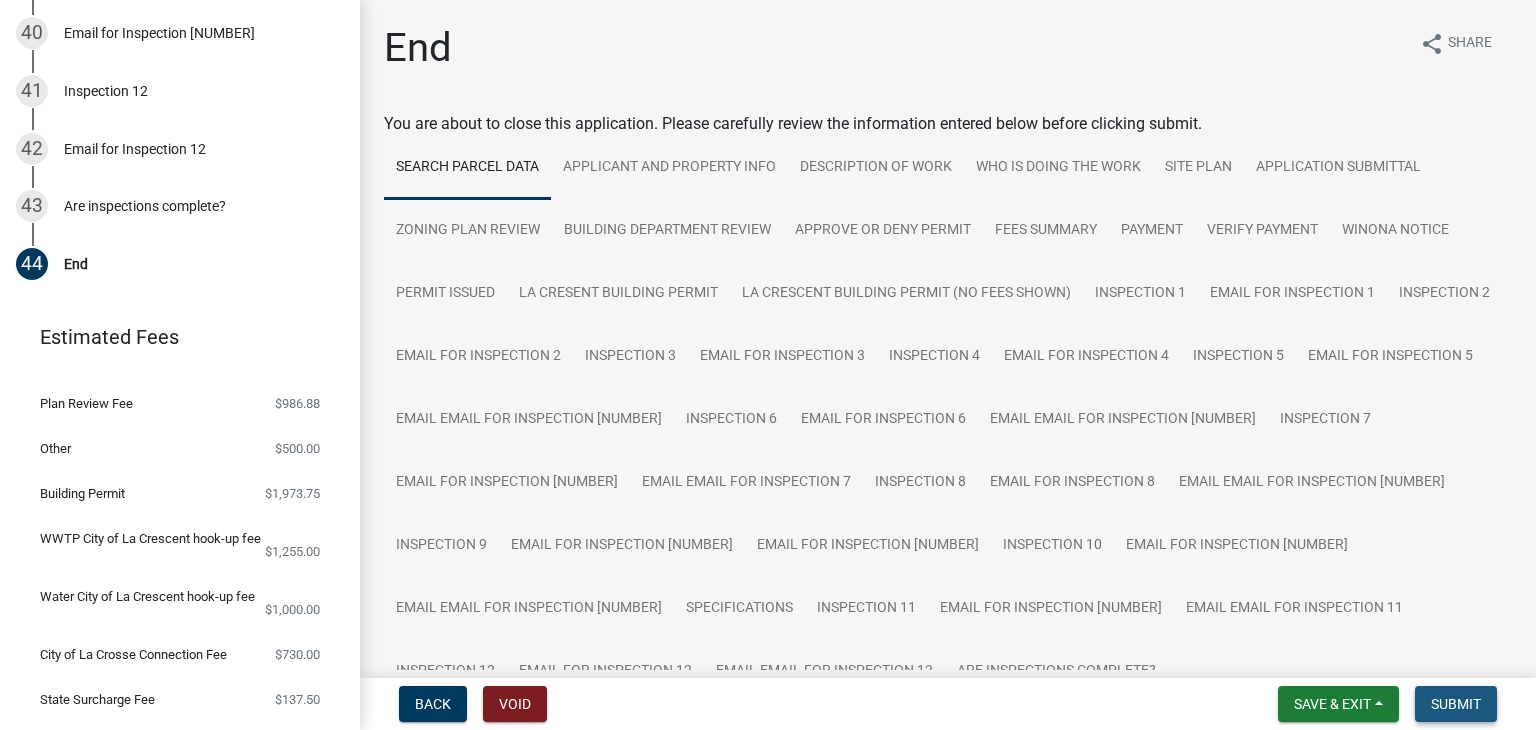 click on "Submit" at bounding box center (1456, 704) 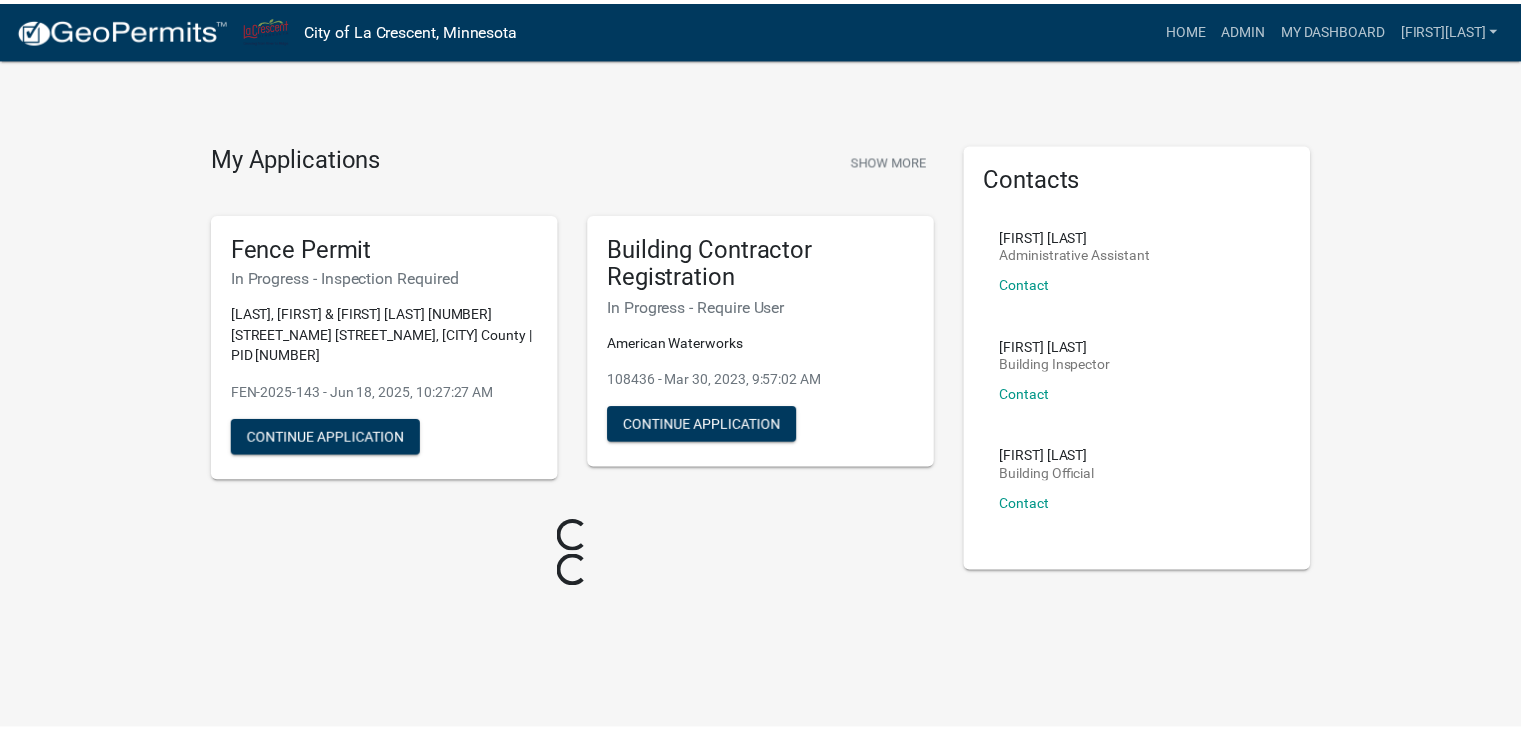 scroll, scrollTop: 0, scrollLeft: 0, axis: both 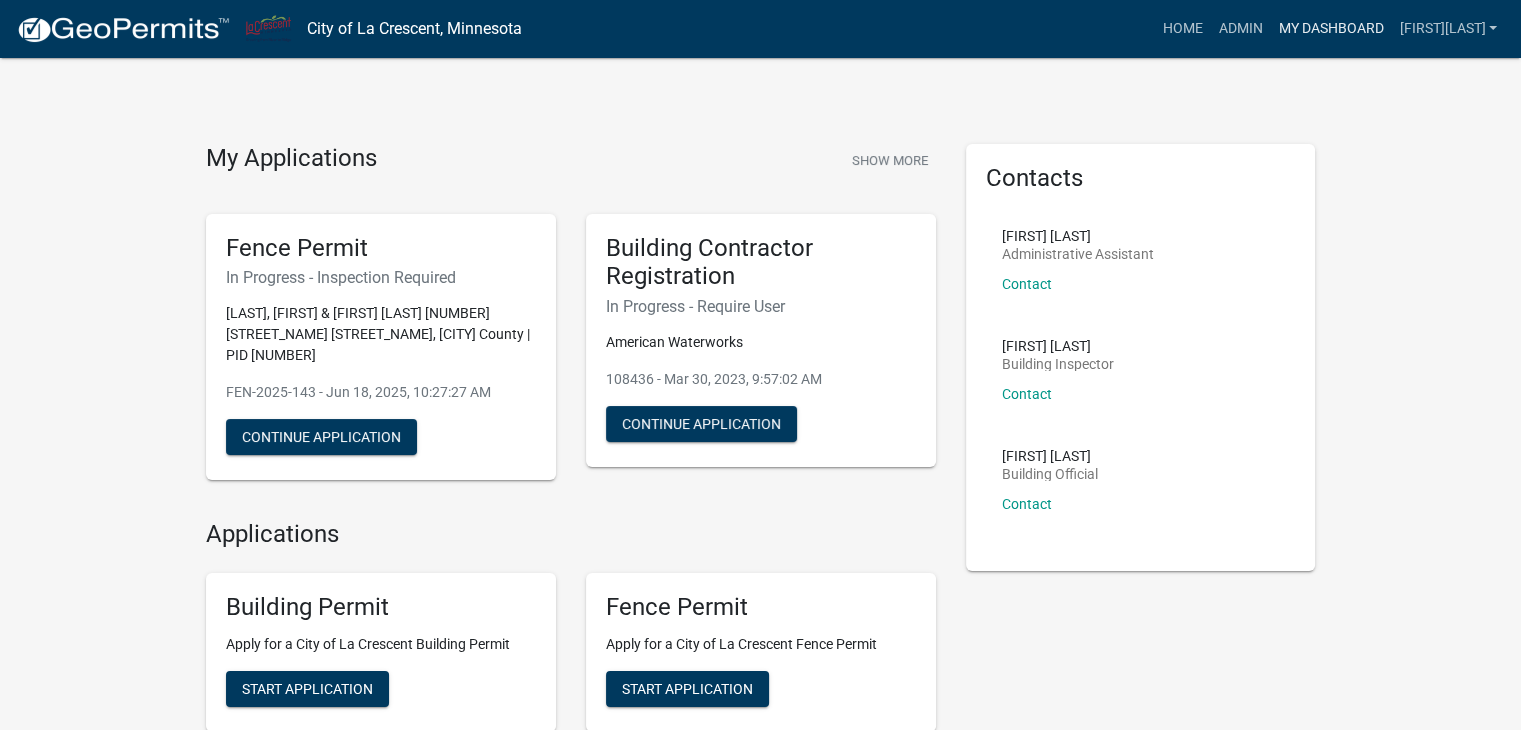 click on "My Dashboard" at bounding box center (1330, 29) 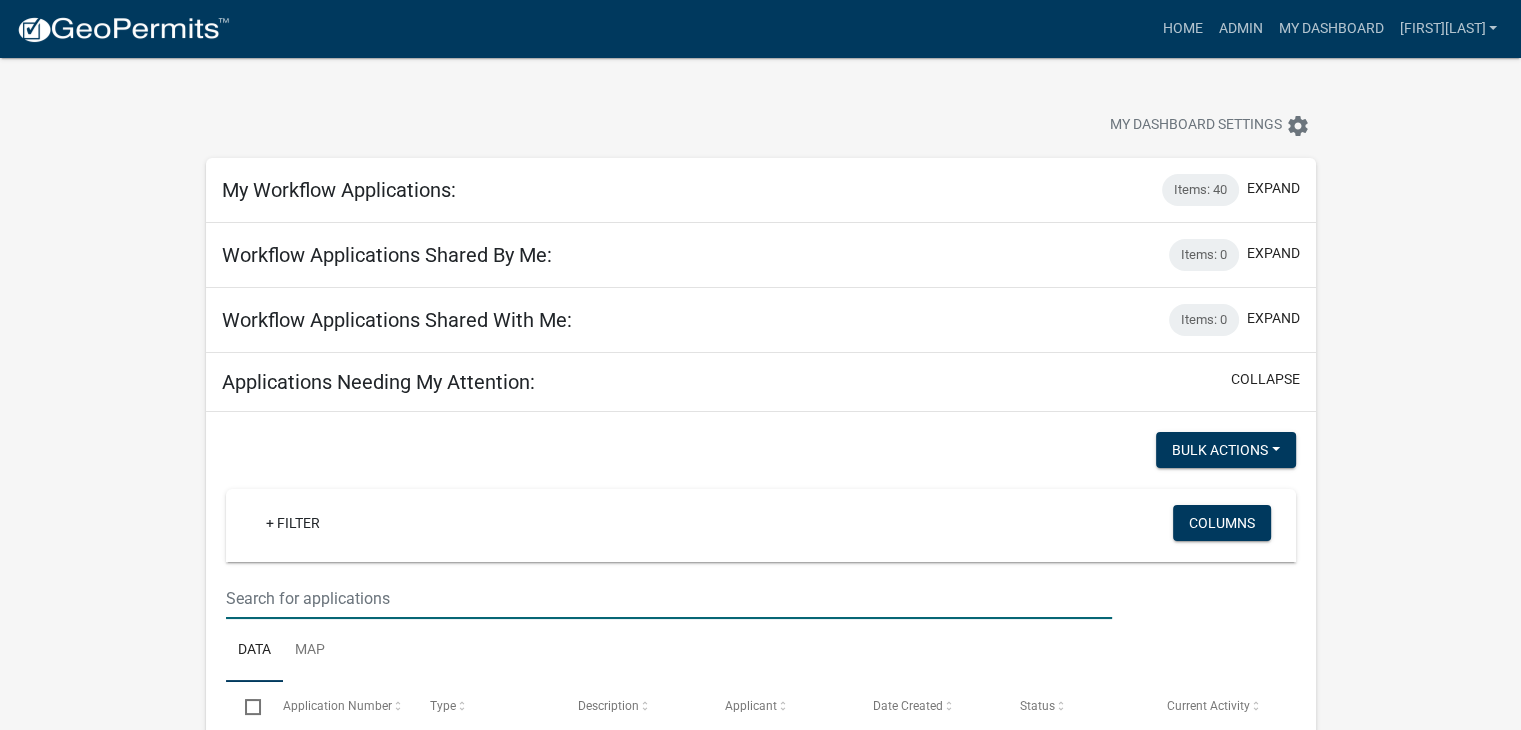 click at bounding box center (669, 598) 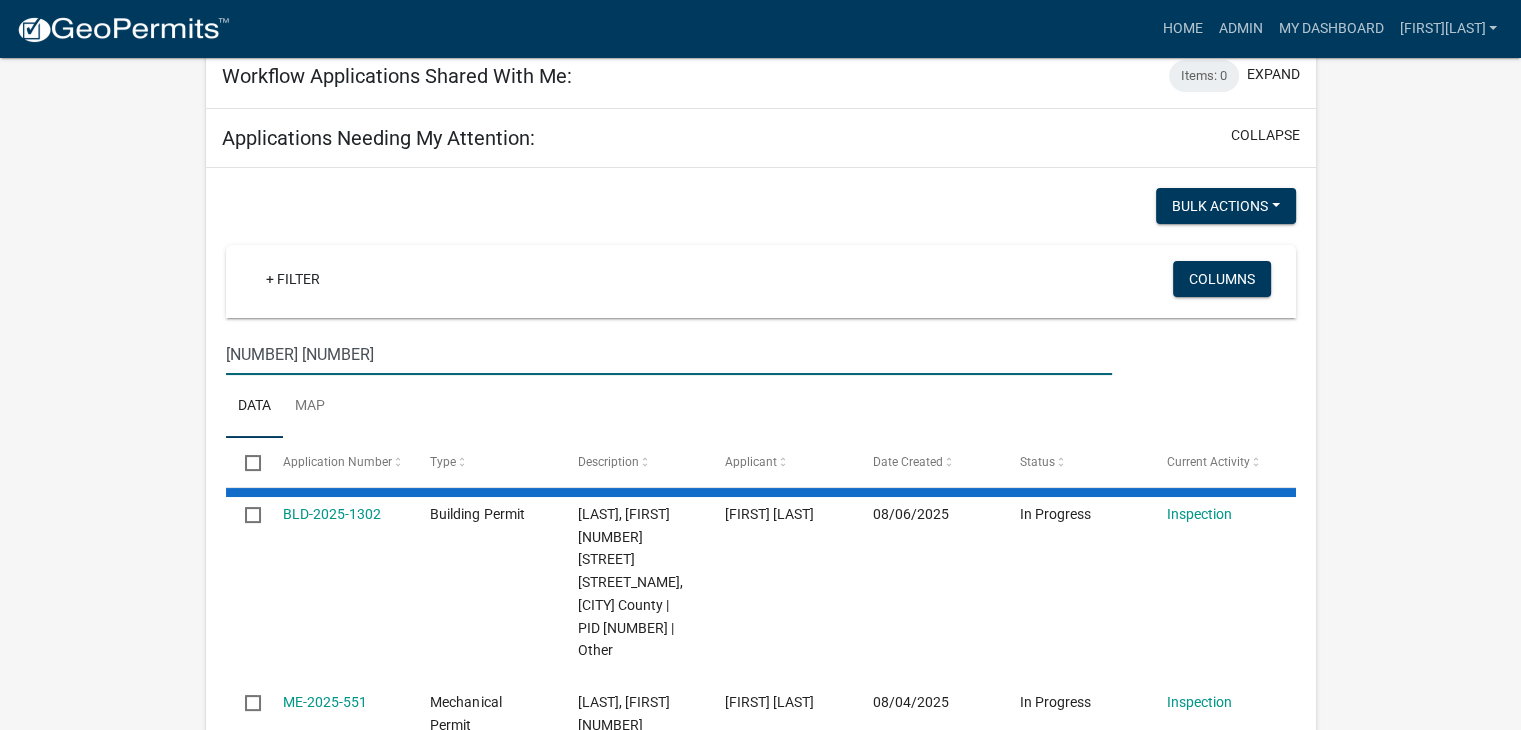 scroll, scrollTop: 300, scrollLeft: 0, axis: vertical 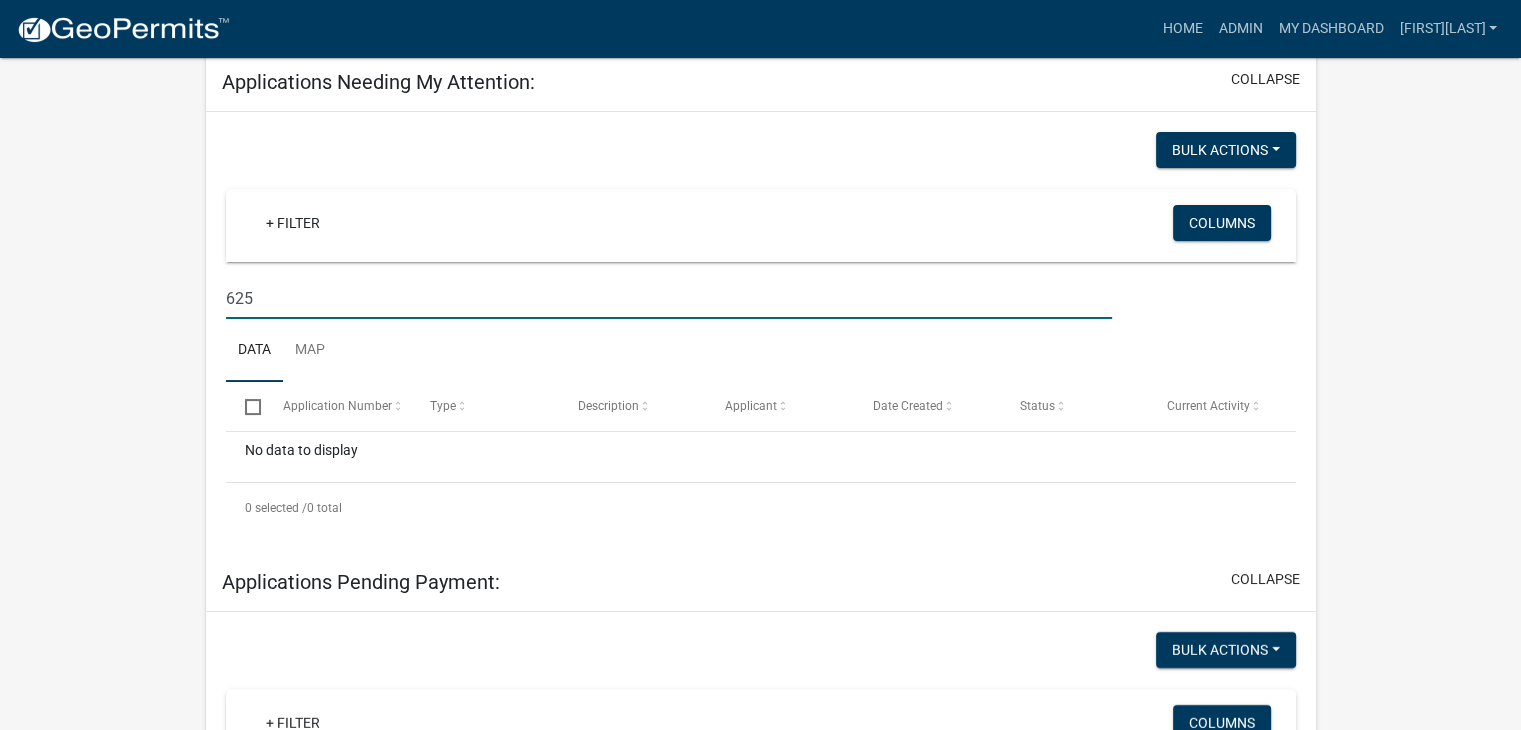 type on "625" 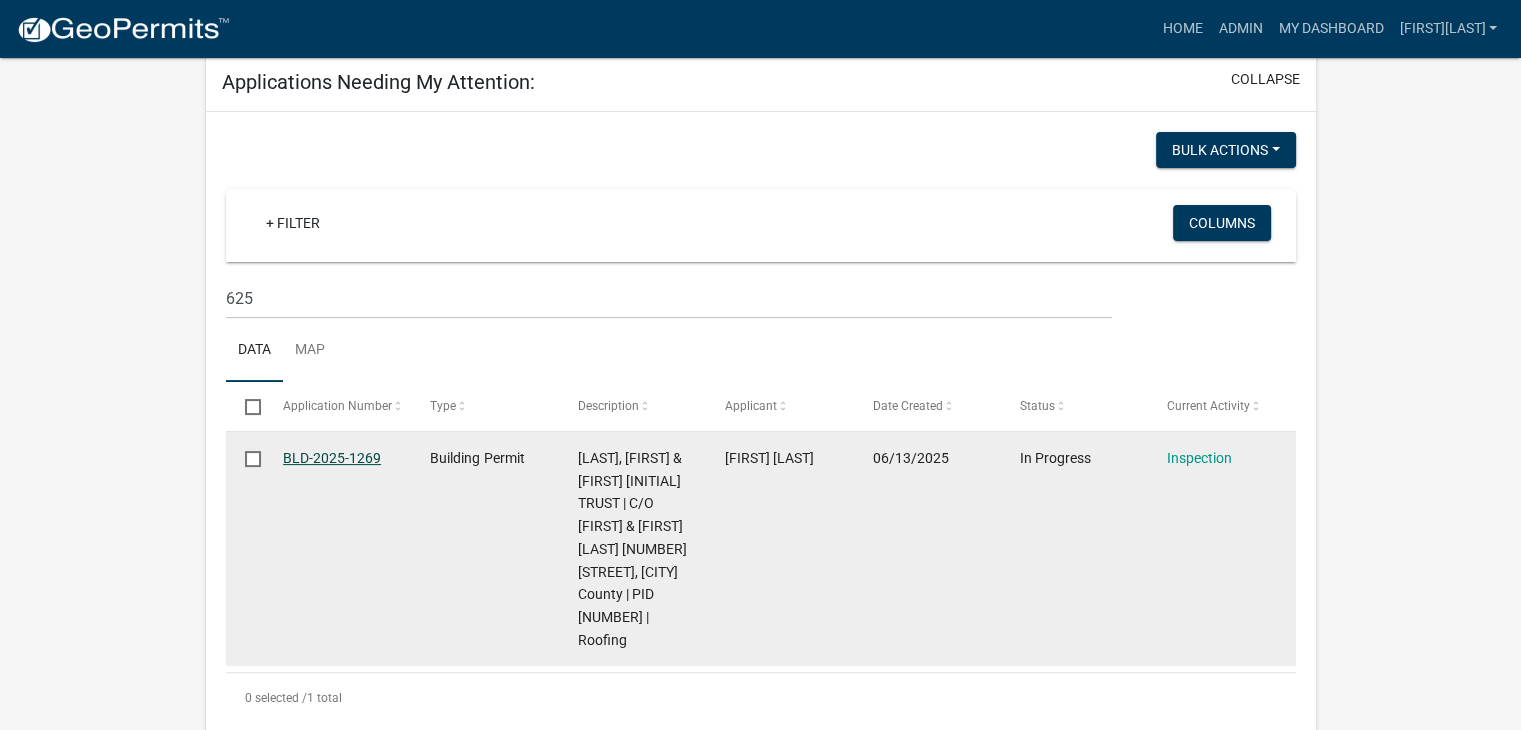 click on "BLD-2025-1269" 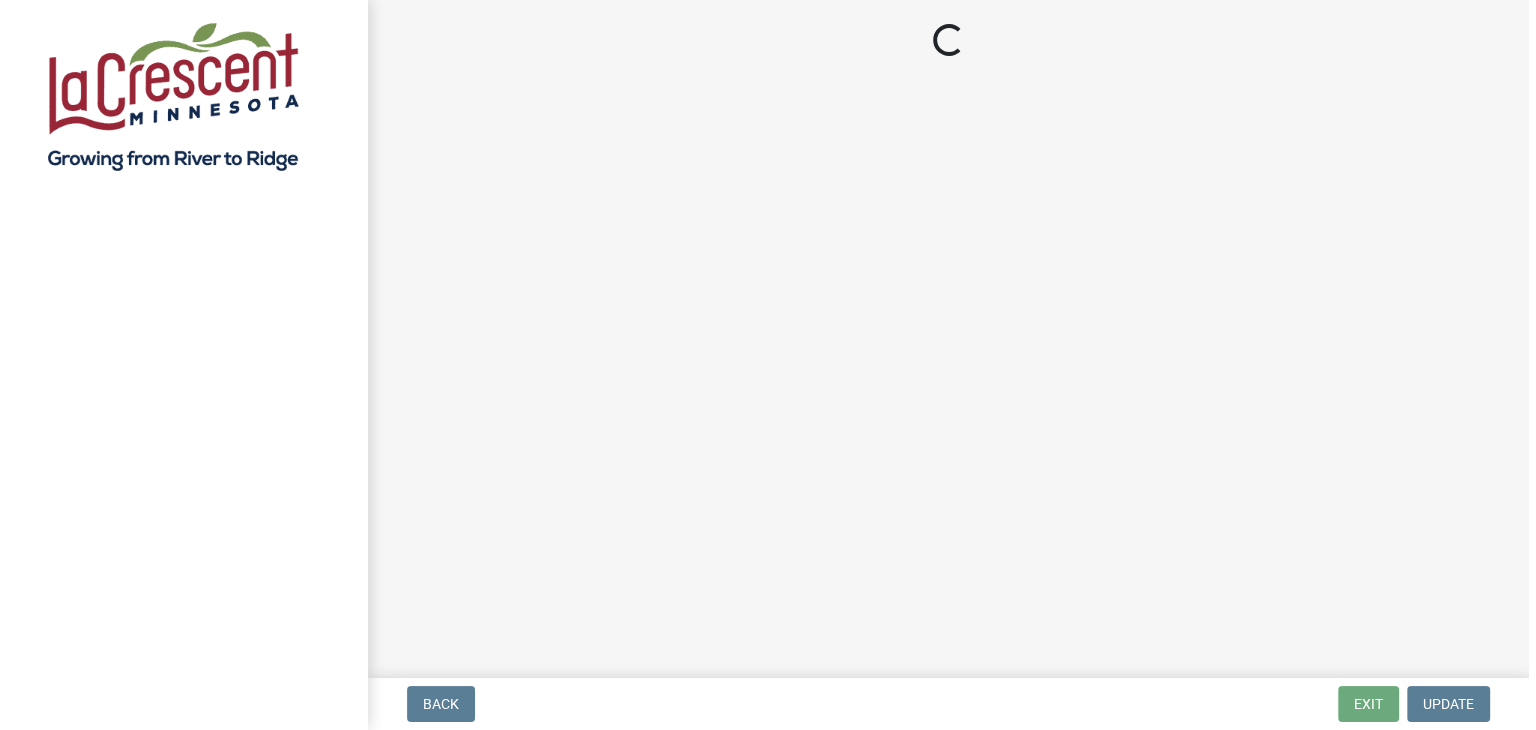 scroll, scrollTop: 0, scrollLeft: 0, axis: both 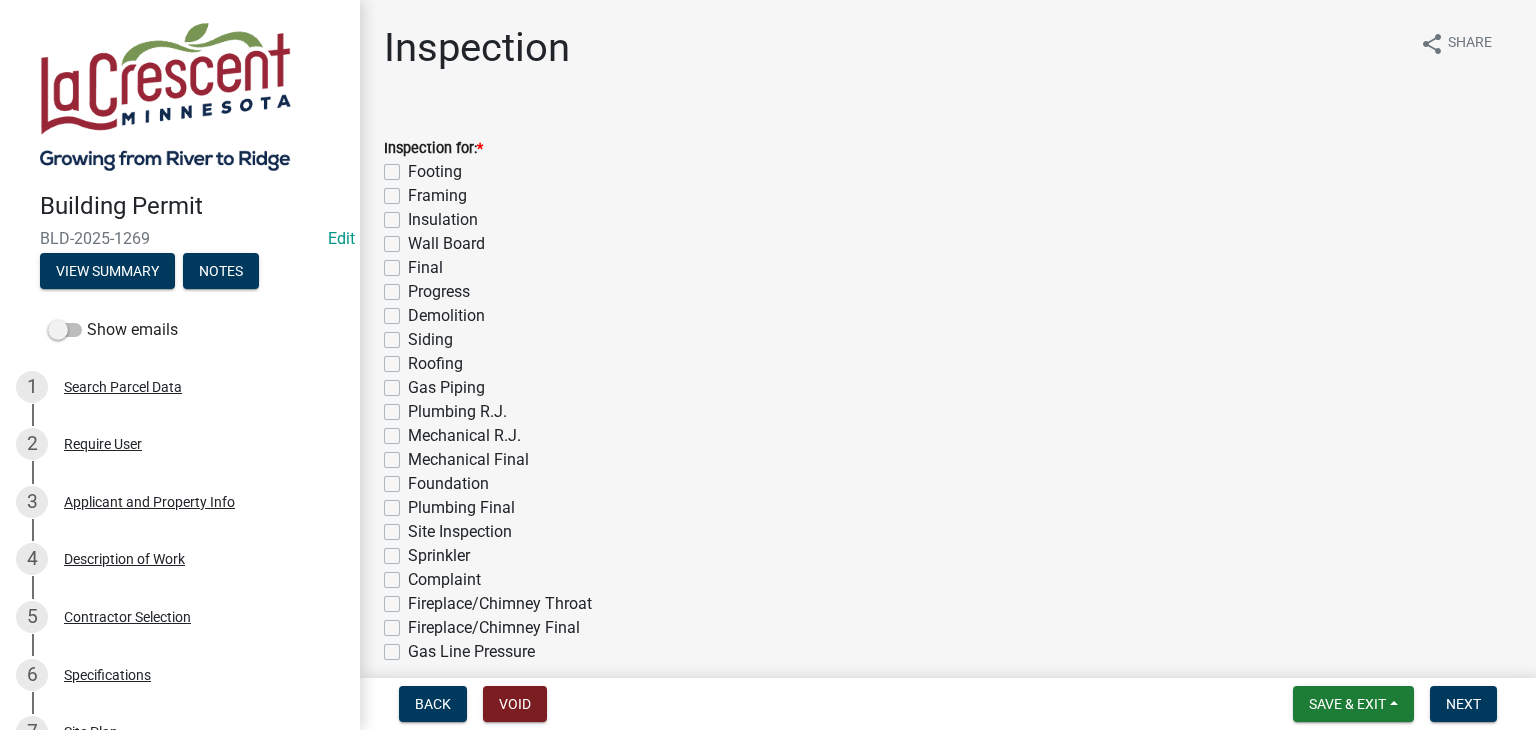 click on "Final" 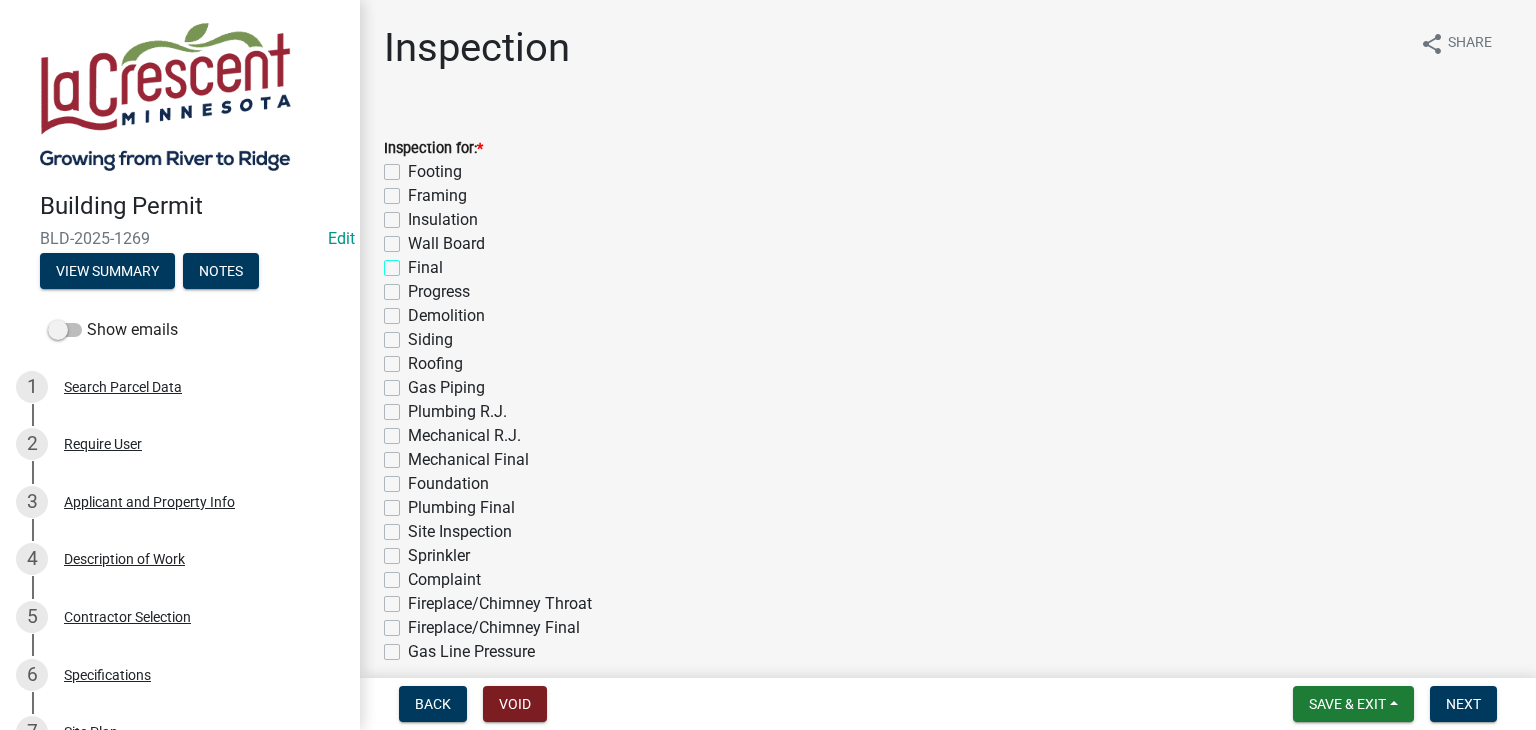 click on "Final" at bounding box center (414, 262) 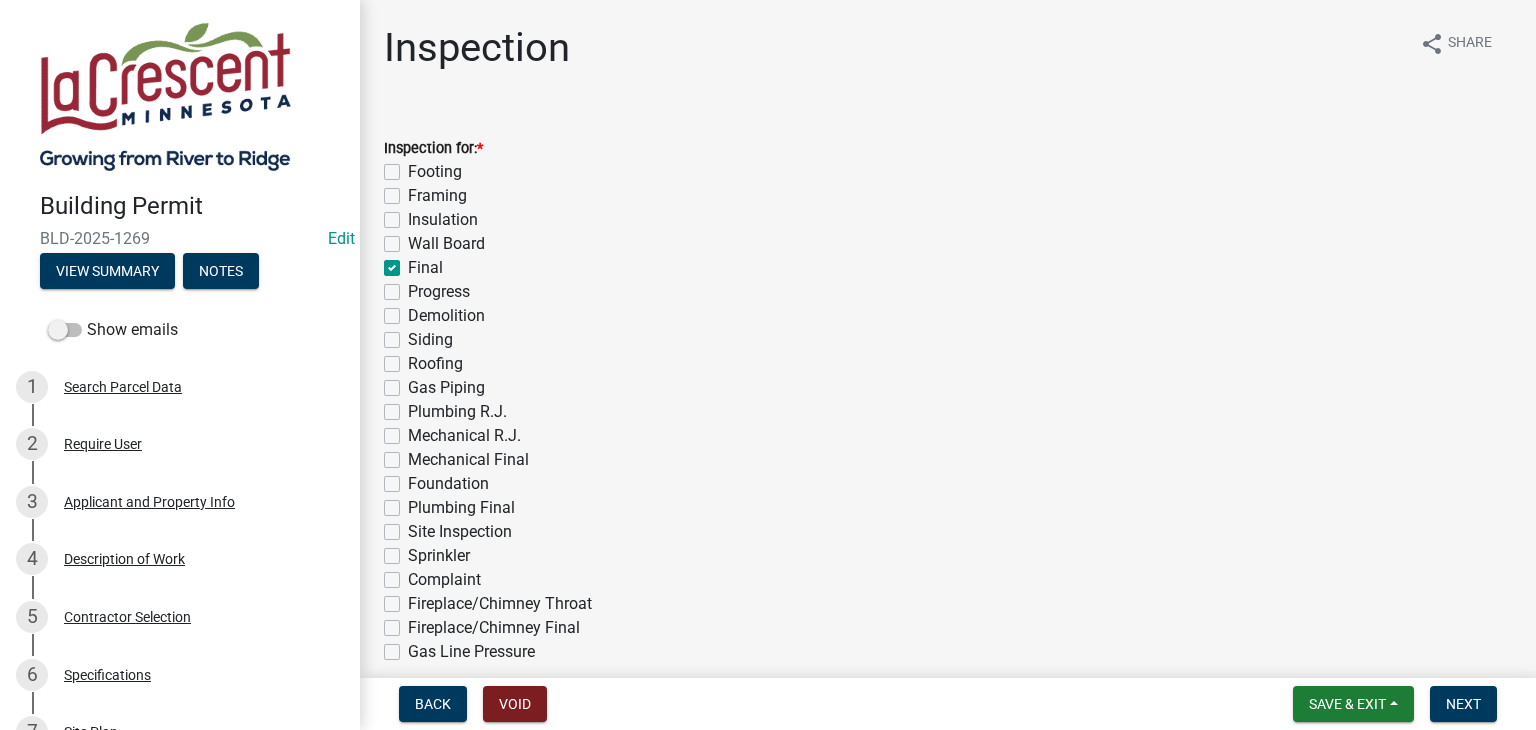 checkbox on "false" 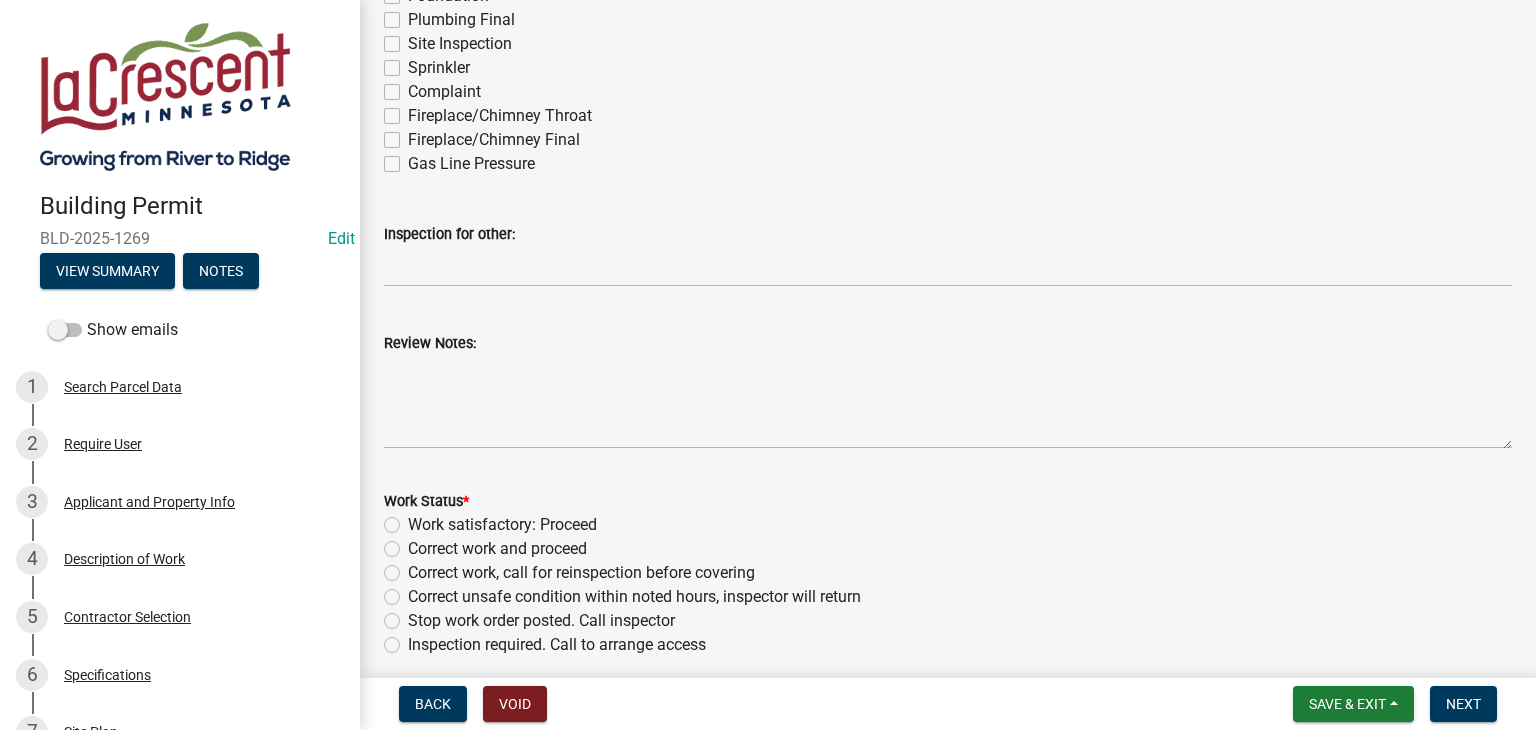 scroll, scrollTop: 500, scrollLeft: 0, axis: vertical 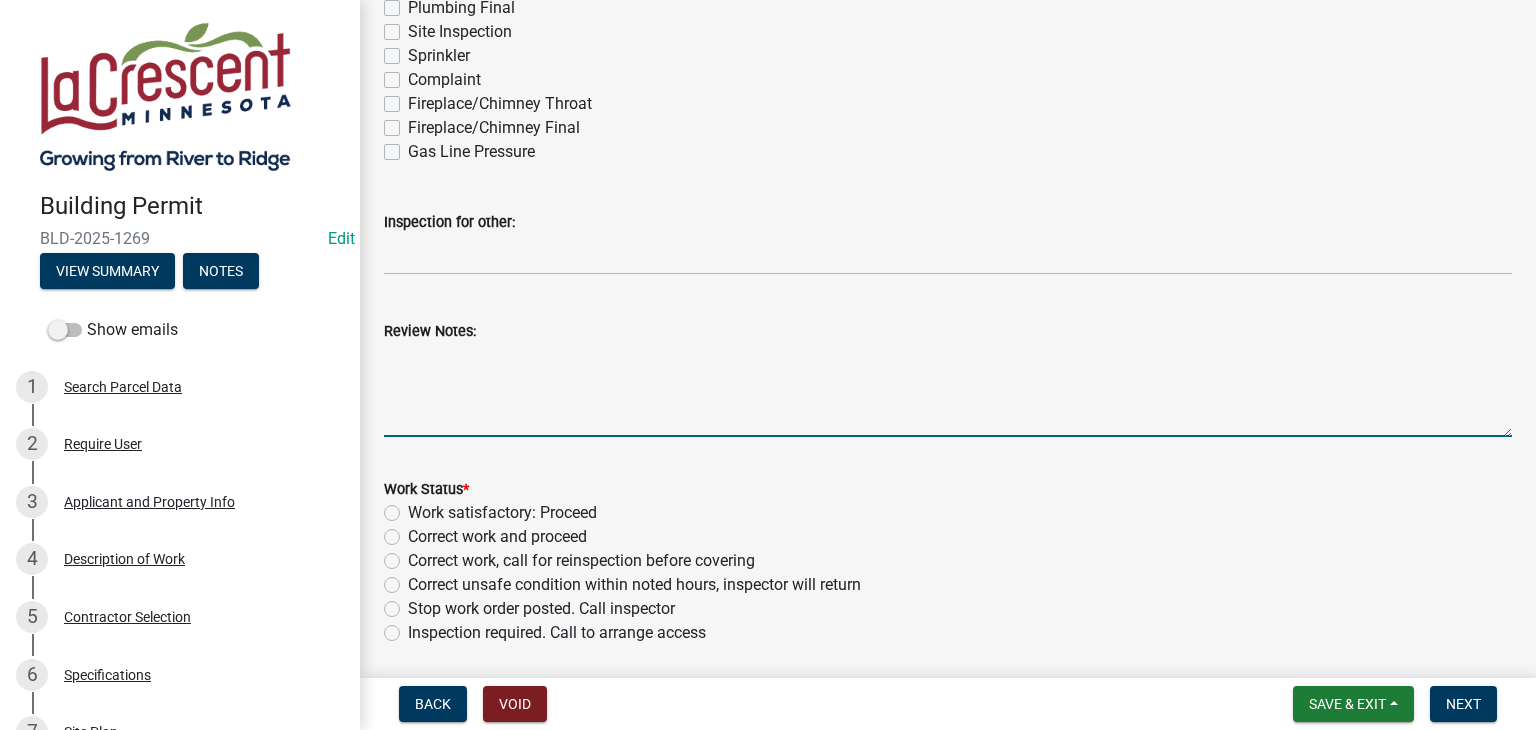 click on "Review Notes:" at bounding box center [948, 390] 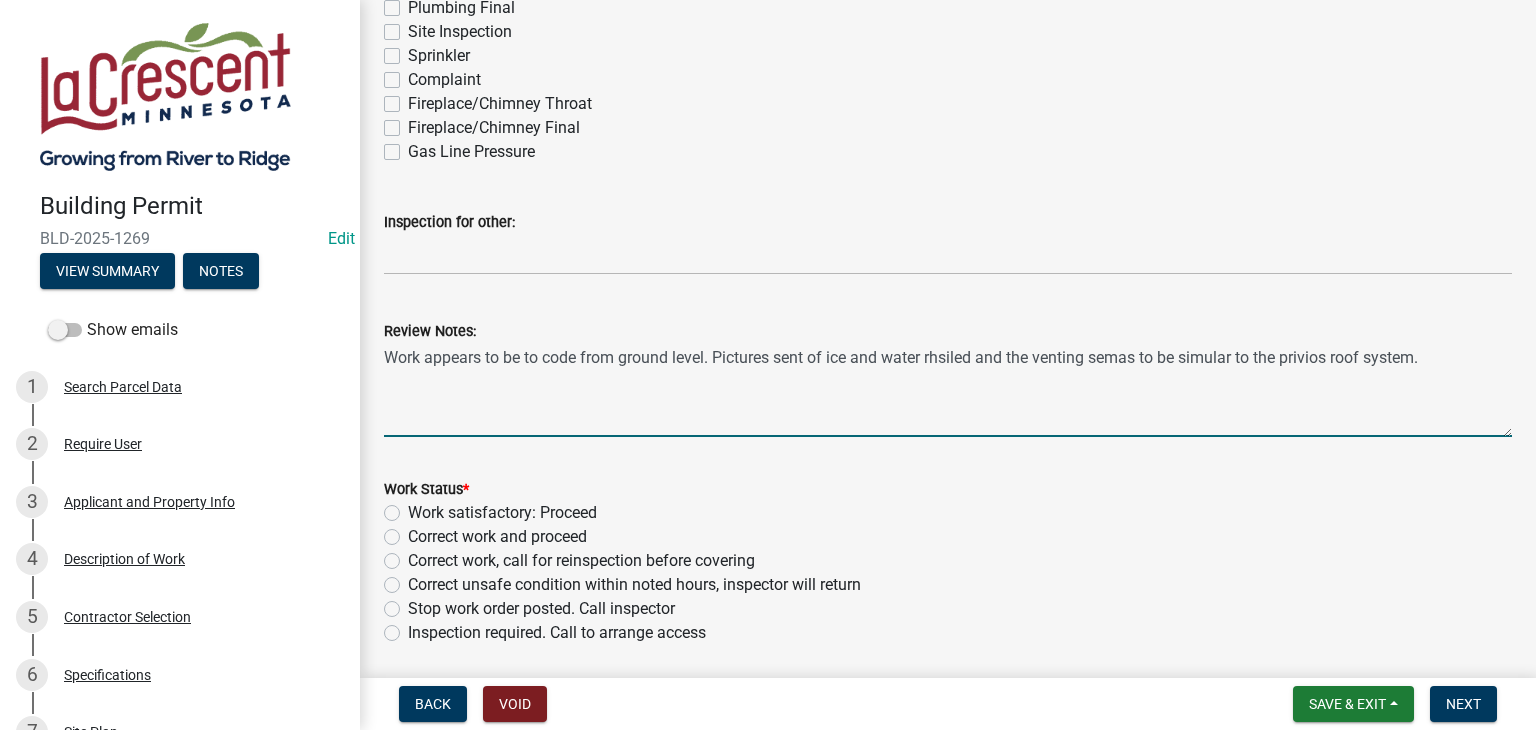 click on "Work appears to be to code from ground level. Pictures sent of ice and water rhsiled and the venting semas to be simular to the privios roof system." at bounding box center (948, 390) 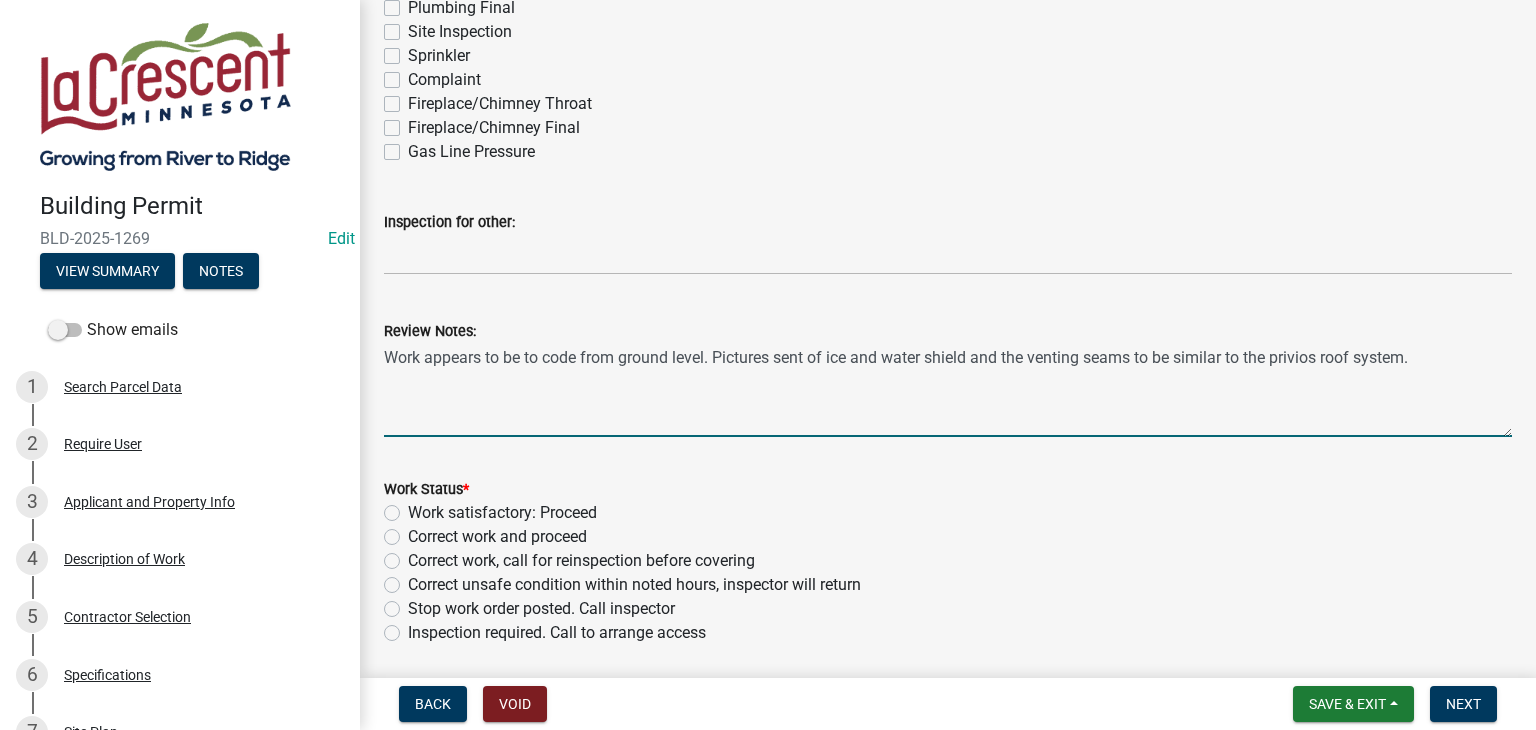 drag, startPoint x: 1301, startPoint y: 361, endPoint x: 1016, endPoint y: 399, distance: 287.5222 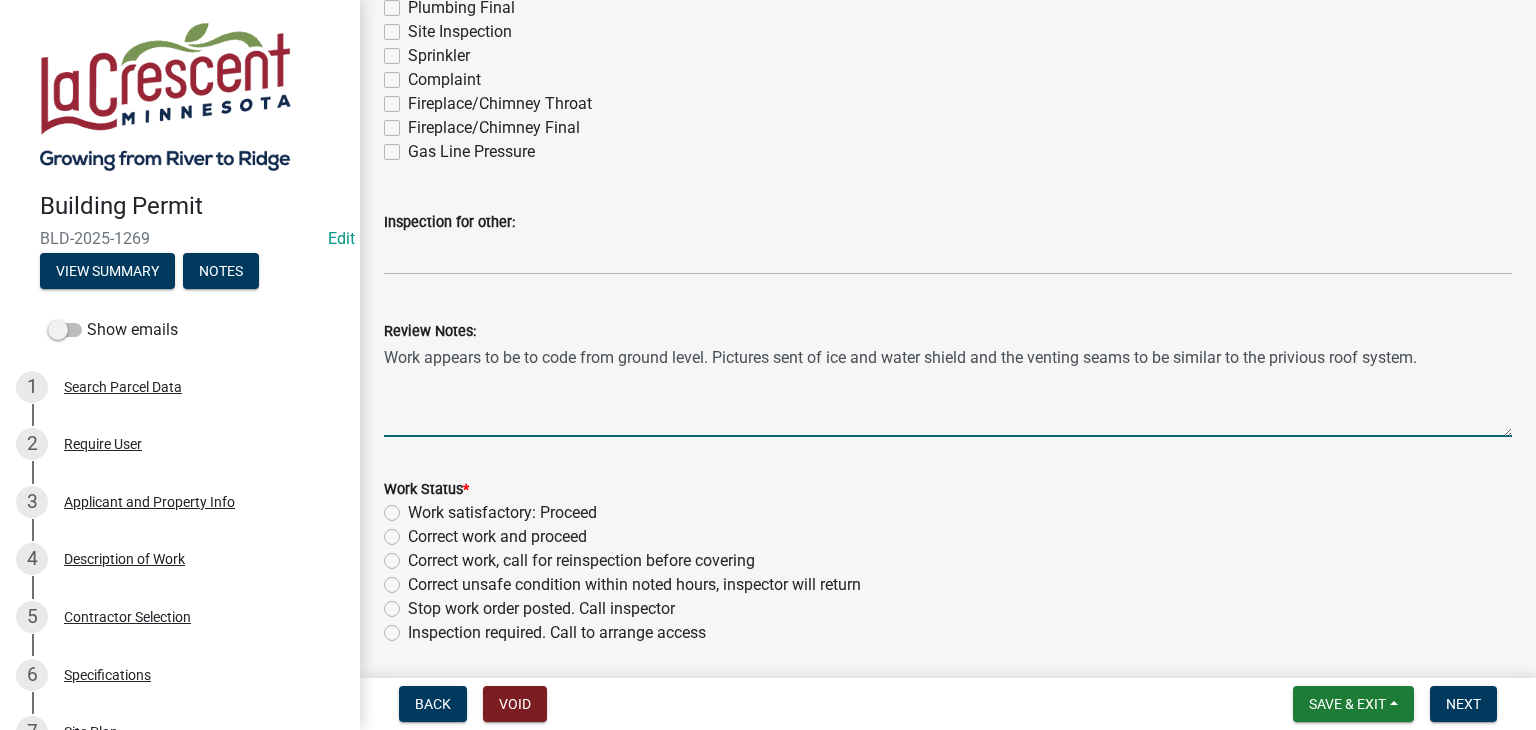 click on "Work appears to be to code from ground level. Pictures sent of ice and water shield and the venting seams to be similar to the privious roof system." at bounding box center (948, 390) 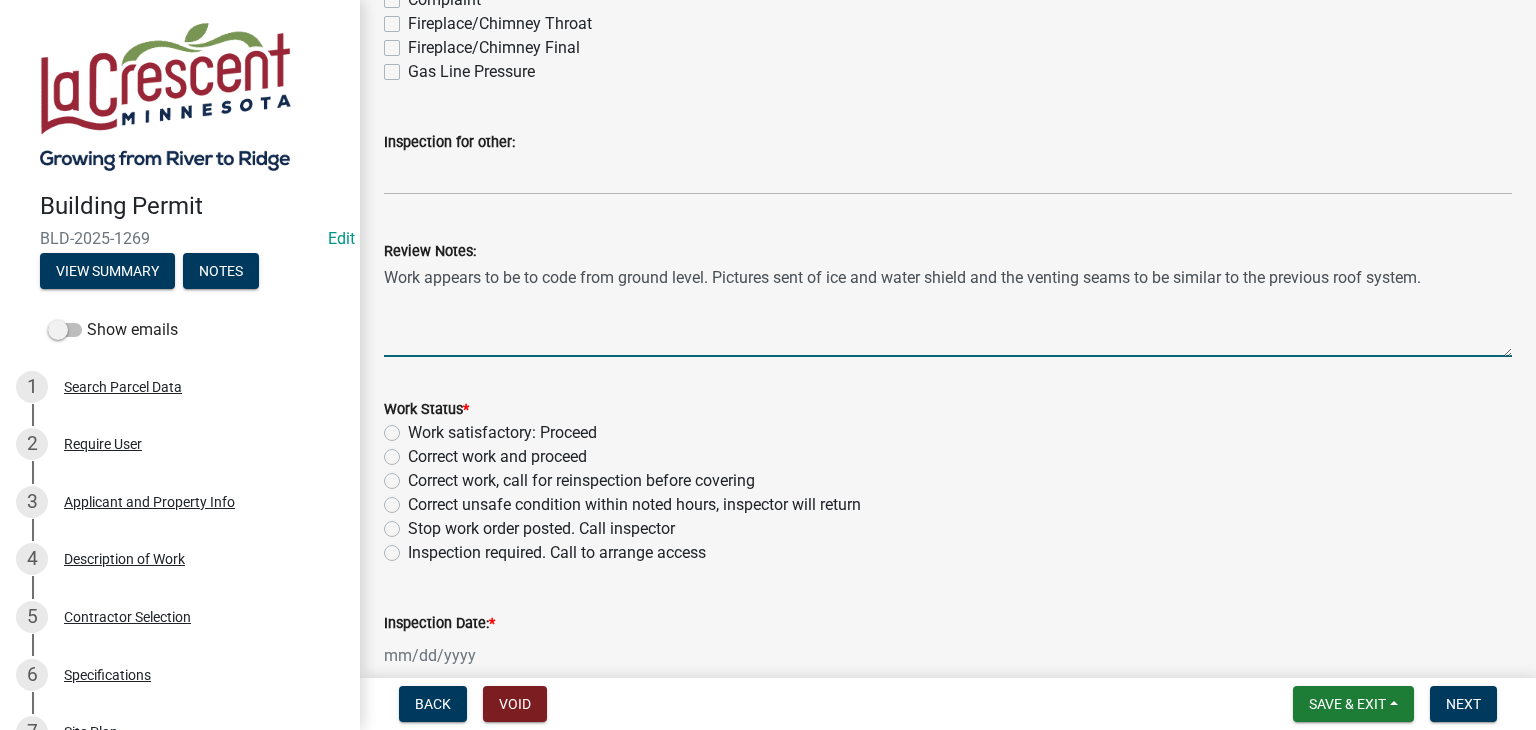 scroll, scrollTop: 700, scrollLeft: 0, axis: vertical 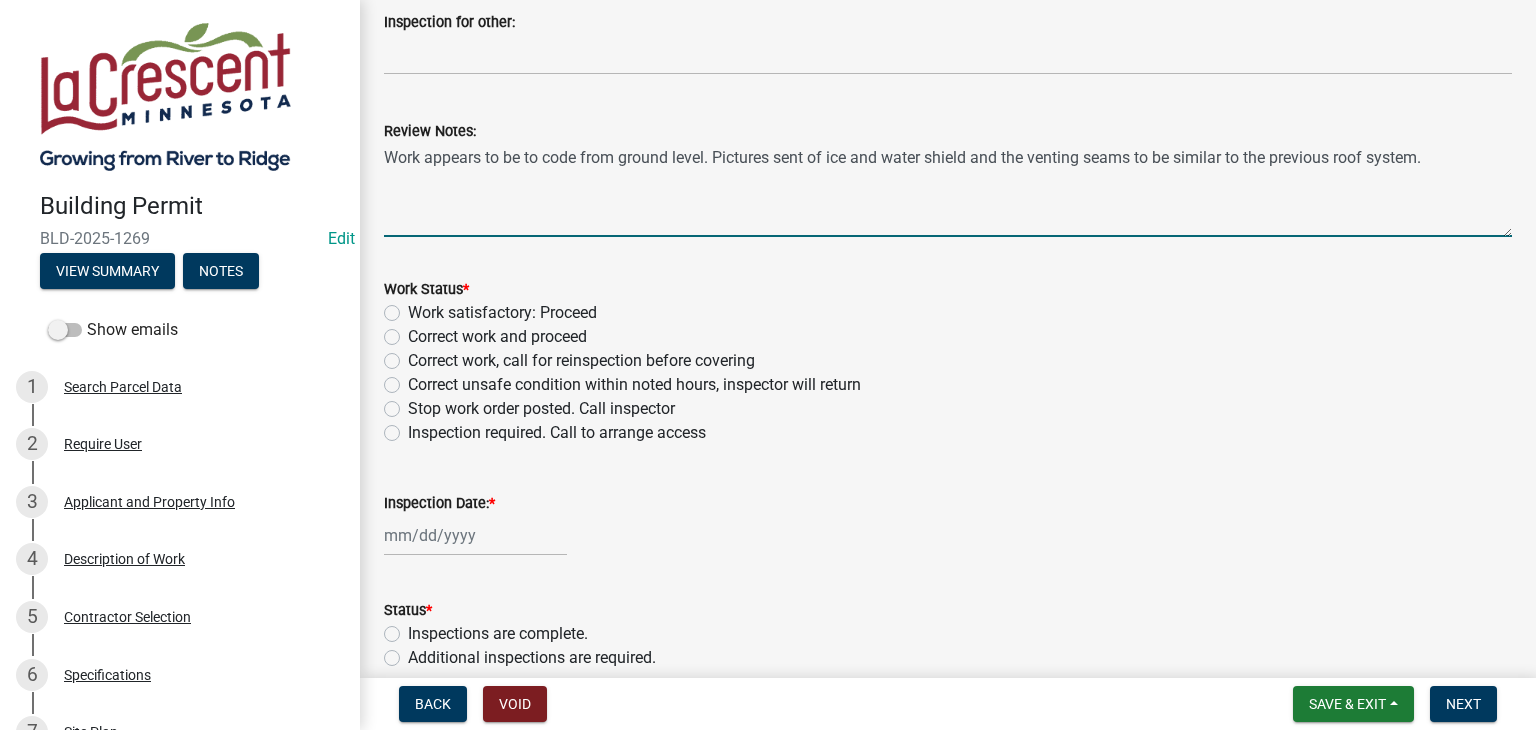 type on "Work appears to be to code from ground level. Pictures sent of ice and water shield and the venting seams to be similar to the previous roof system." 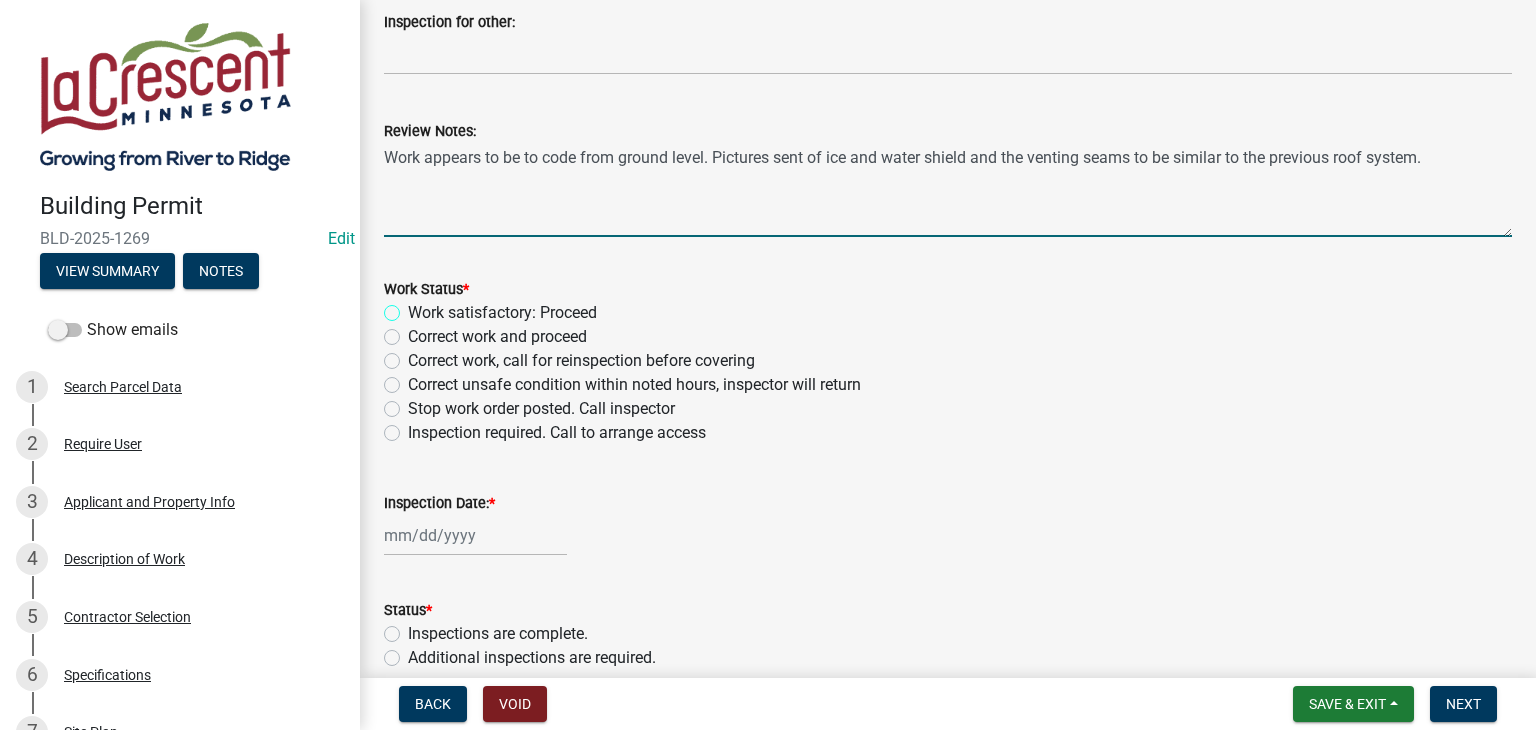 click on "Work satisfactory:  Proceed" at bounding box center (414, 307) 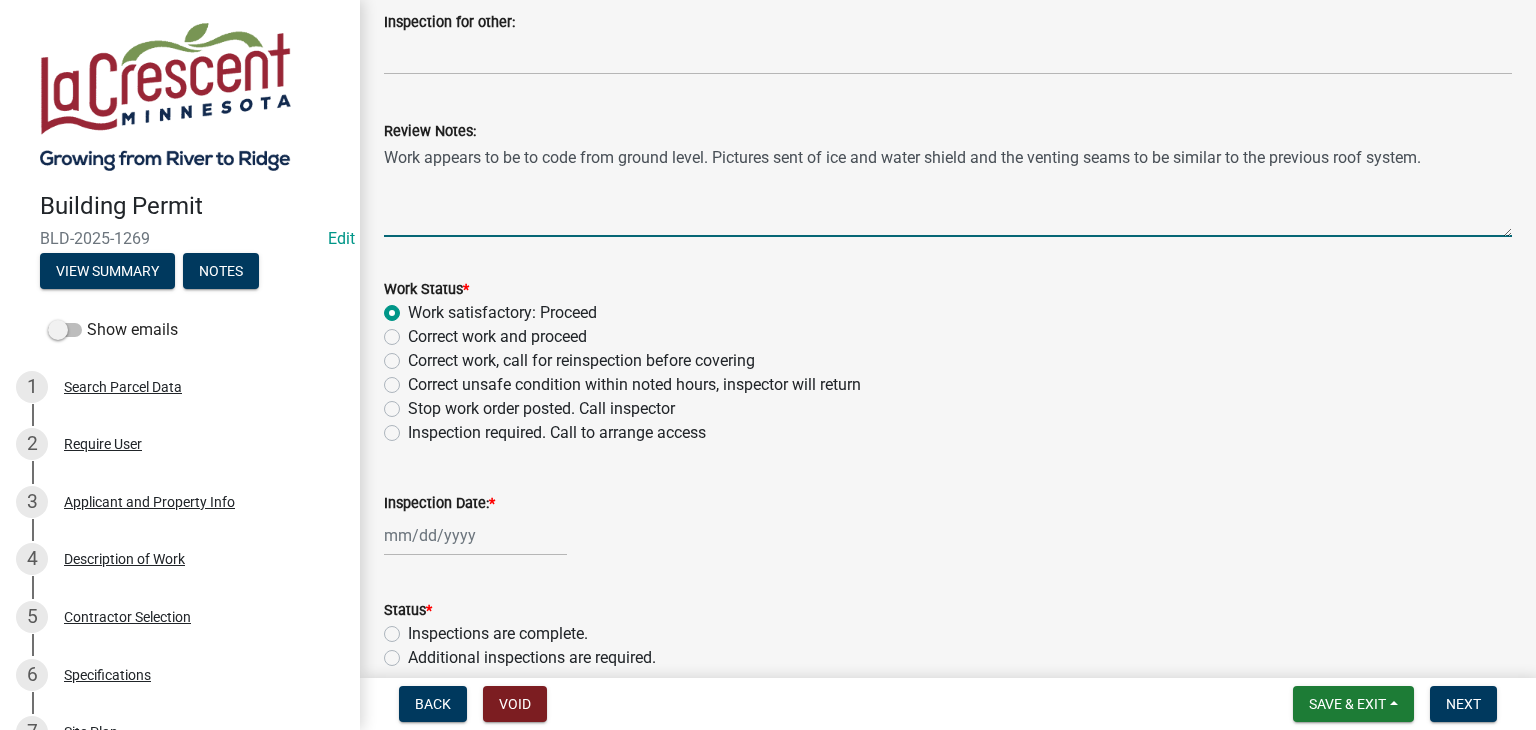 radio on "true" 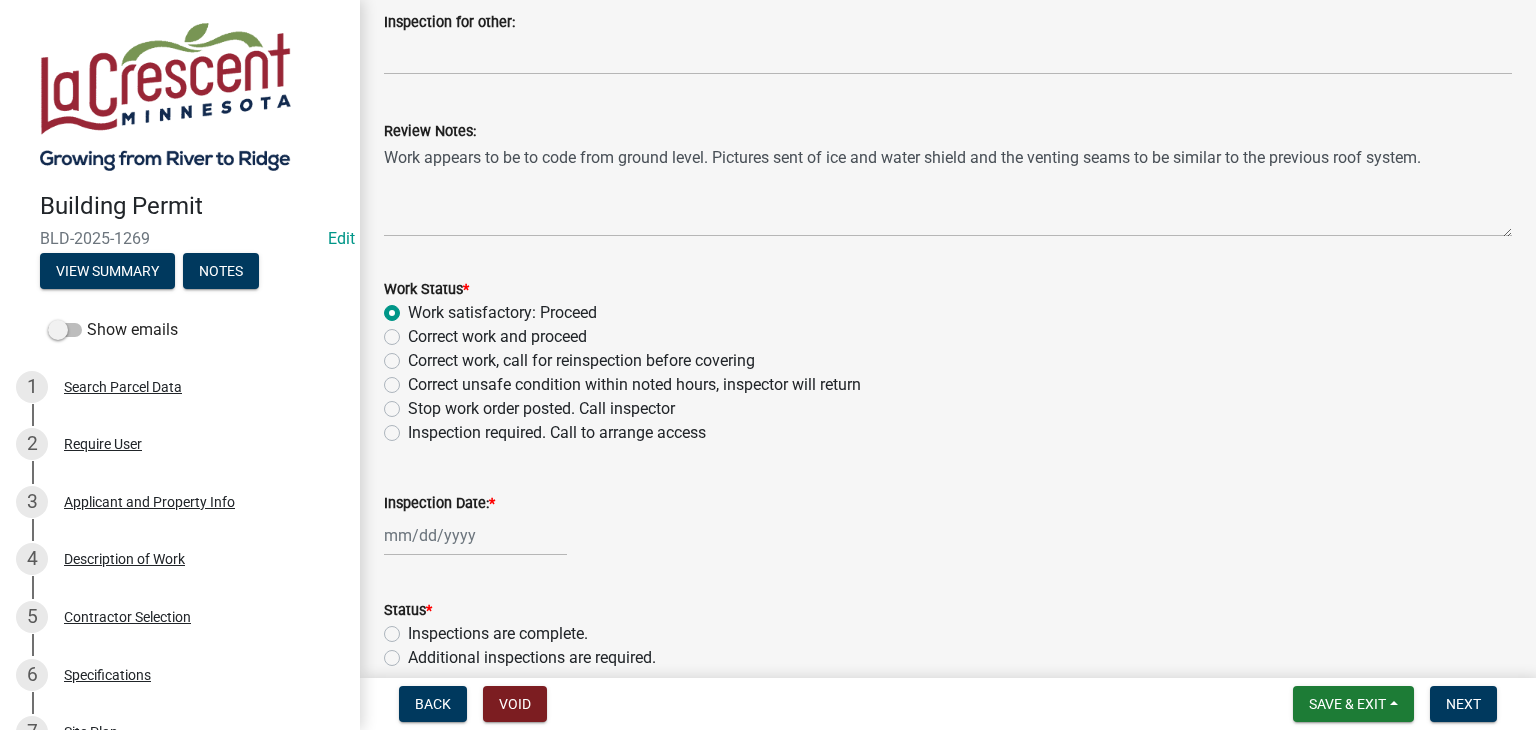 click 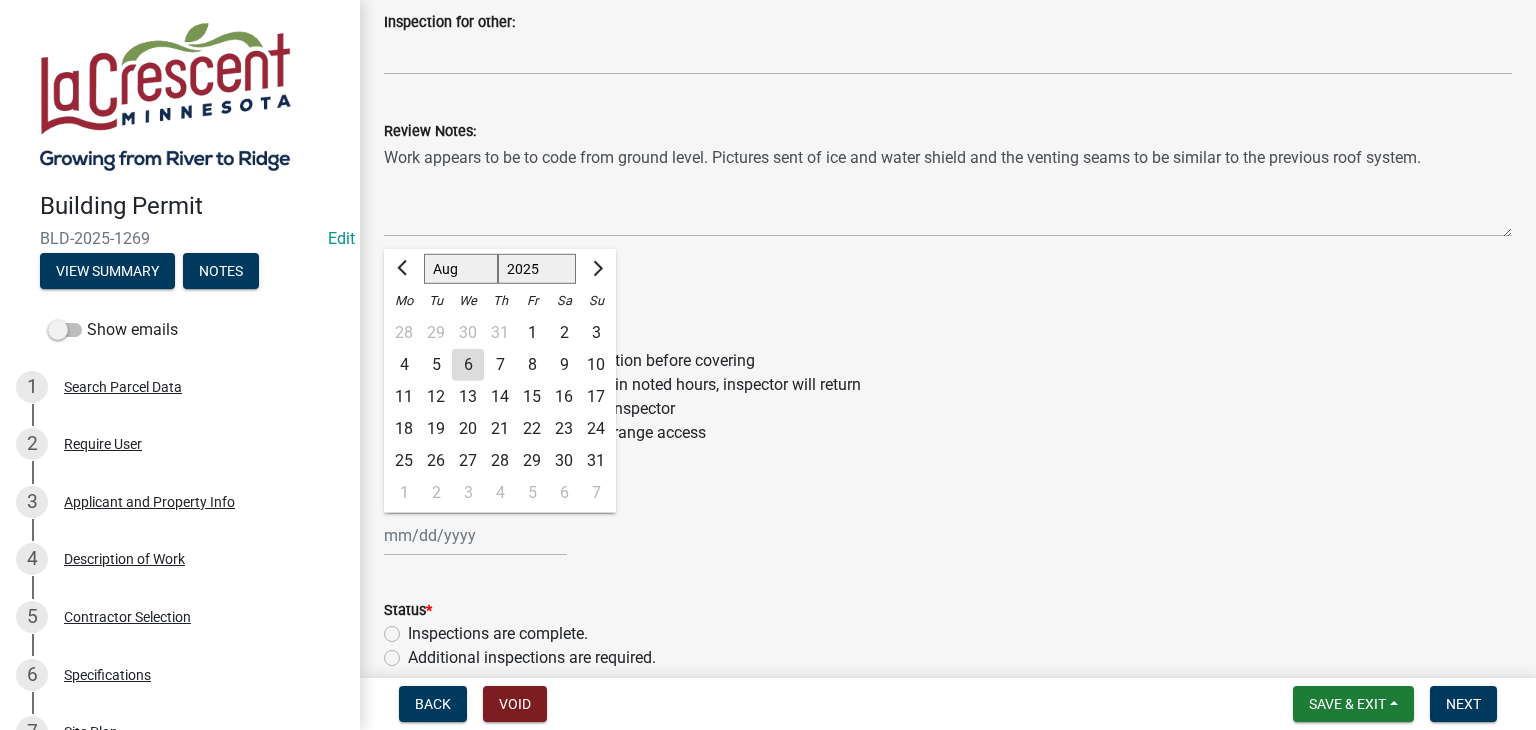 click on "6" 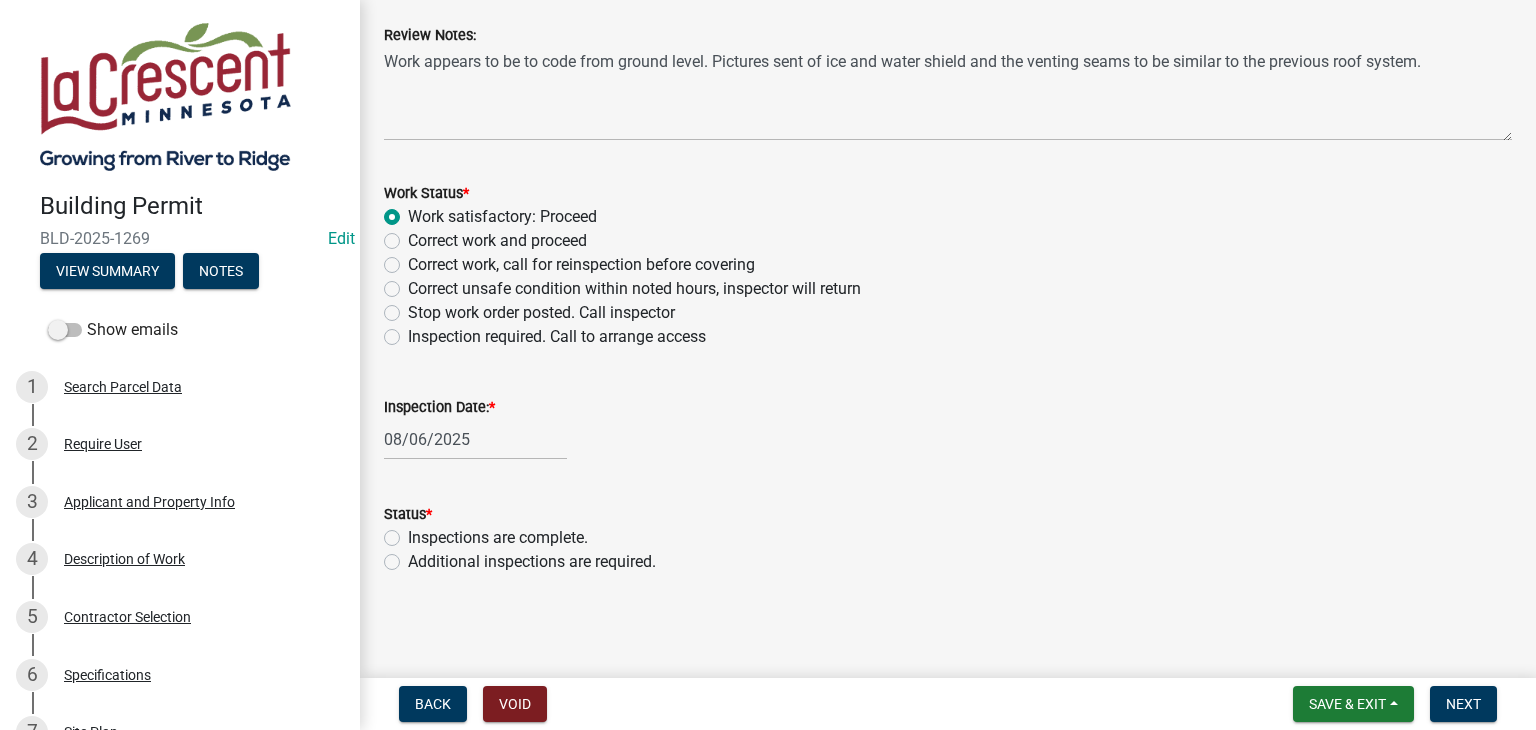 scroll, scrollTop: 796, scrollLeft: 0, axis: vertical 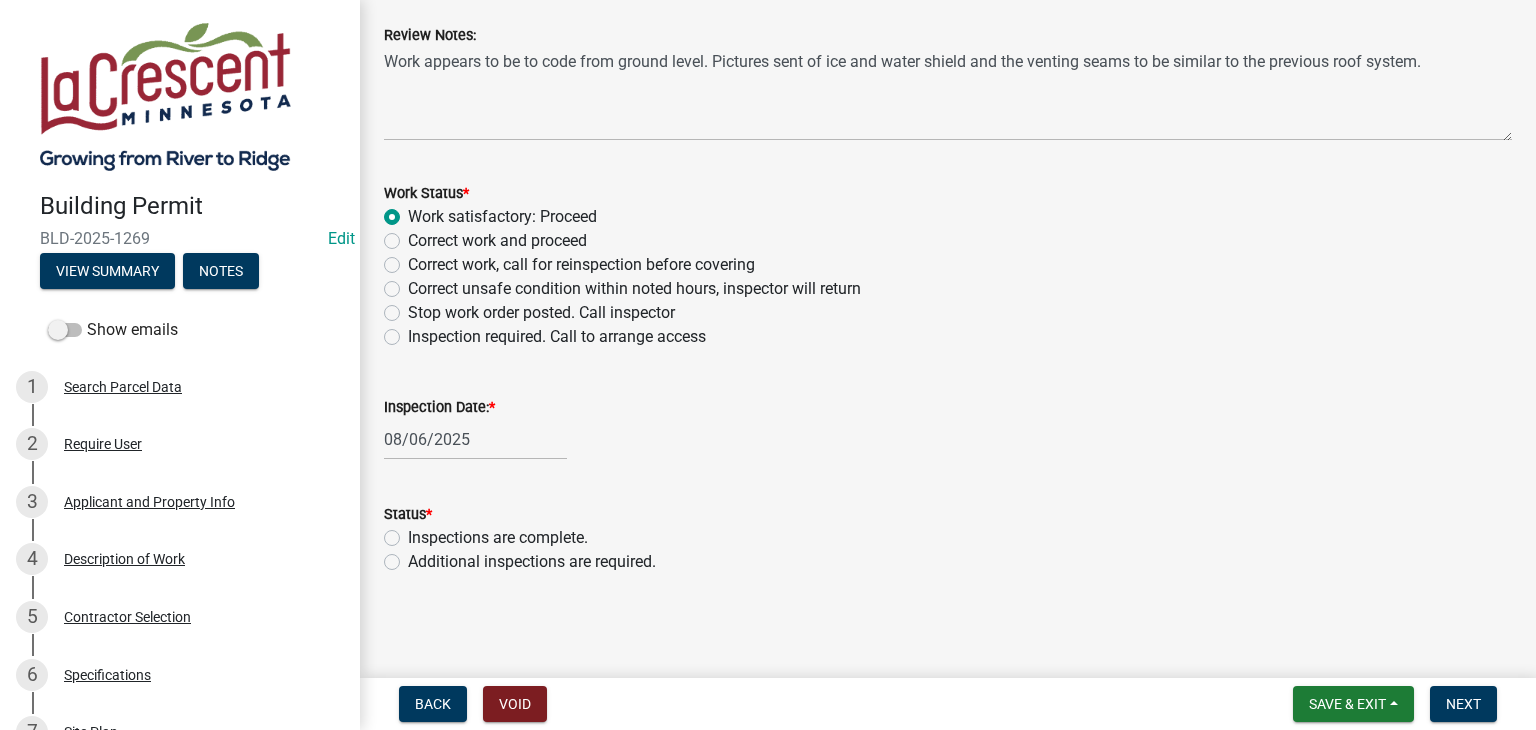 click on "Inspections are complete." 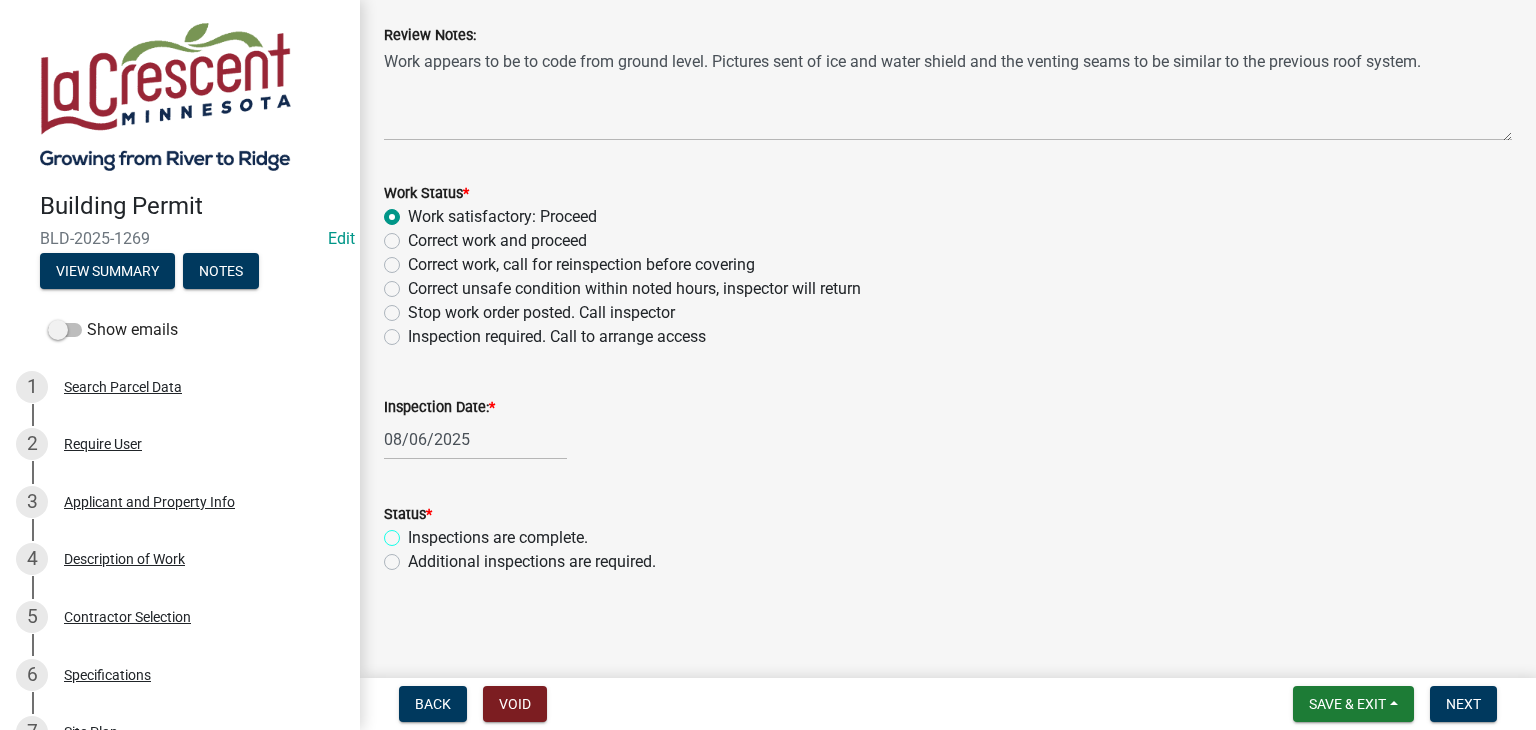 click on "Inspections are complete." at bounding box center [414, 532] 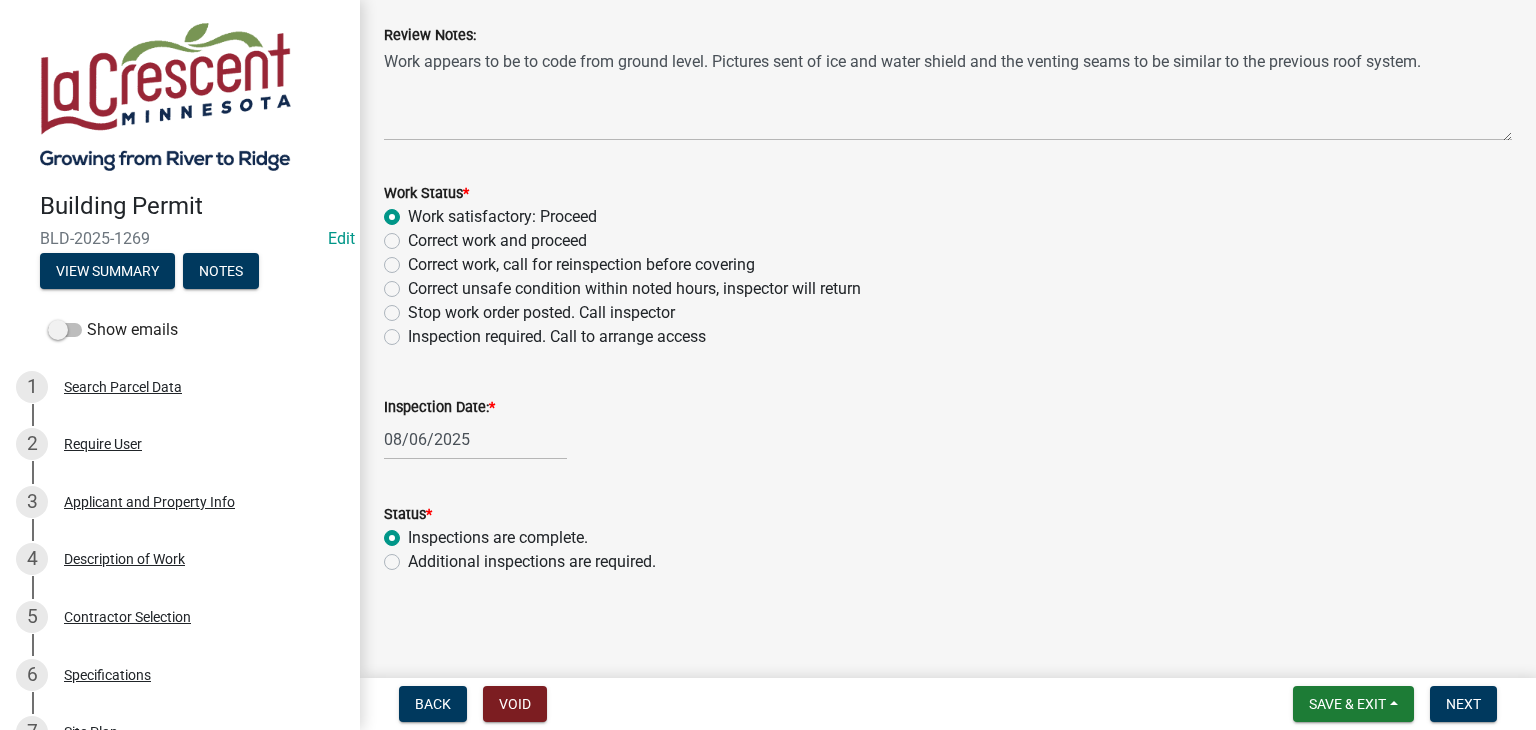 radio on "true" 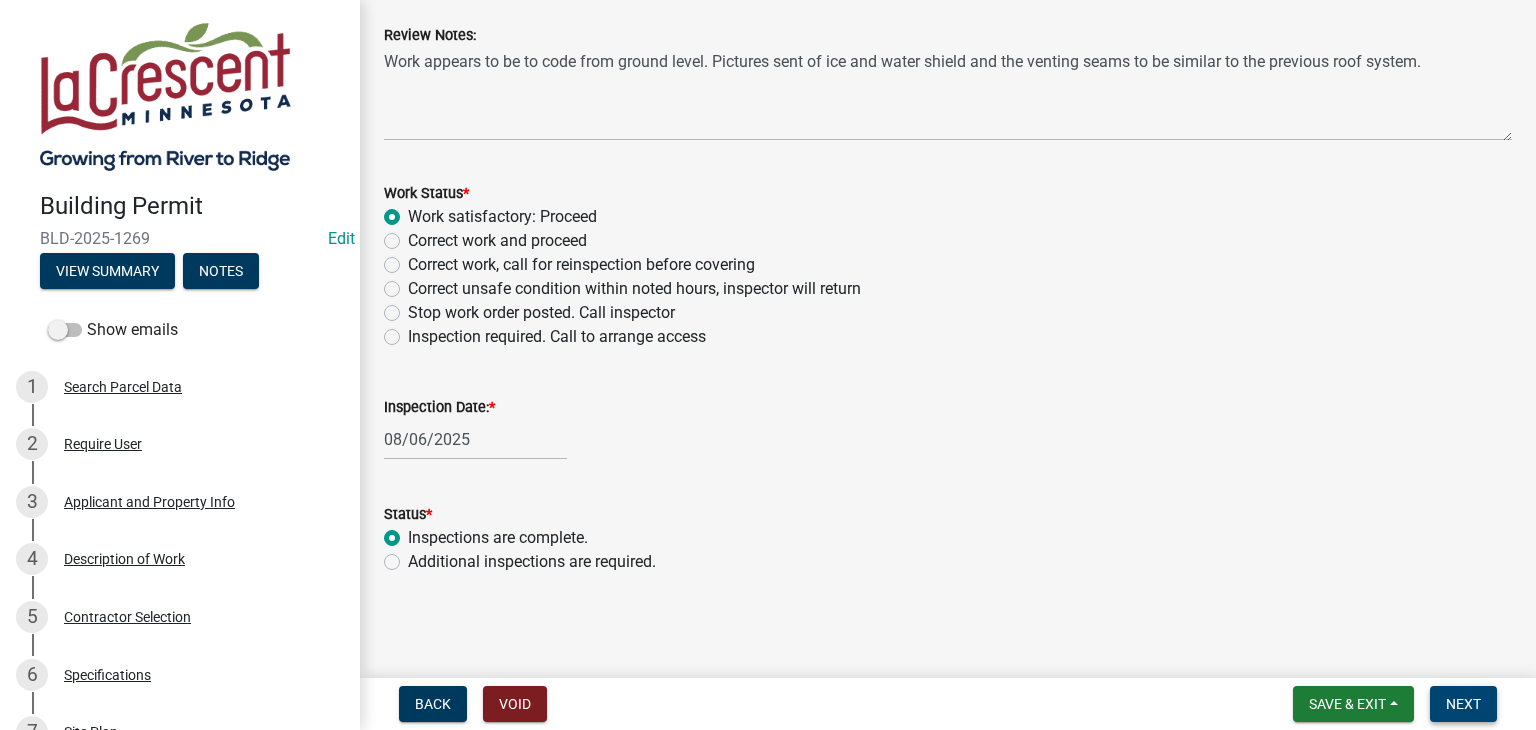 click on "Next" at bounding box center (1463, 704) 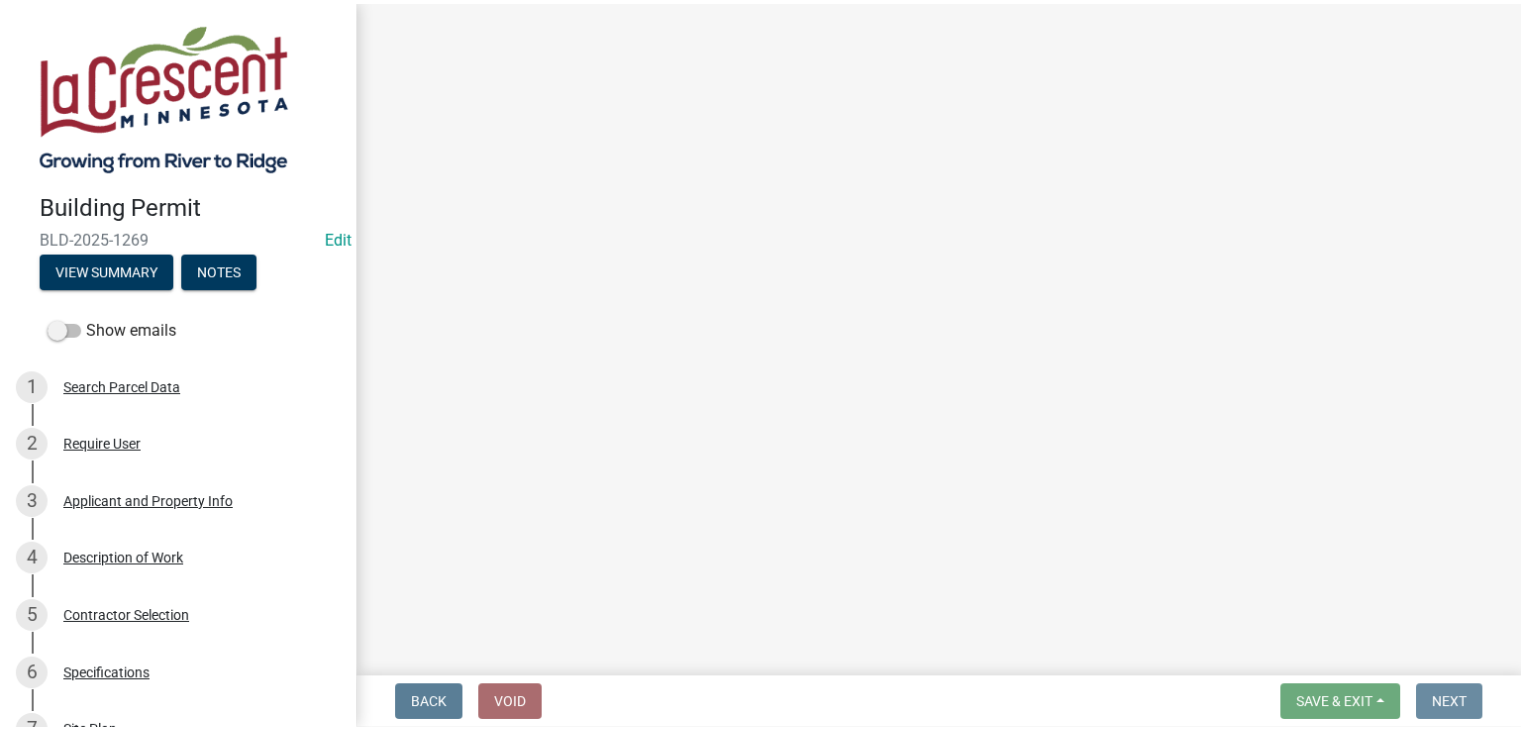 scroll, scrollTop: 0, scrollLeft: 0, axis: both 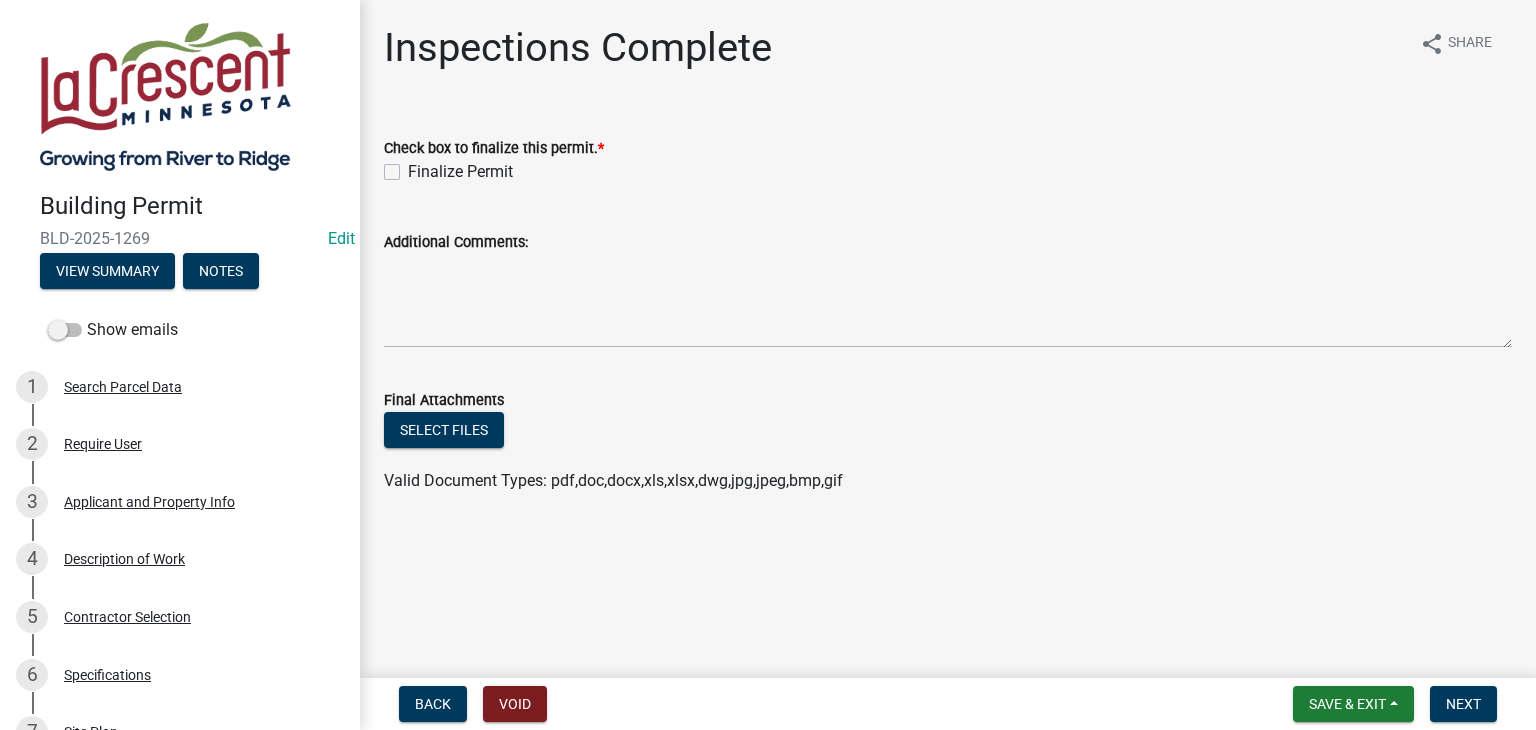 click on "Finalize Permit" 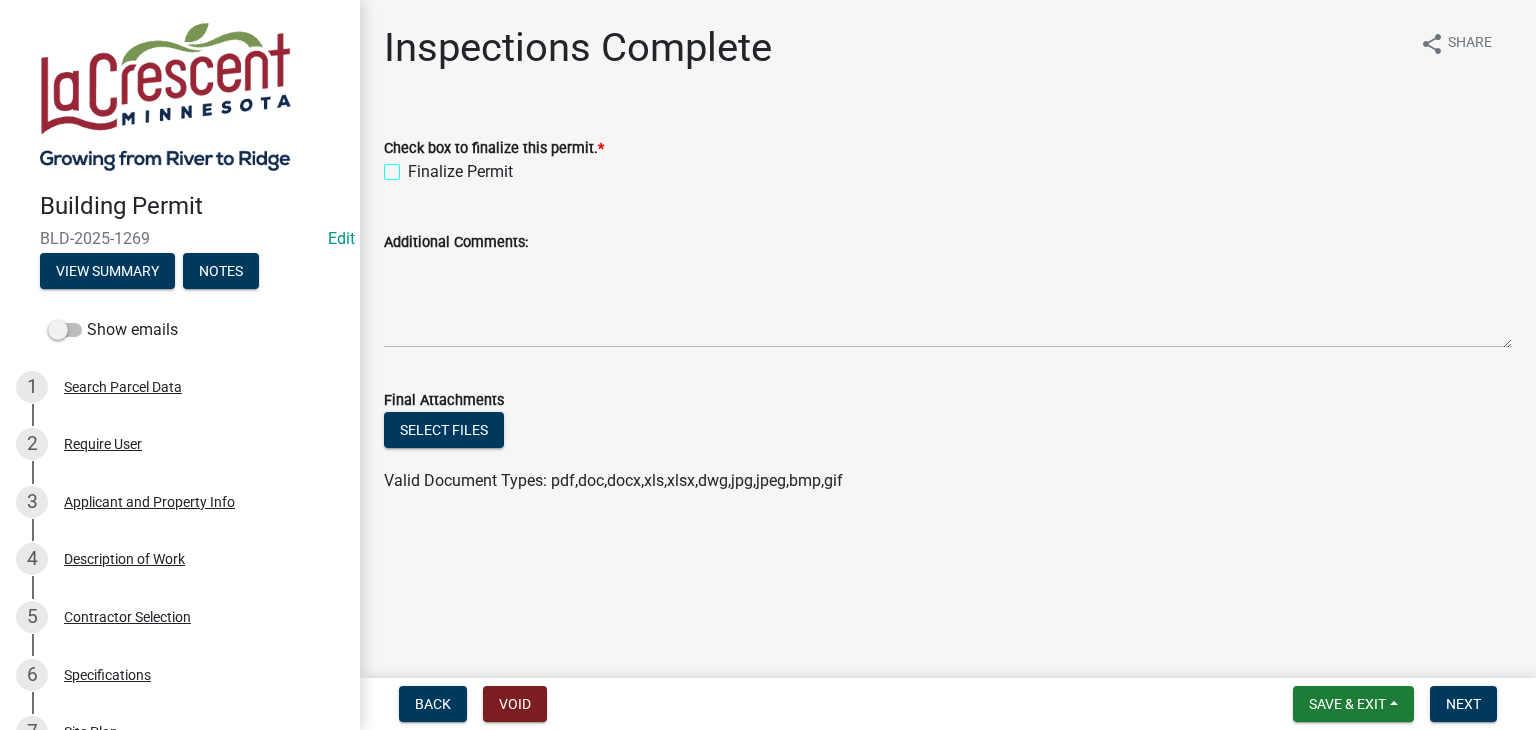 click on "Finalize Permit" at bounding box center [414, 166] 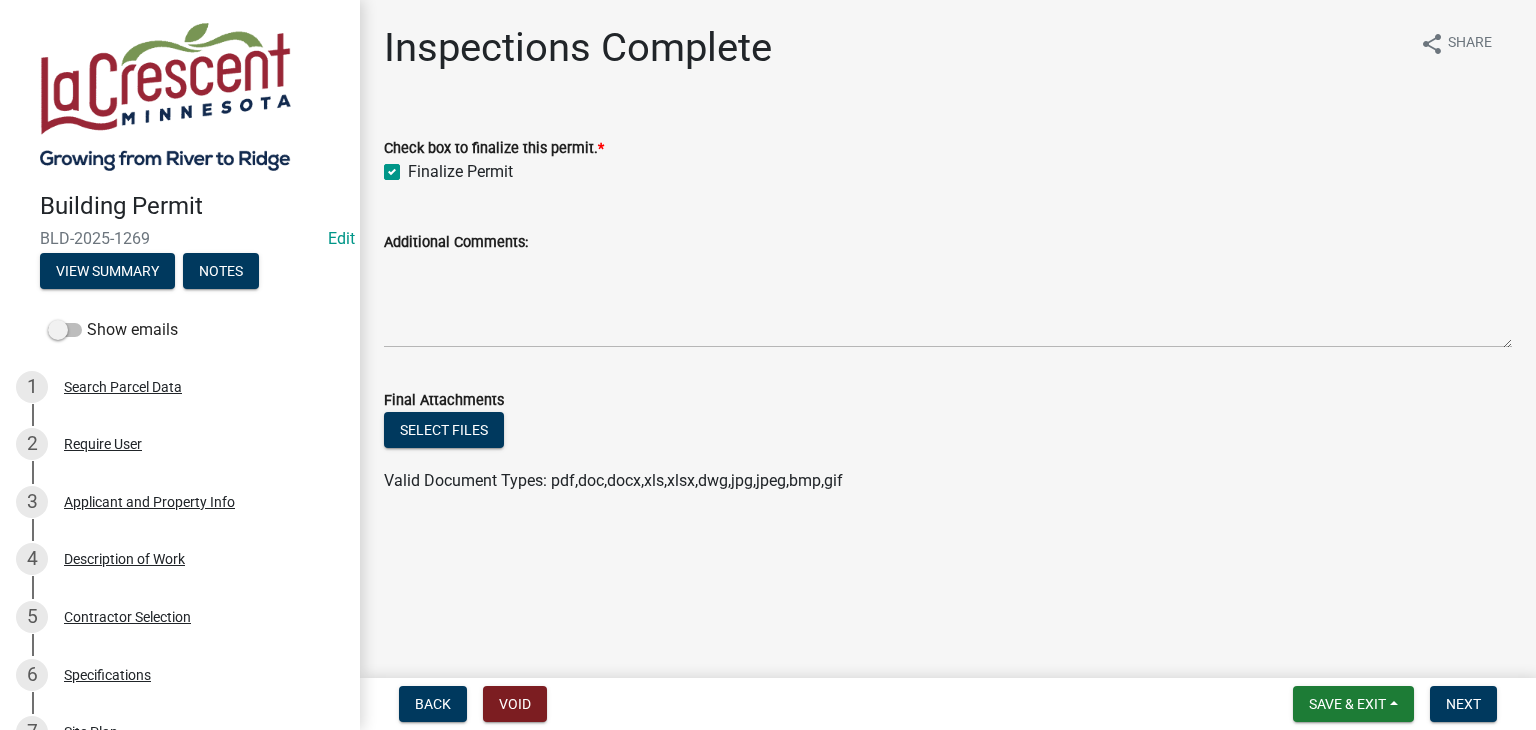 checkbox on "true" 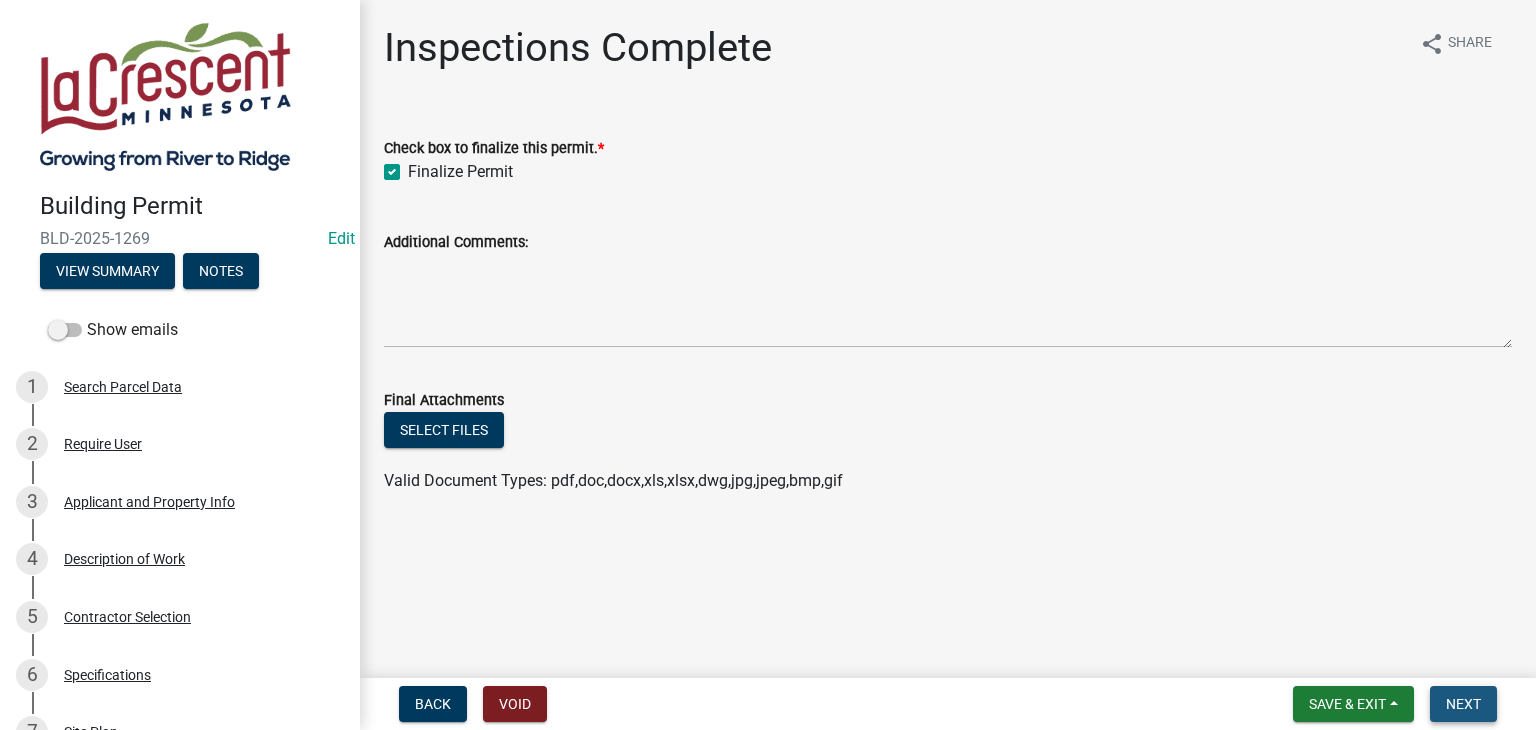 click on "Next" at bounding box center [1463, 704] 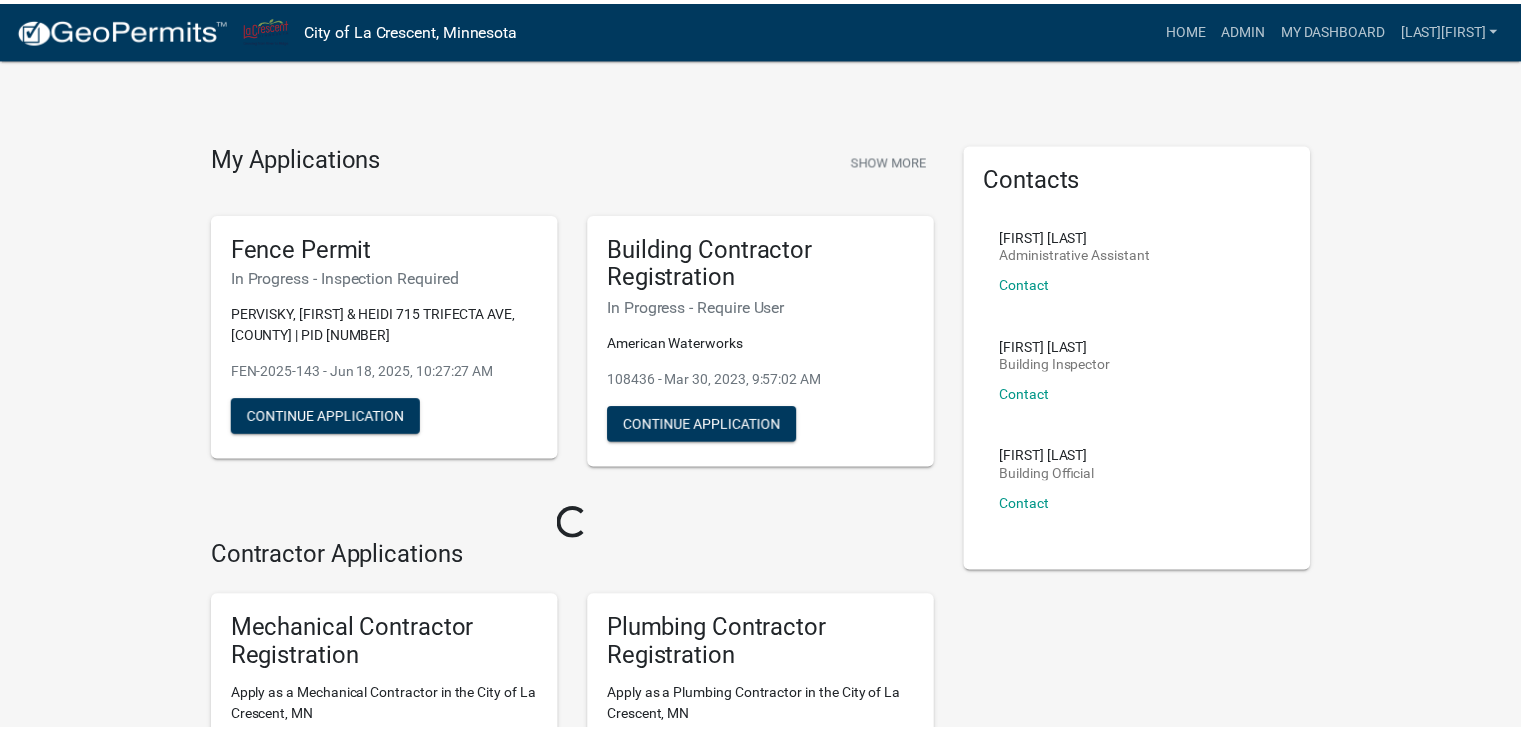 scroll, scrollTop: 0, scrollLeft: 0, axis: both 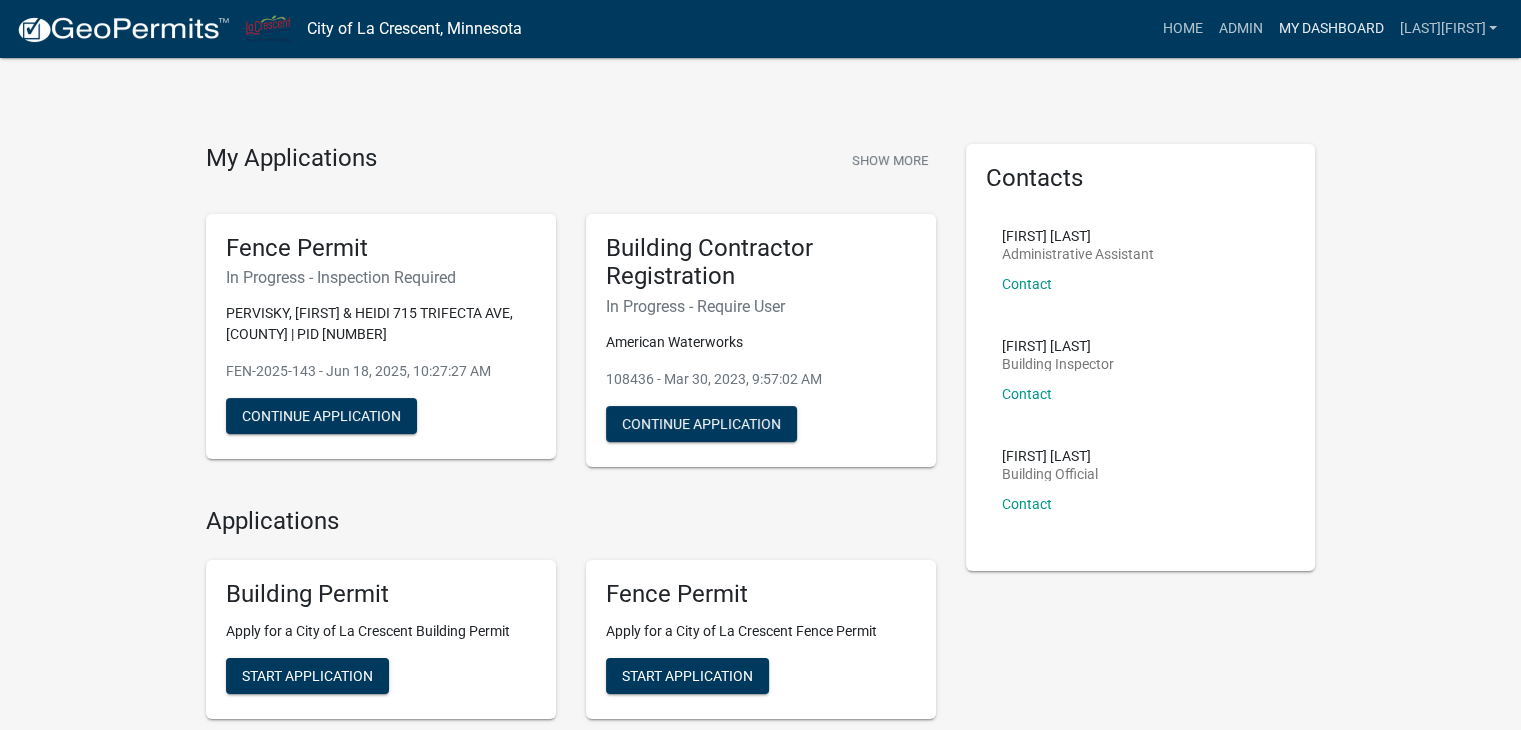click on "My Dashboard" at bounding box center (1330, 29) 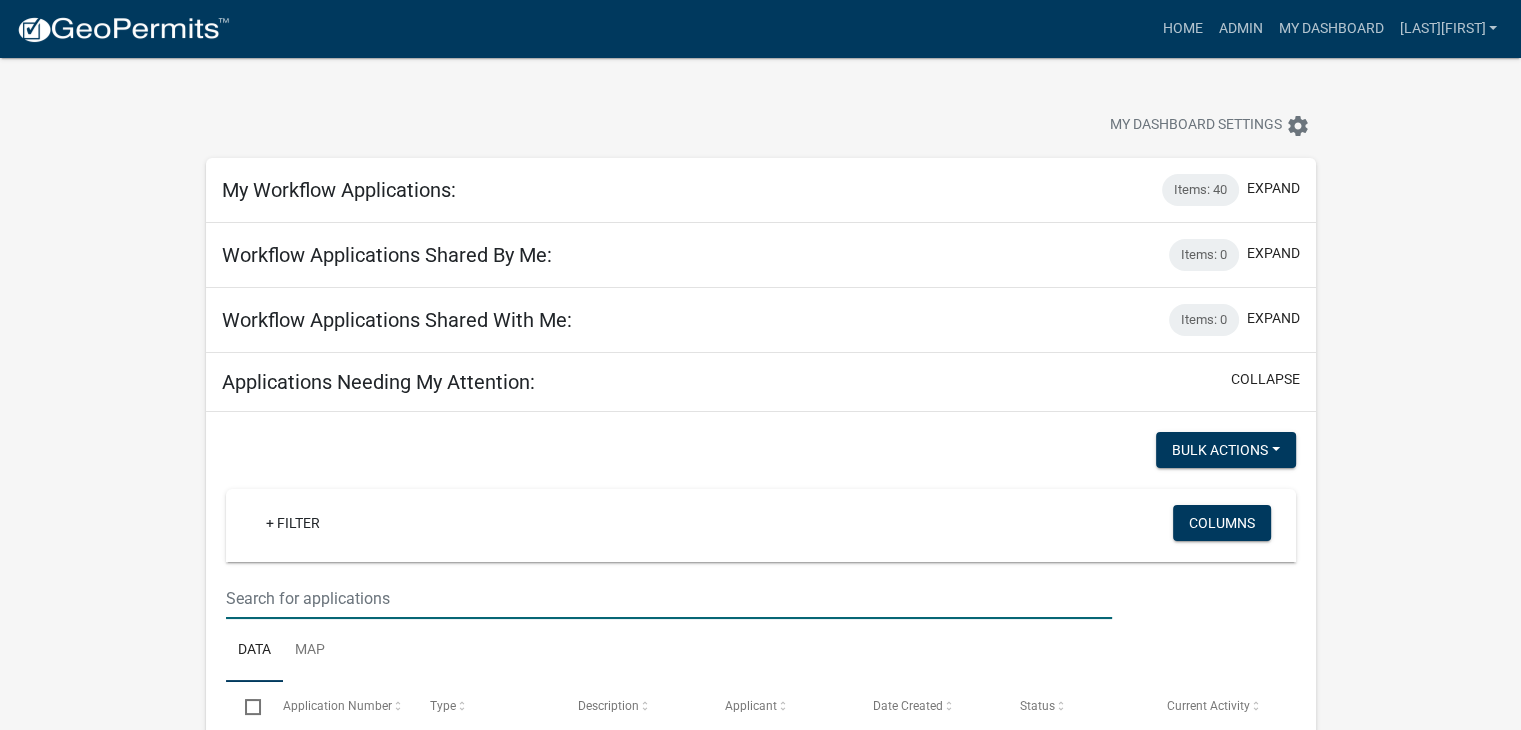 click at bounding box center [669, 598] 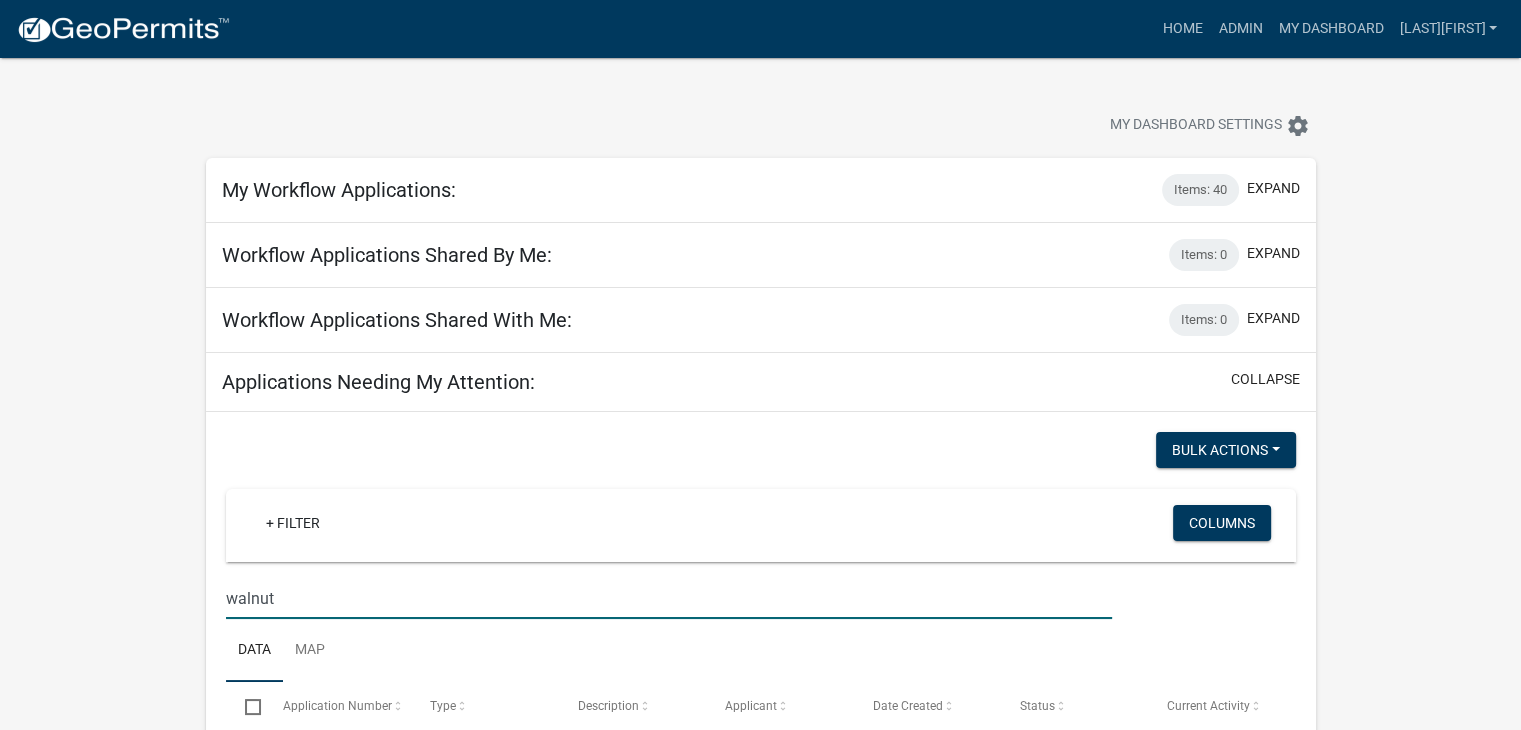 type on "walnut" 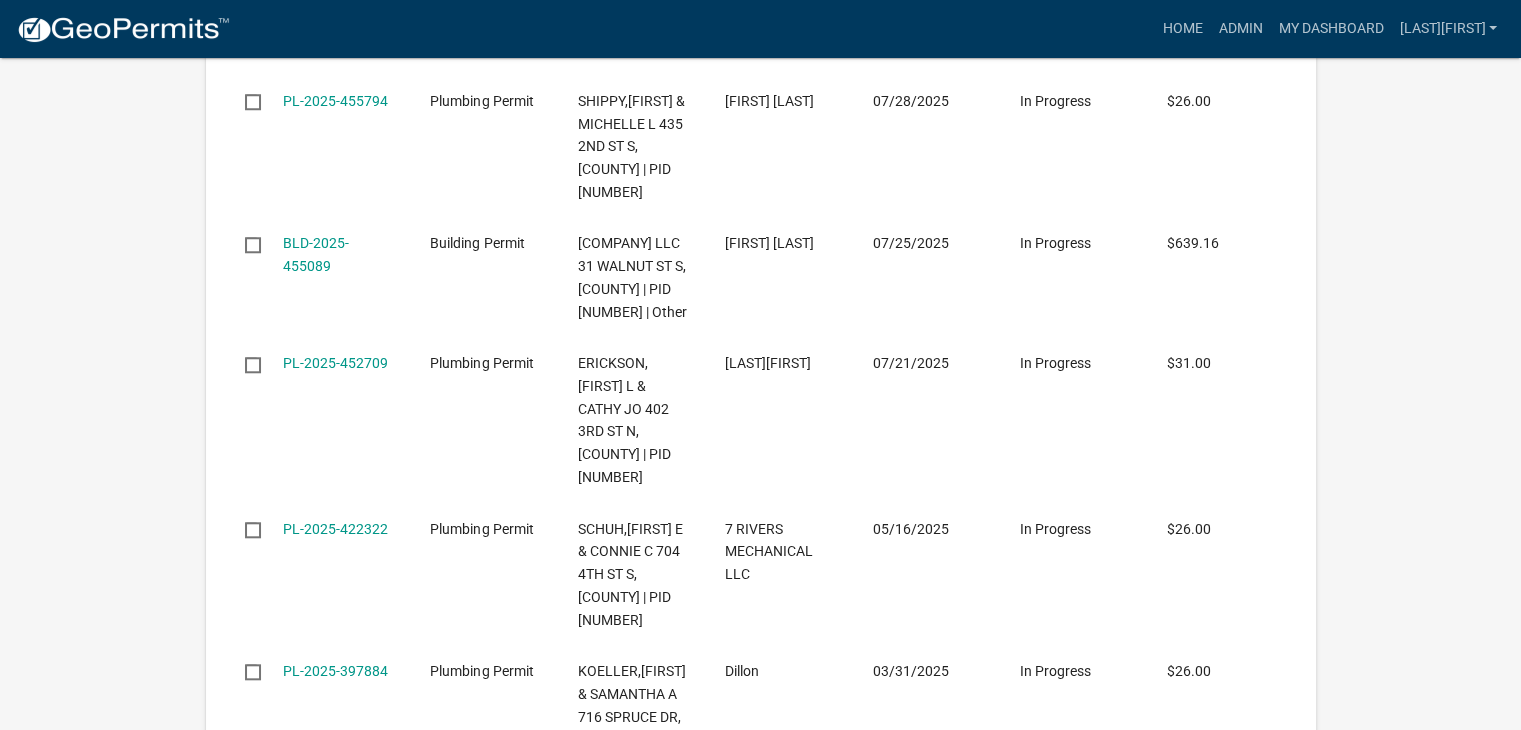 scroll, scrollTop: 1900, scrollLeft: 0, axis: vertical 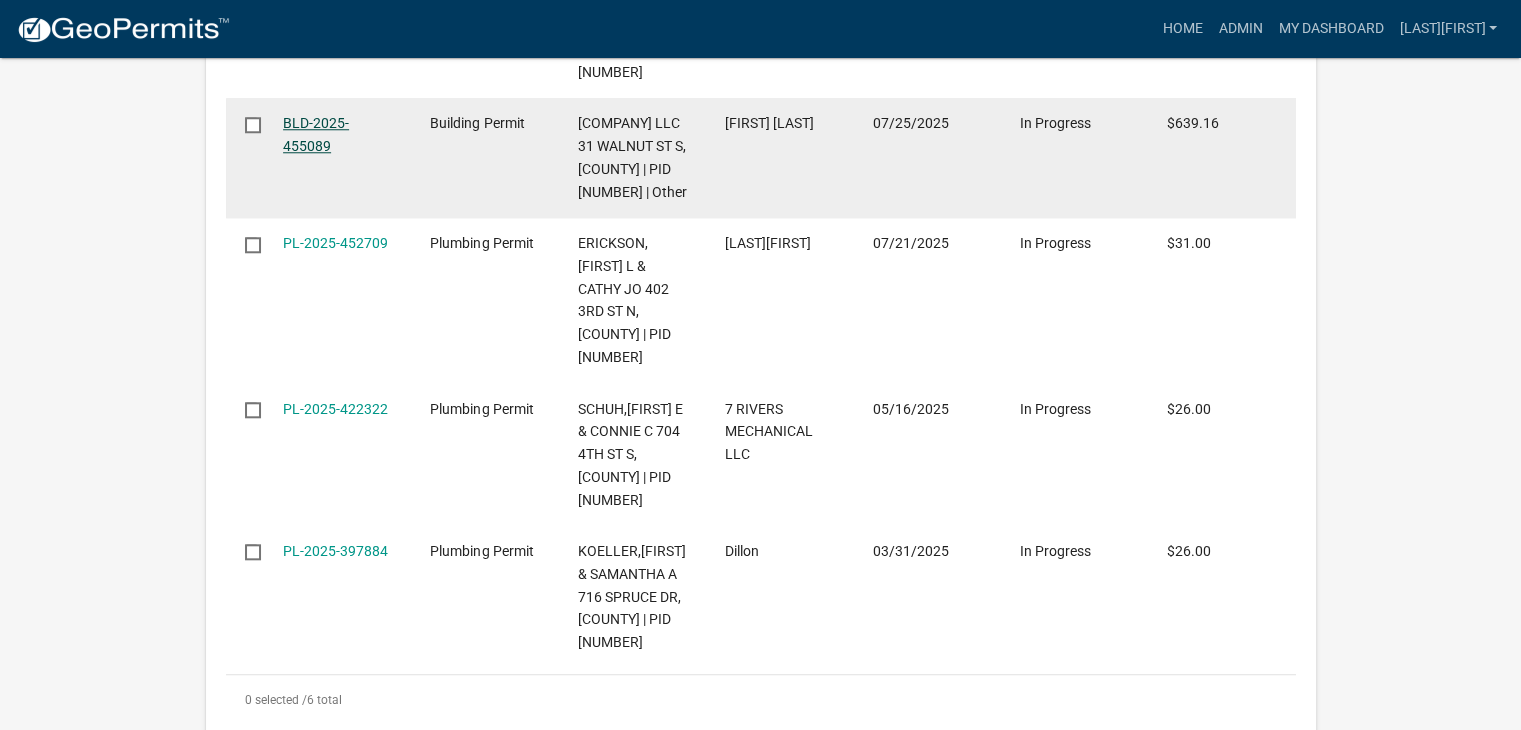 click on "BLD-2025-455089" 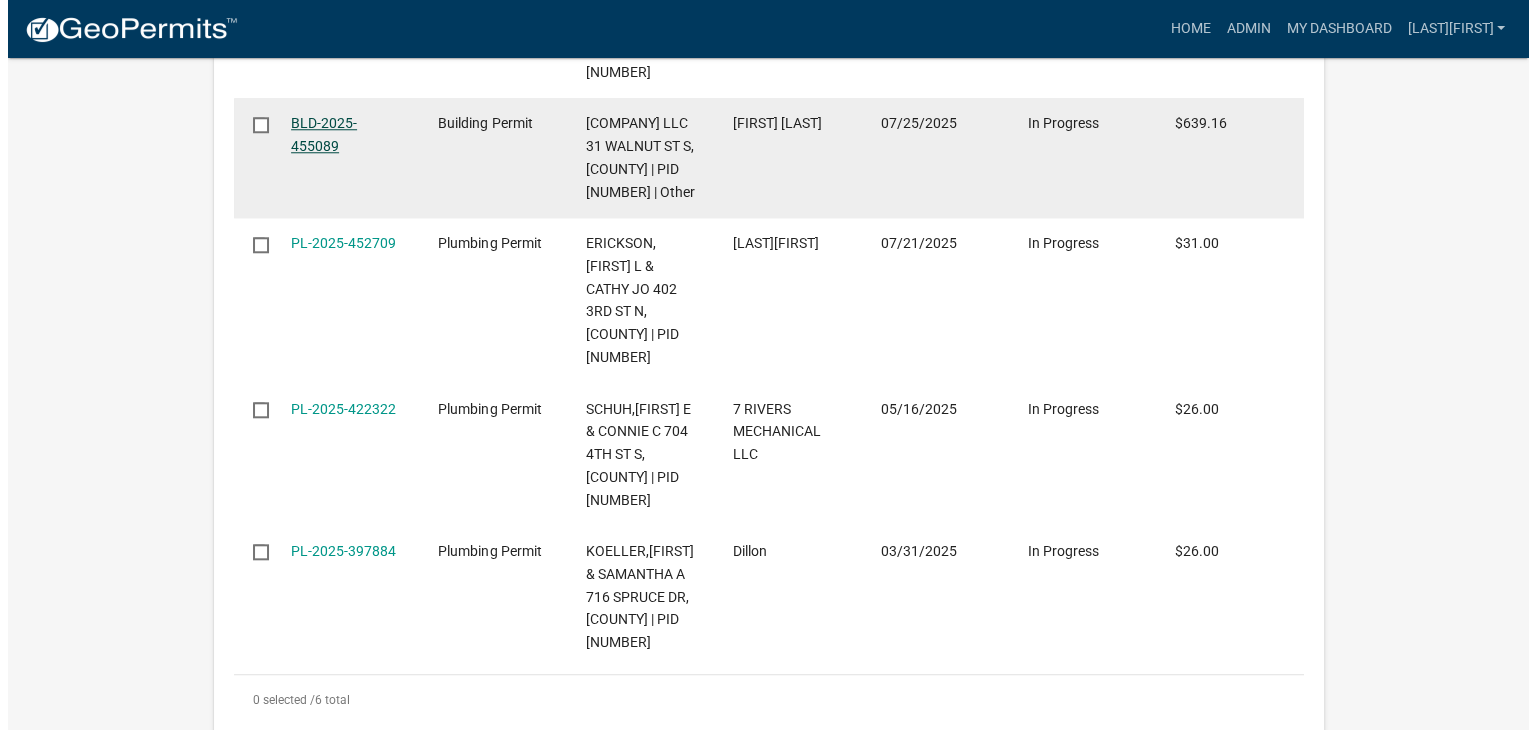 scroll, scrollTop: 0, scrollLeft: 0, axis: both 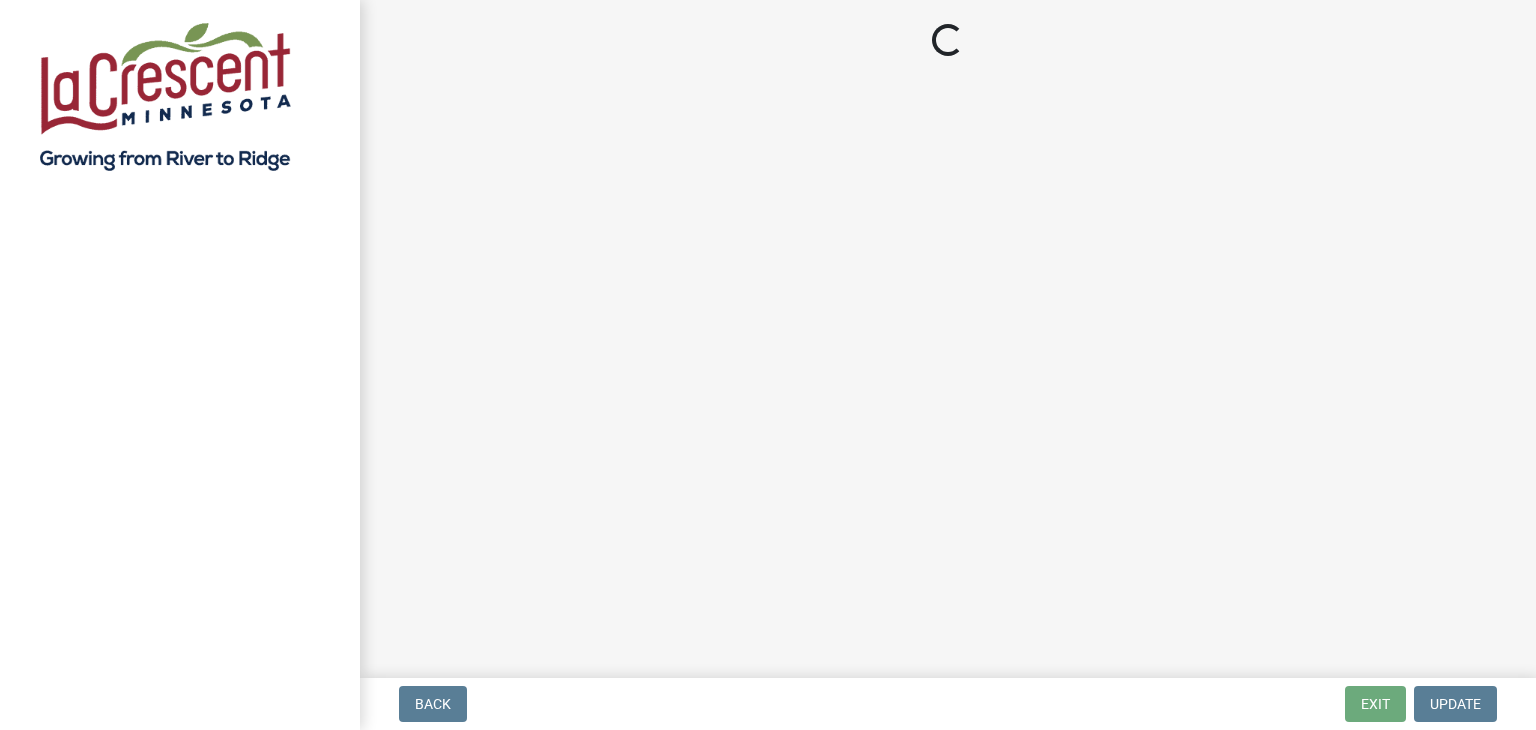 select on "3: 3" 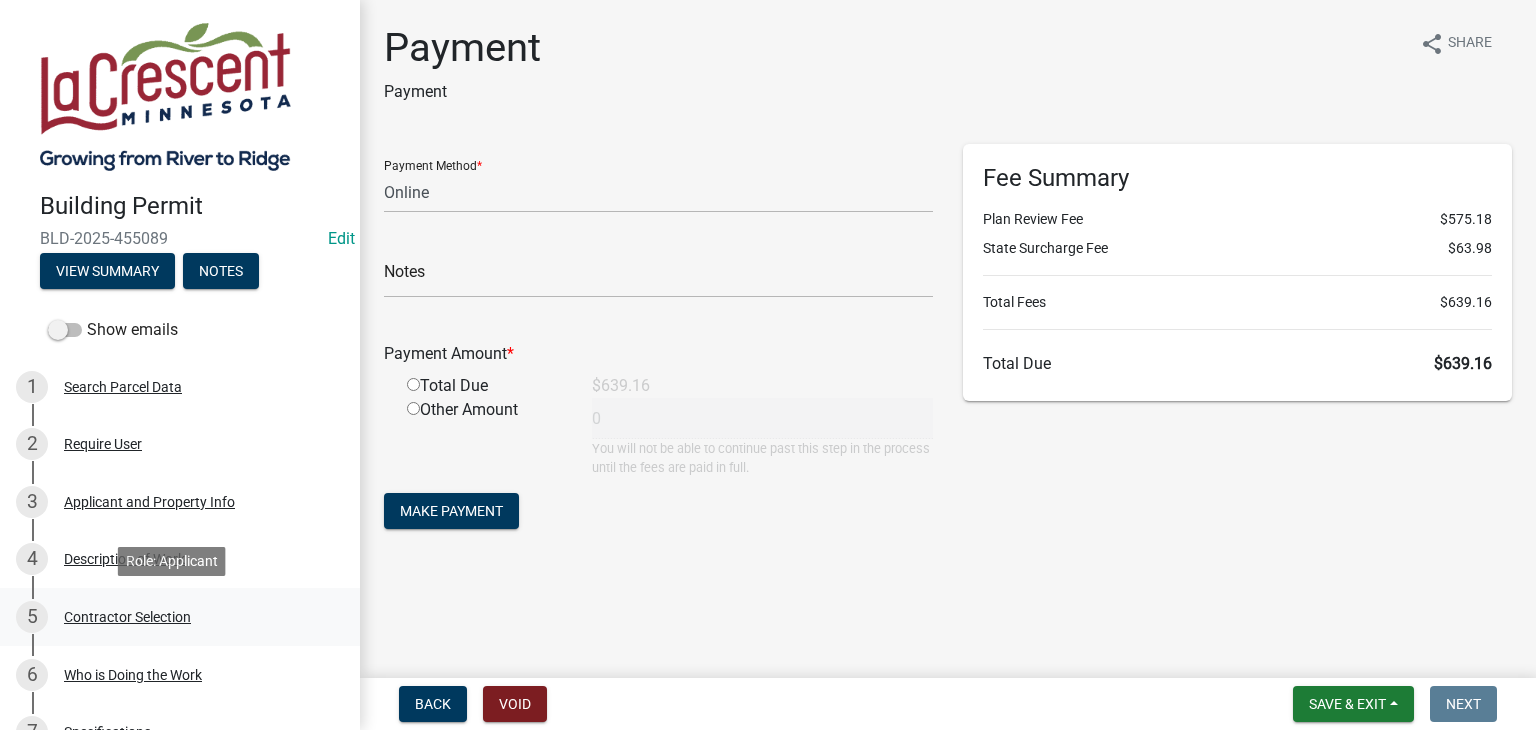 click on "Contractor Selection" at bounding box center [127, 617] 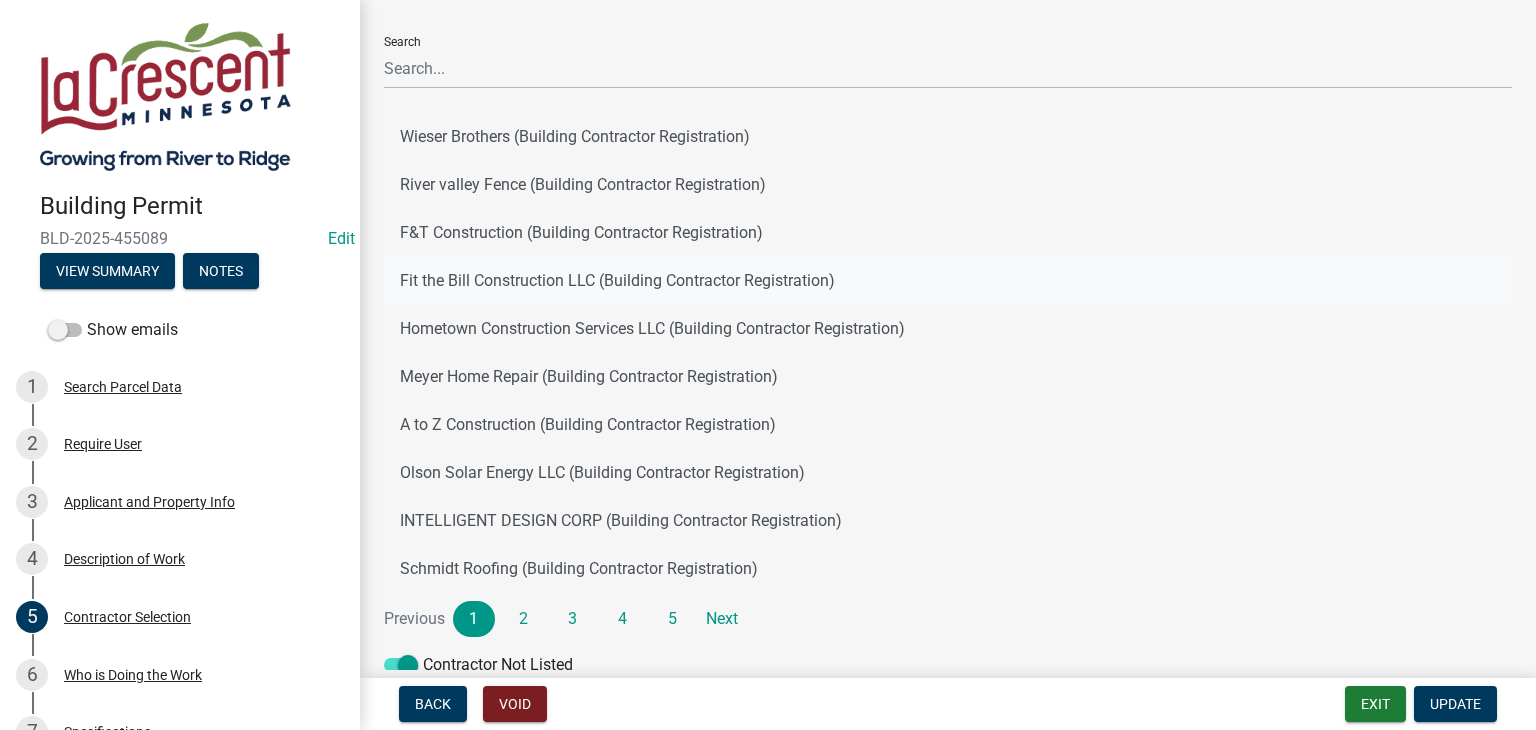 scroll, scrollTop: 185, scrollLeft: 0, axis: vertical 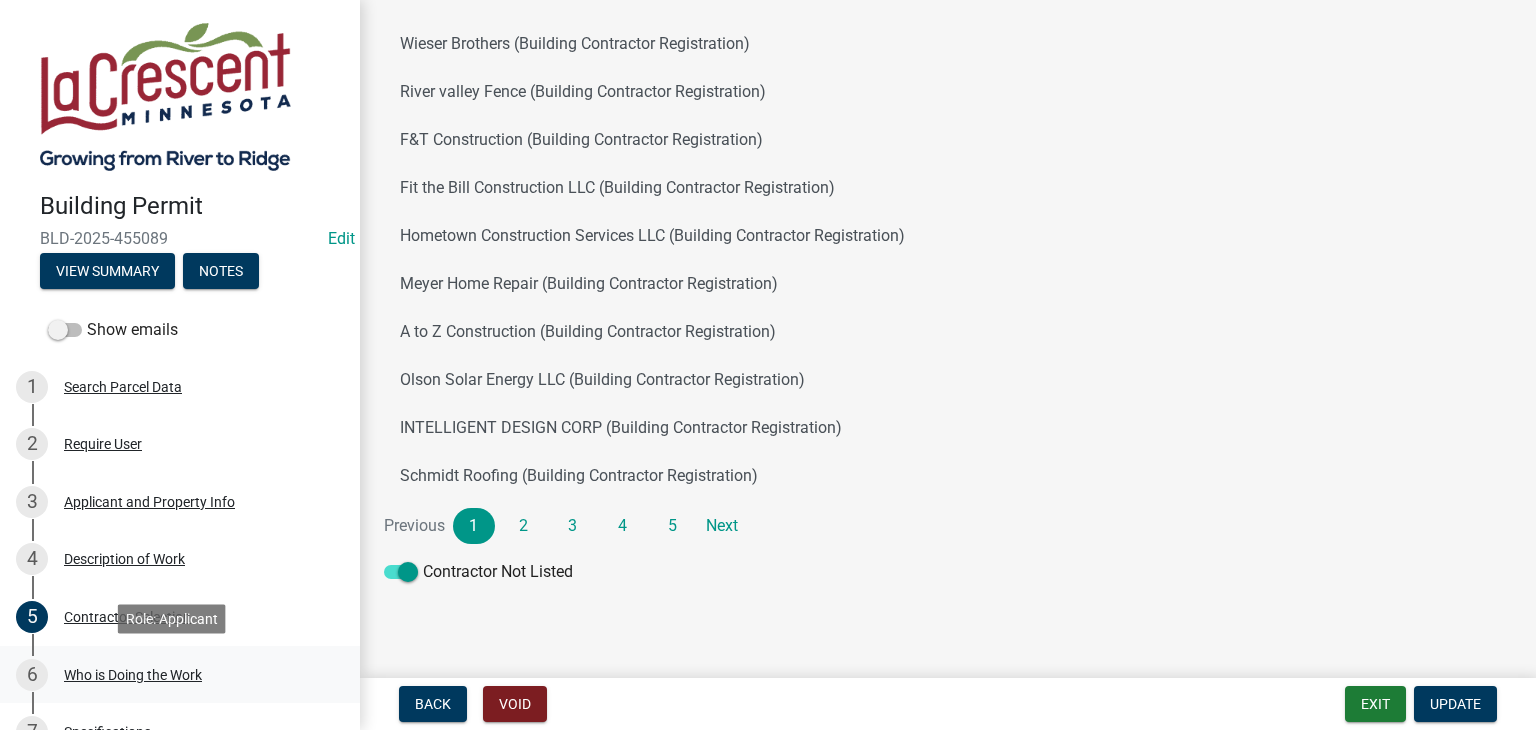 click on "Who is Doing the Work" at bounding box center [133, 675] 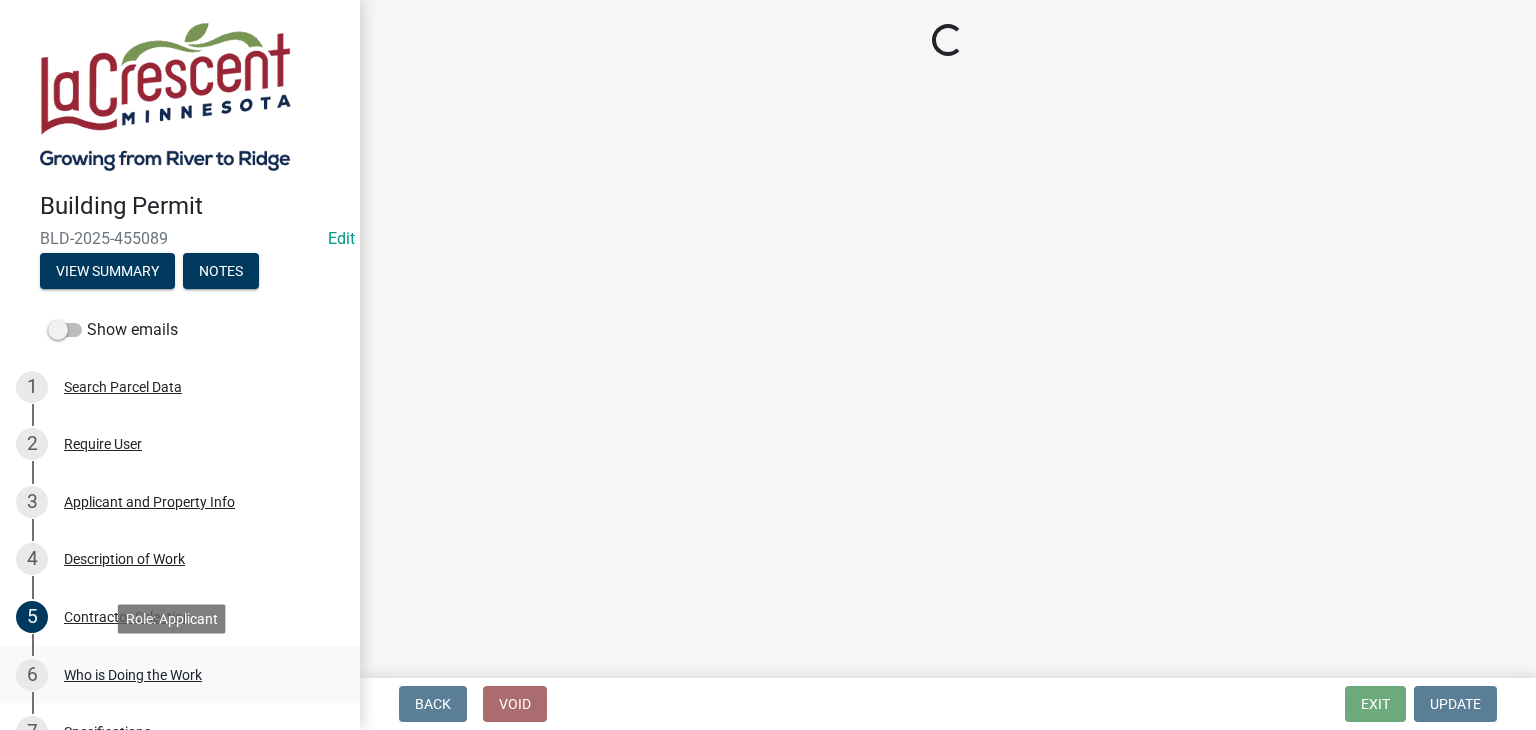 scroll, scrollTop: 0, scrollLeft: 0, axis: both 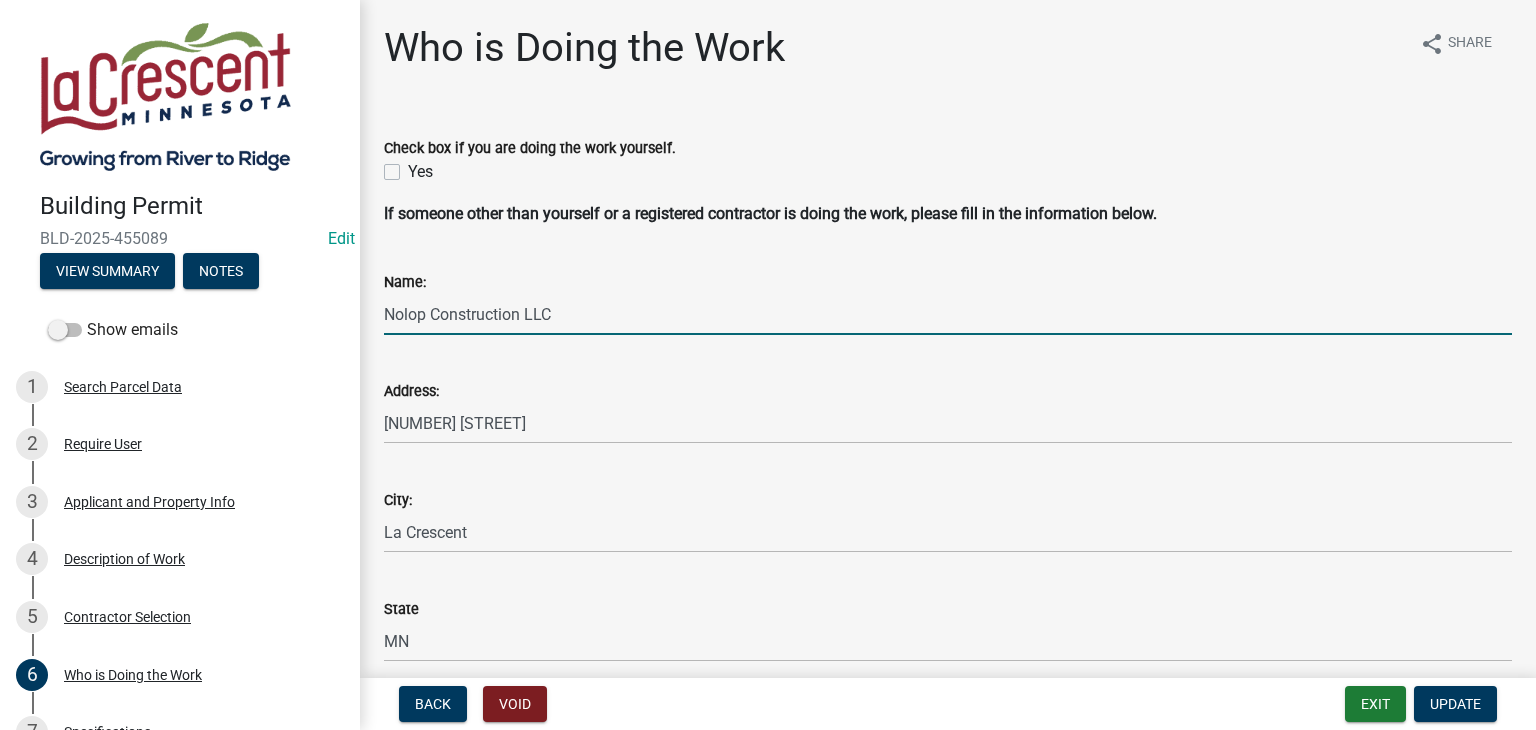 drag, startPoint x: 564, startPoint y: 309, endPoint x: 386, endPoint y: 314, distance: 178.0702 